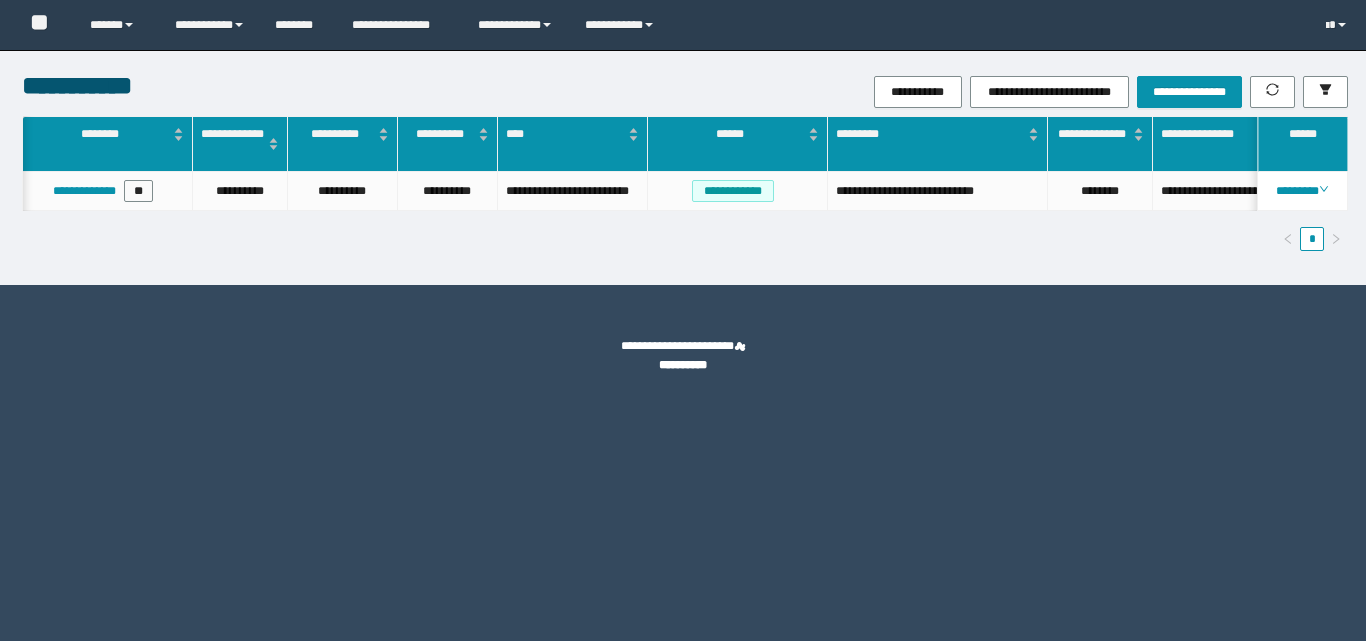 scroll, scrollTop: 0, scrollLeft: 0, axis: both 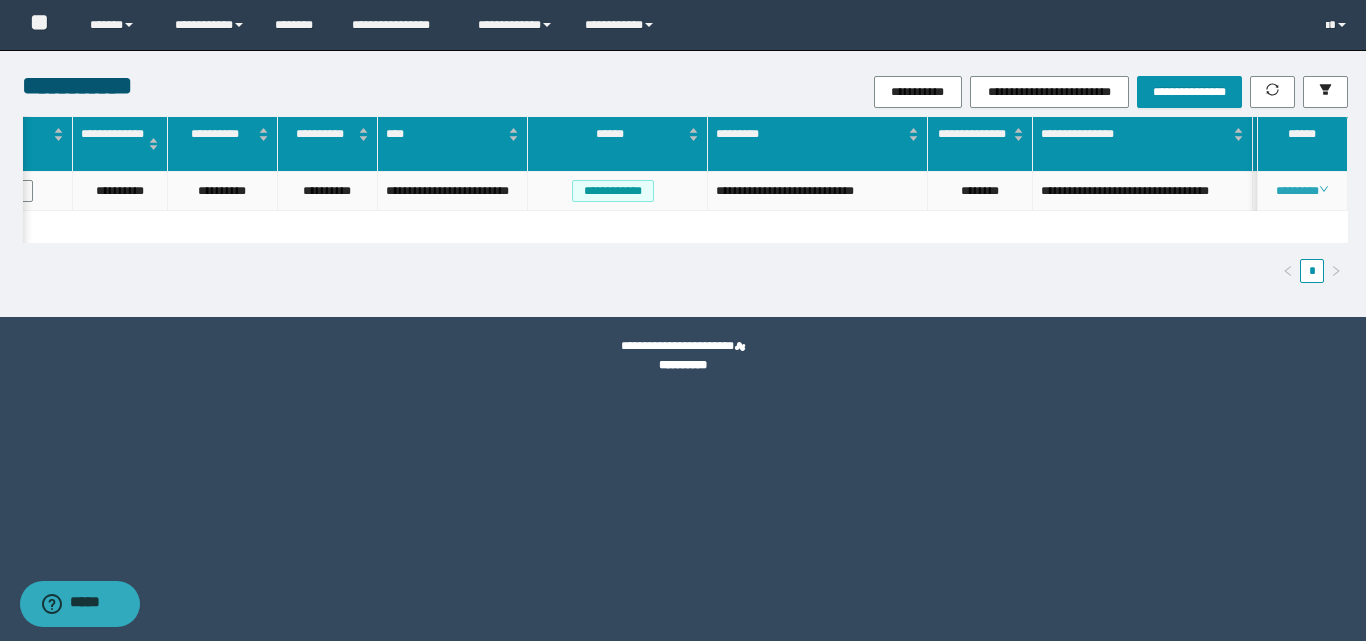 drag, startPoint x: 1307, startPoint y: 197, endPoint x: 1290, endPoint y: 189, distance: 18.788294 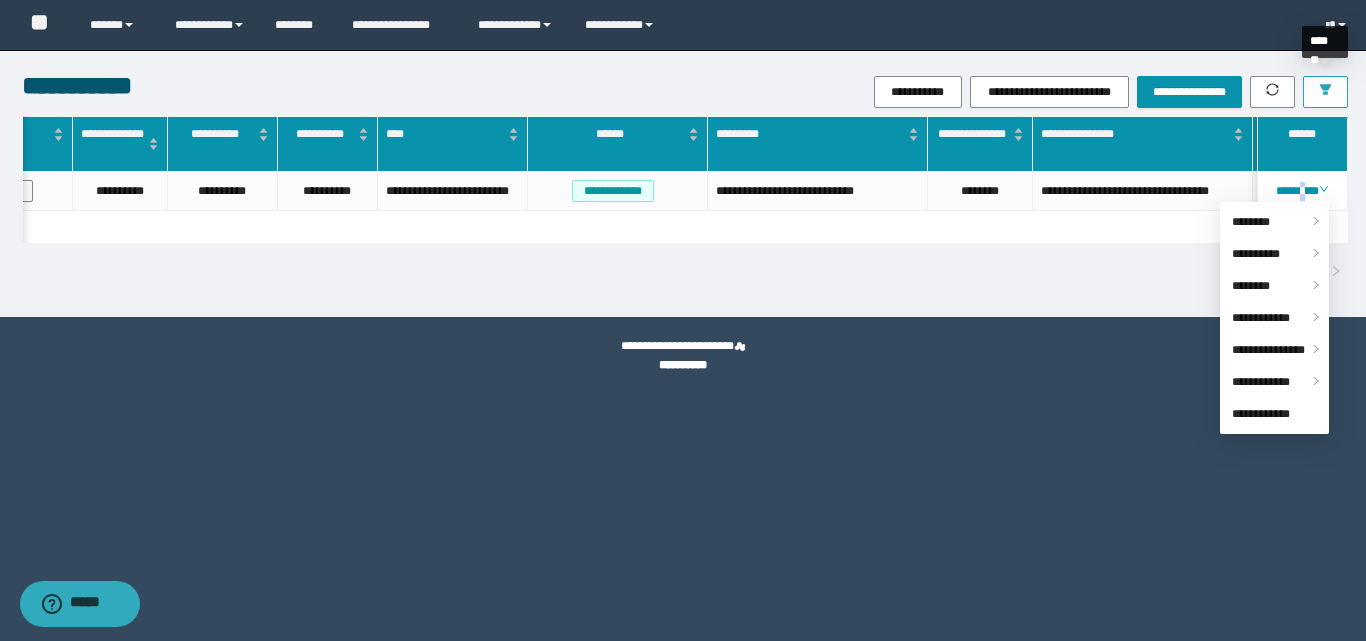 click 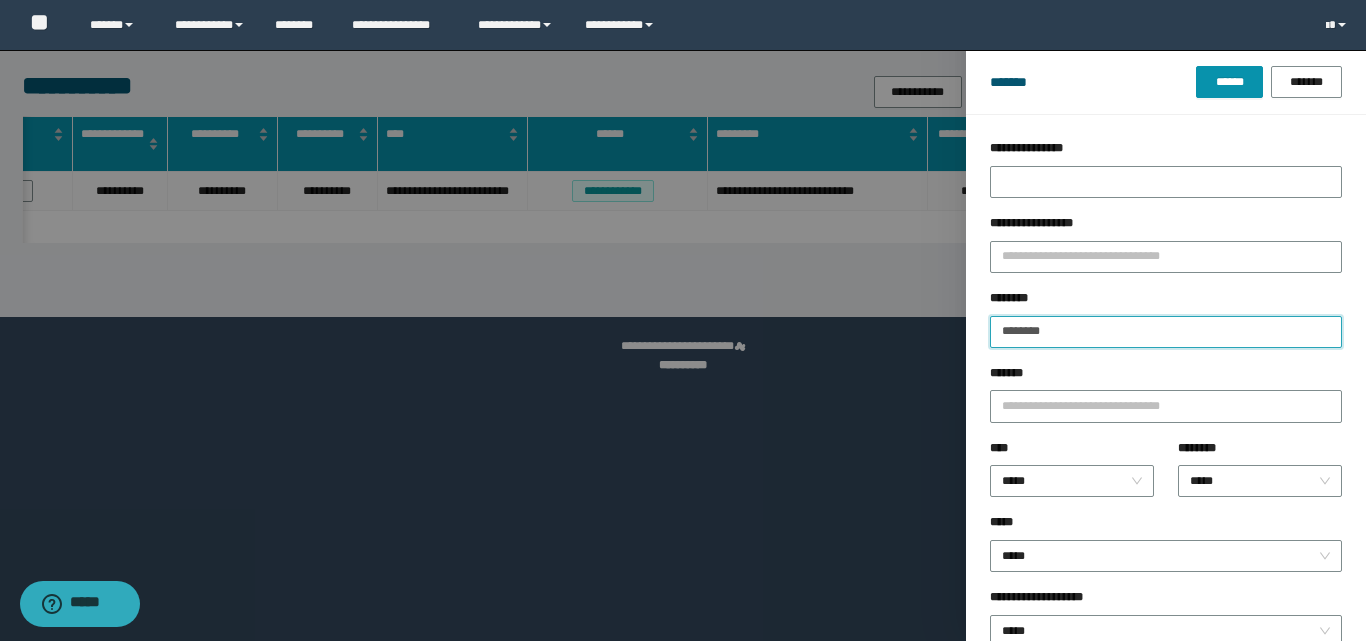 drag, startPoint x: 1018, startPoint y: 330, endPoint x: 1043, endPoint y: 335, distance: 25.495098 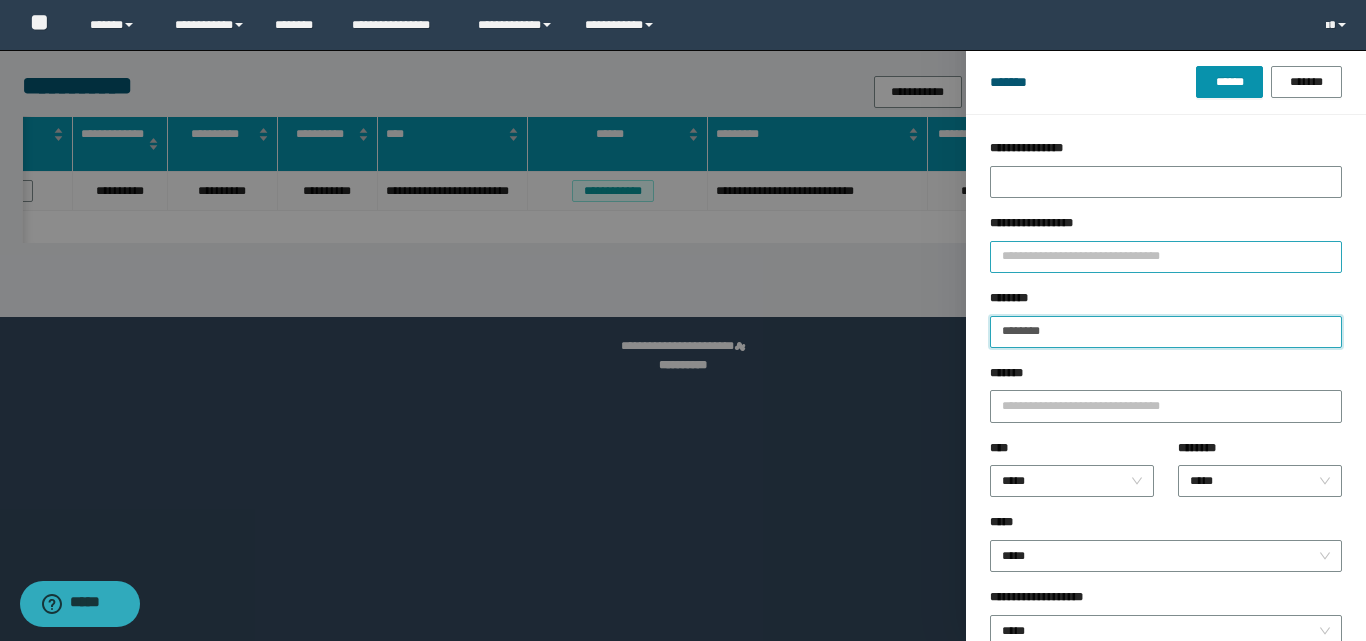 type on "********" 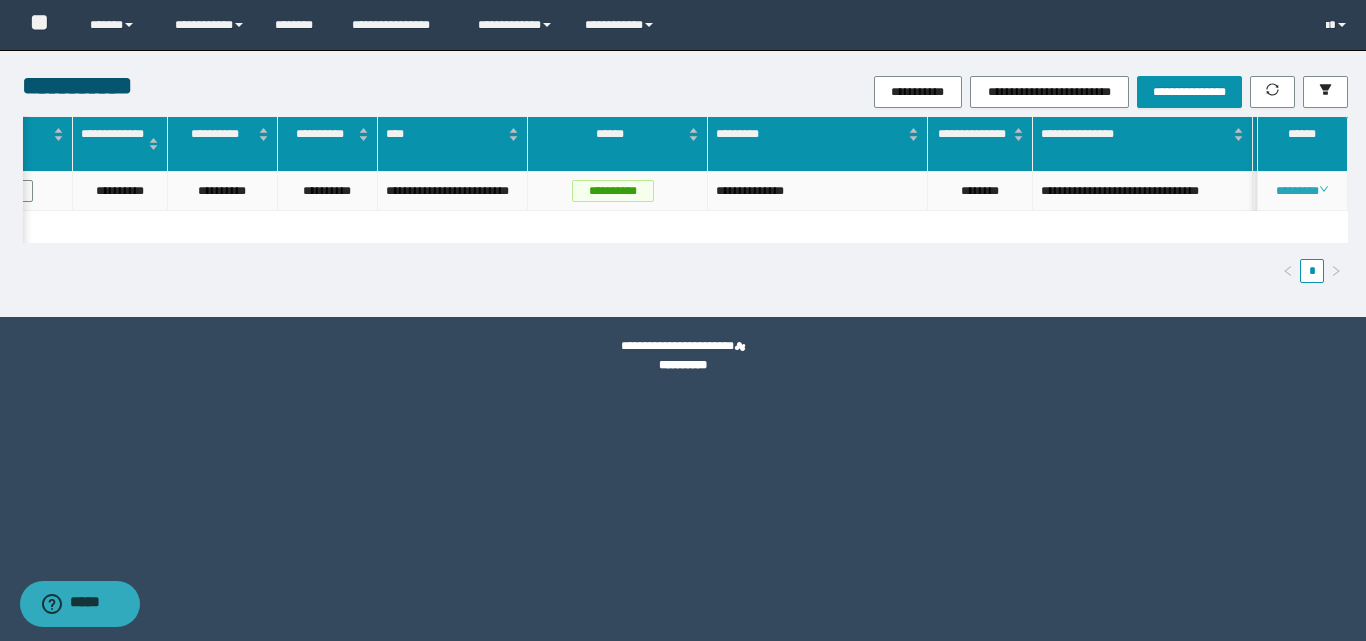 click on "********" at bounding box center [1302, 191] 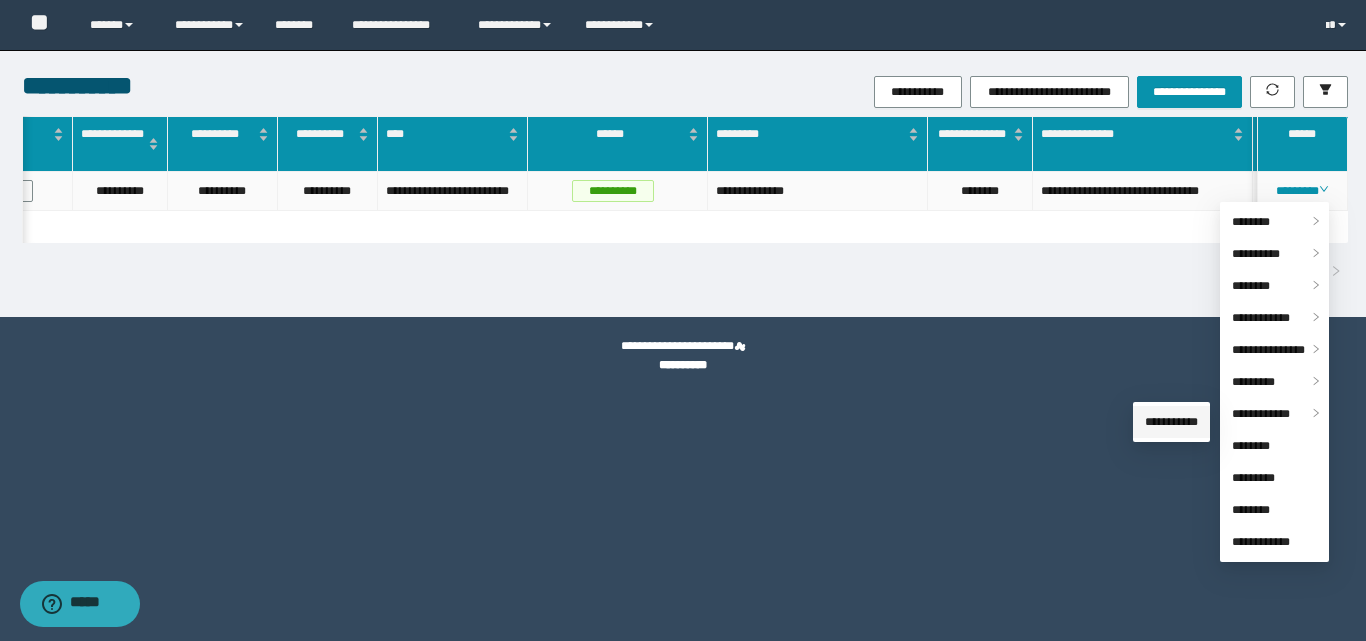 click on "**********" at bounding box center (1171, 422) 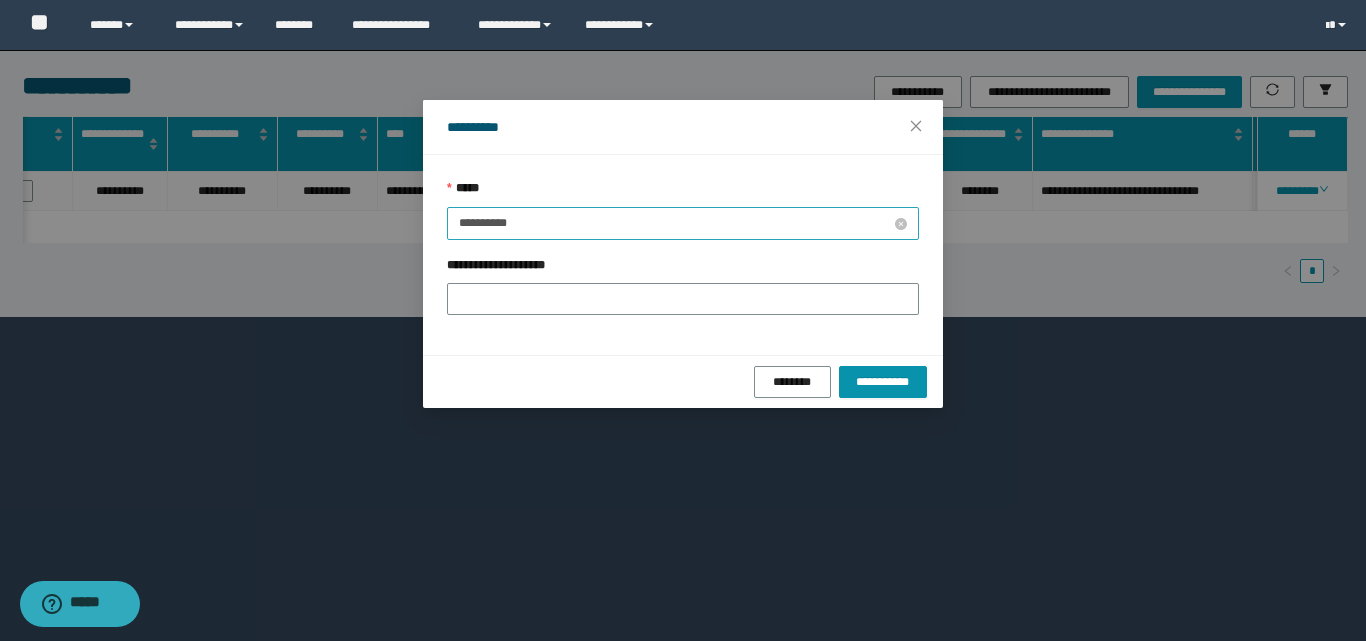 click on "**********" at bounding box center (675, 223) 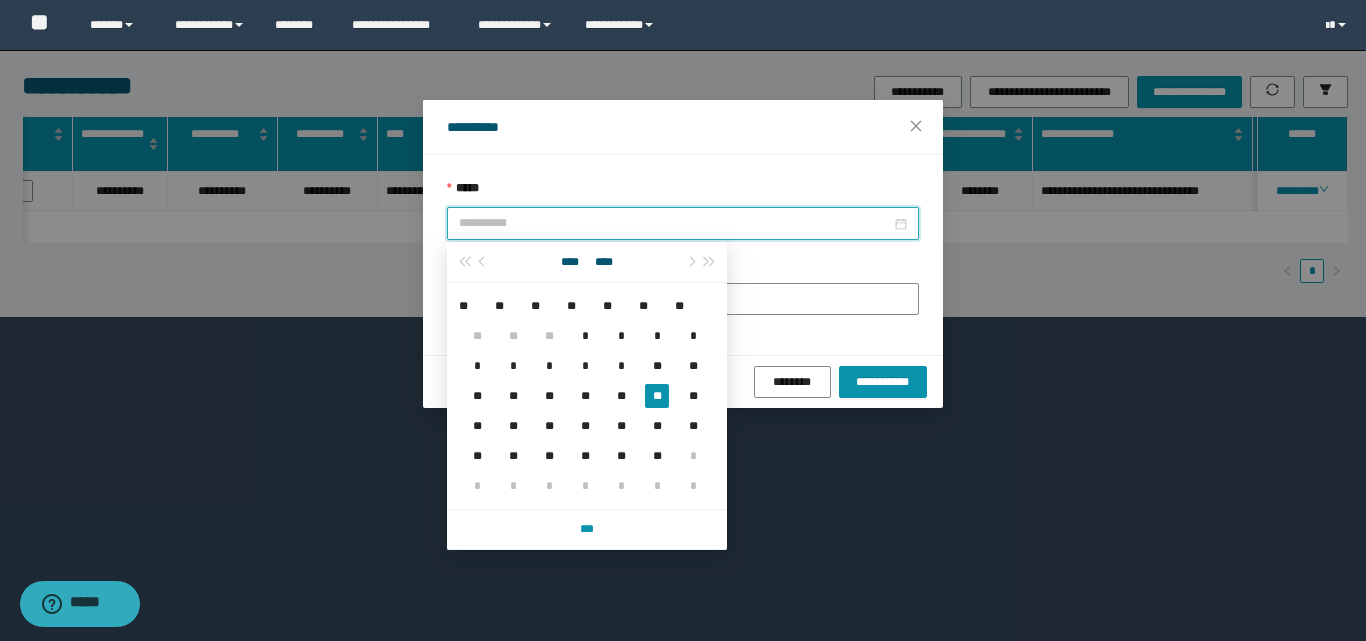 drag, startPoint x: 655, startPoint y: 399, endPoint x: 654, endPoint y: 373, distance: 26.019224 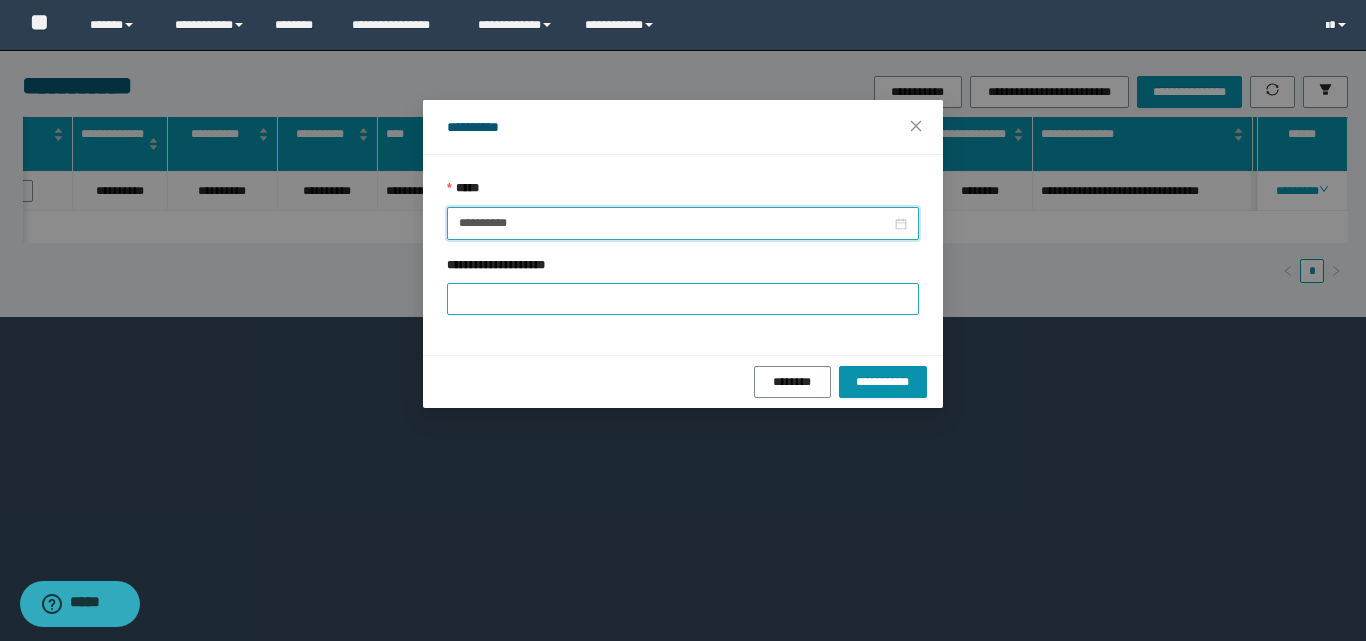 type on "**********" 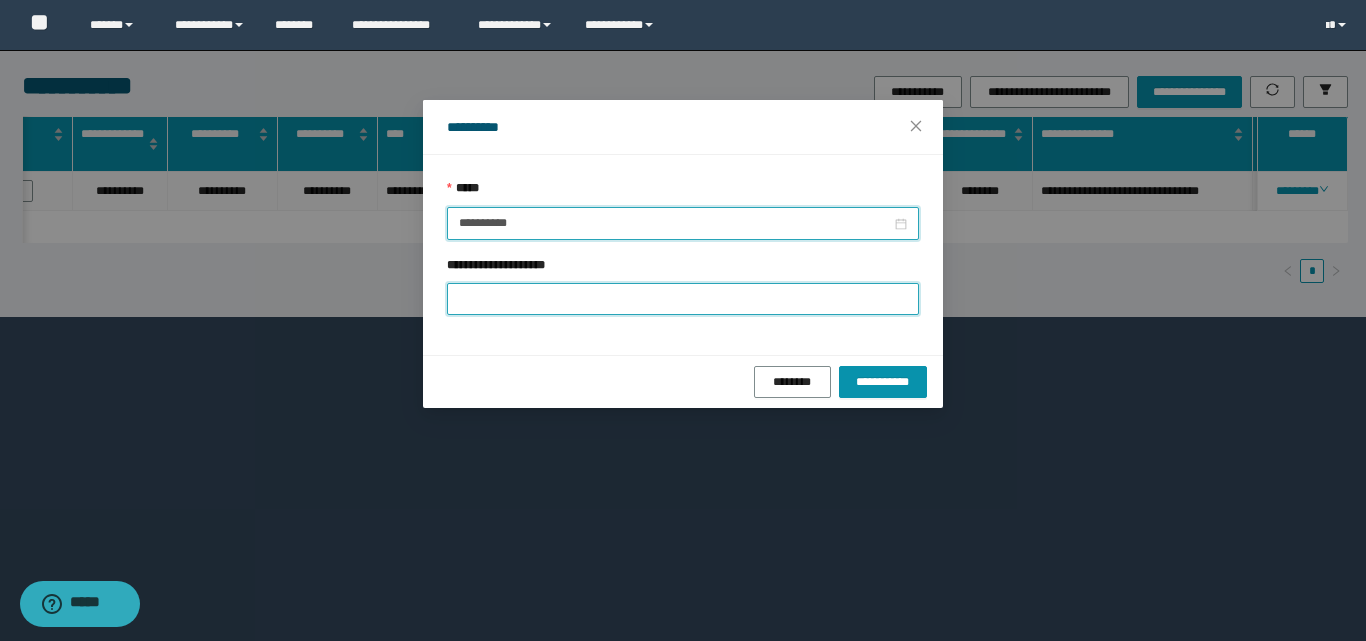 click on "**********" at bounding box center (683, 299) 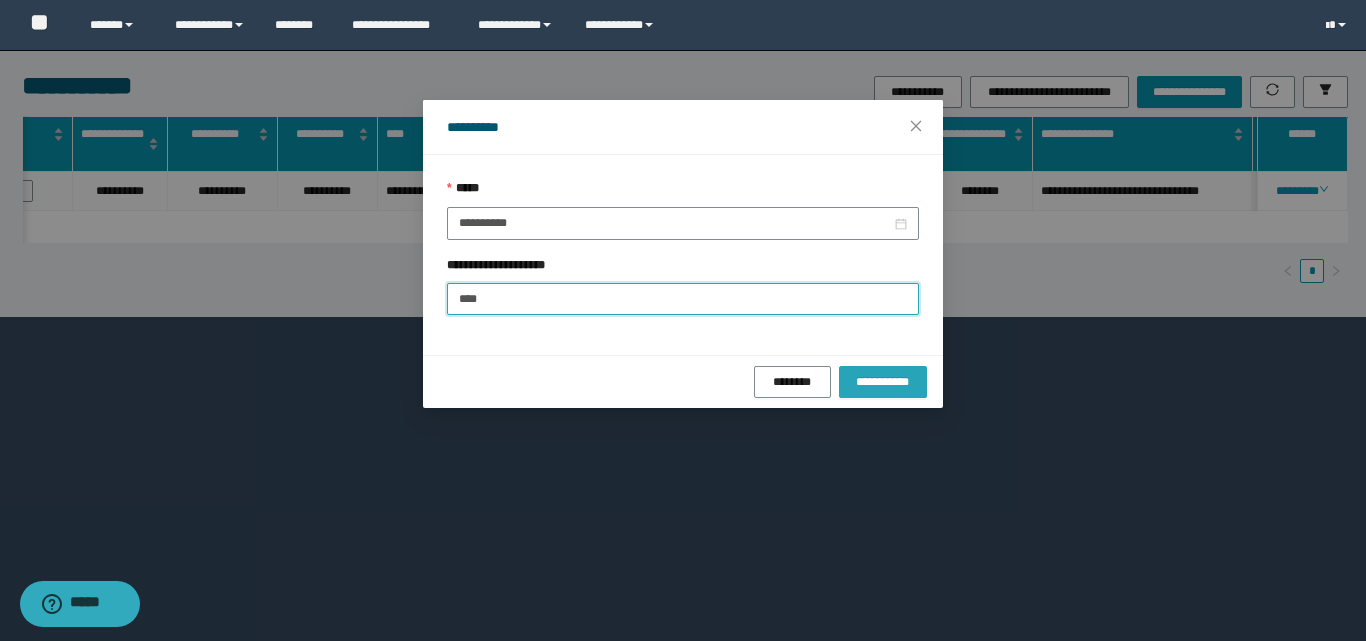 type on "****" 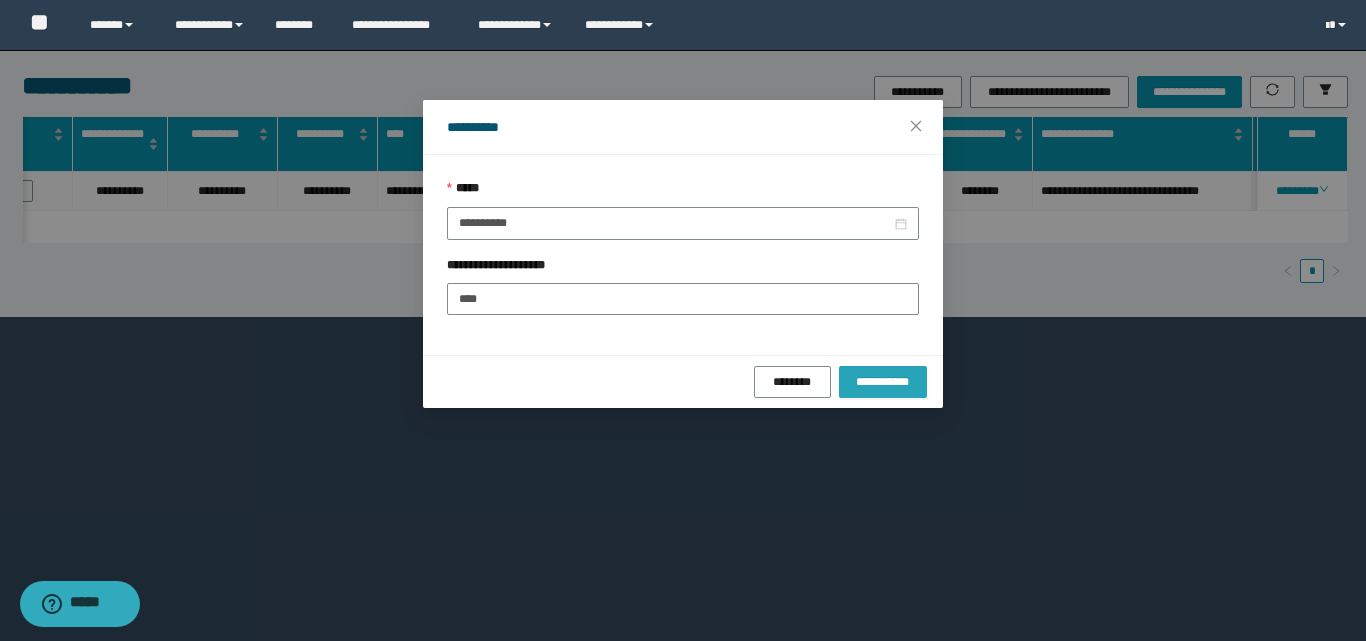 click on "**********" at bounding box center (883, 382) 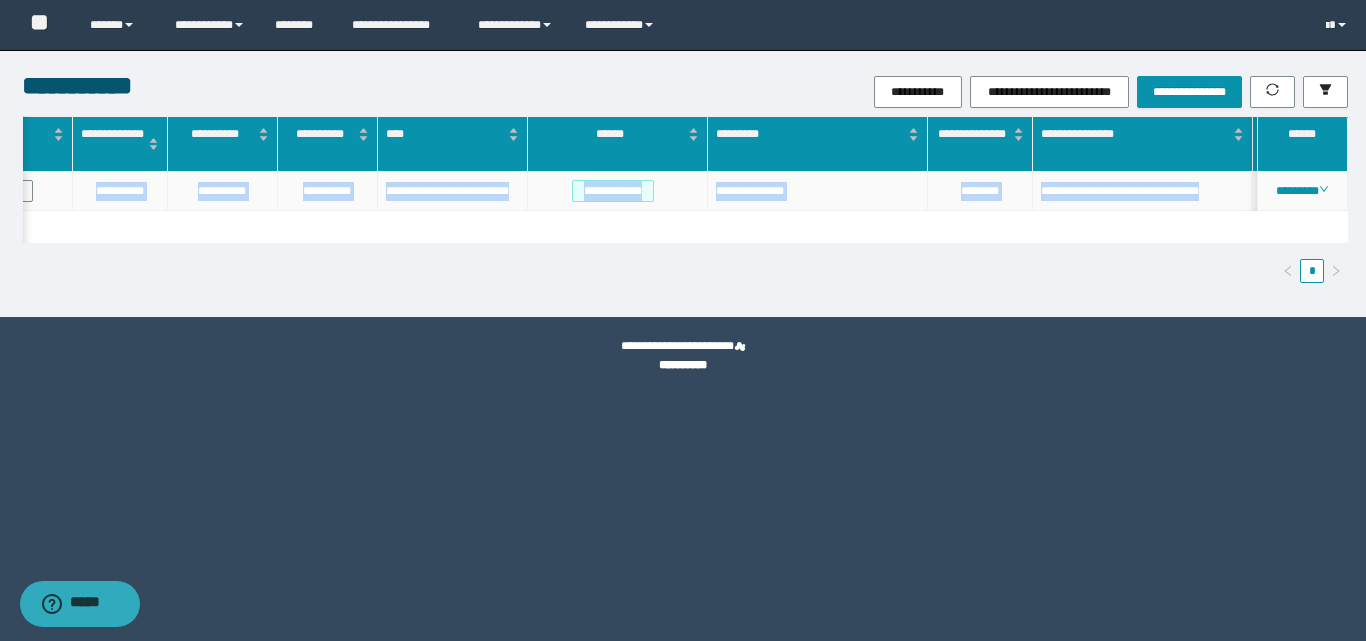 drag, startPoint x: 91, startPoint y: 188, endPoint x: 1190, endPoint y: 199, distance: 1099.055 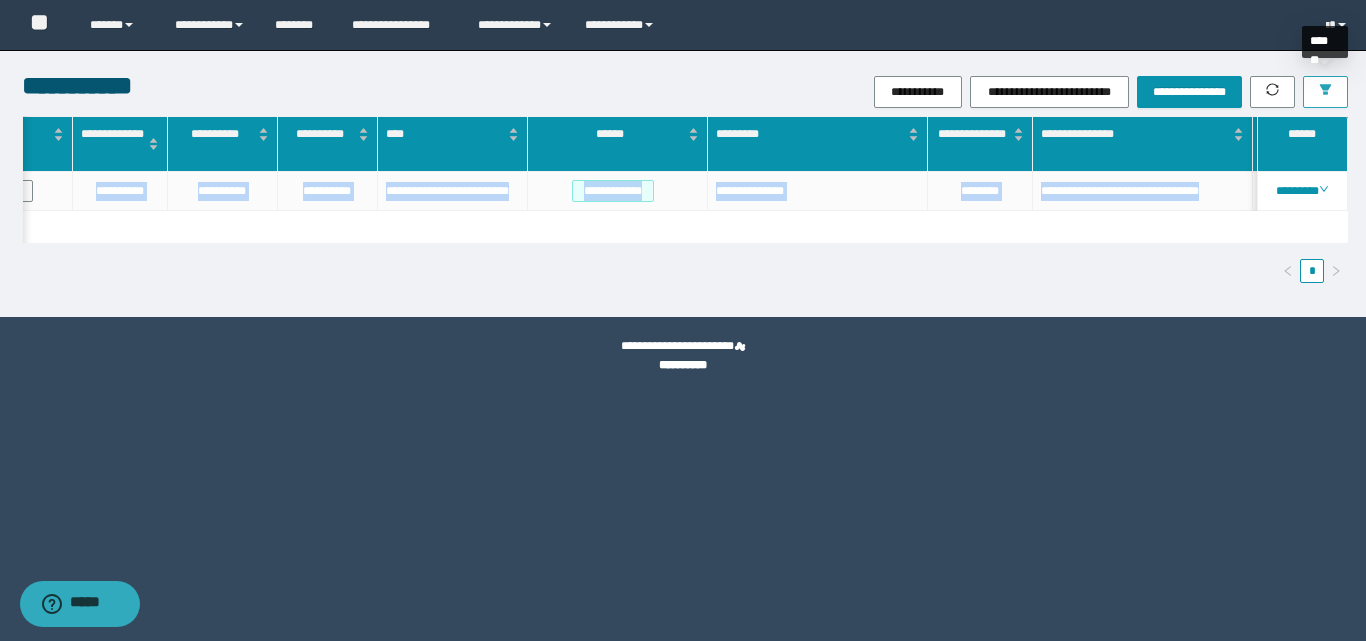 drag, startPoint x: 1327, startPoint y: 92, endPoint x: 1245, endPoint y: 262, distance: 188.74321 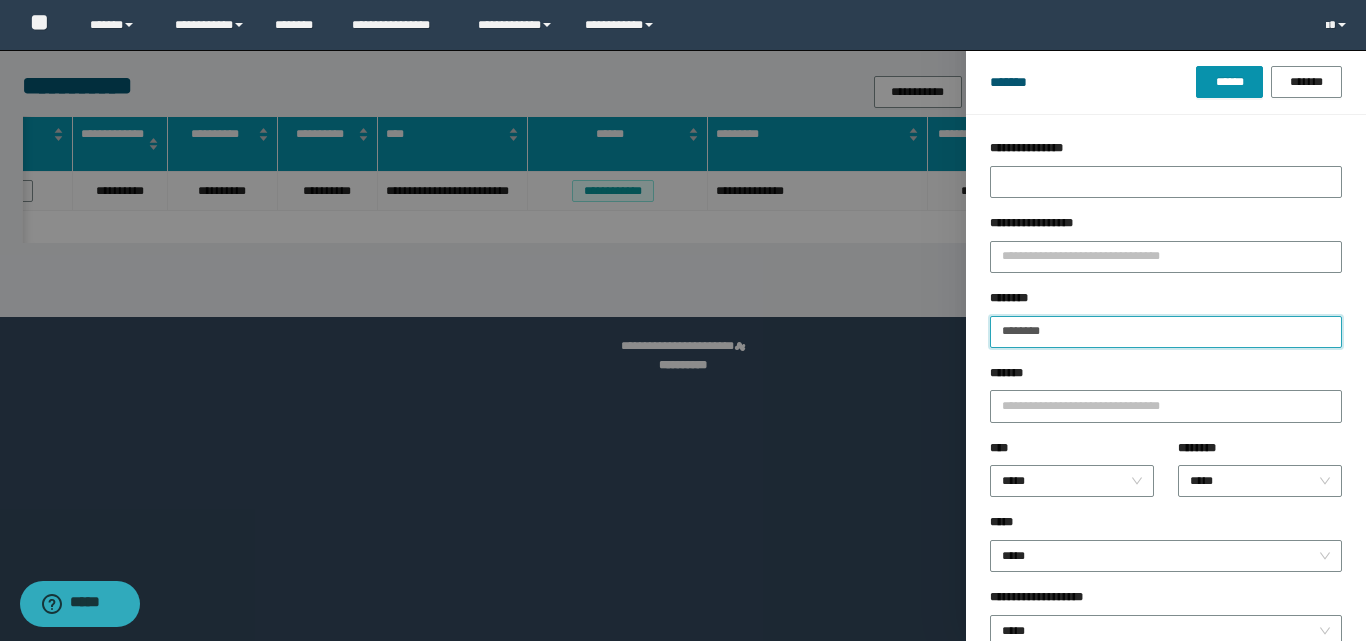 drag, startPoint x: 1080, startPoint y: 343, endPoint x: 916, endPoint y: 344, distance: 164.00305 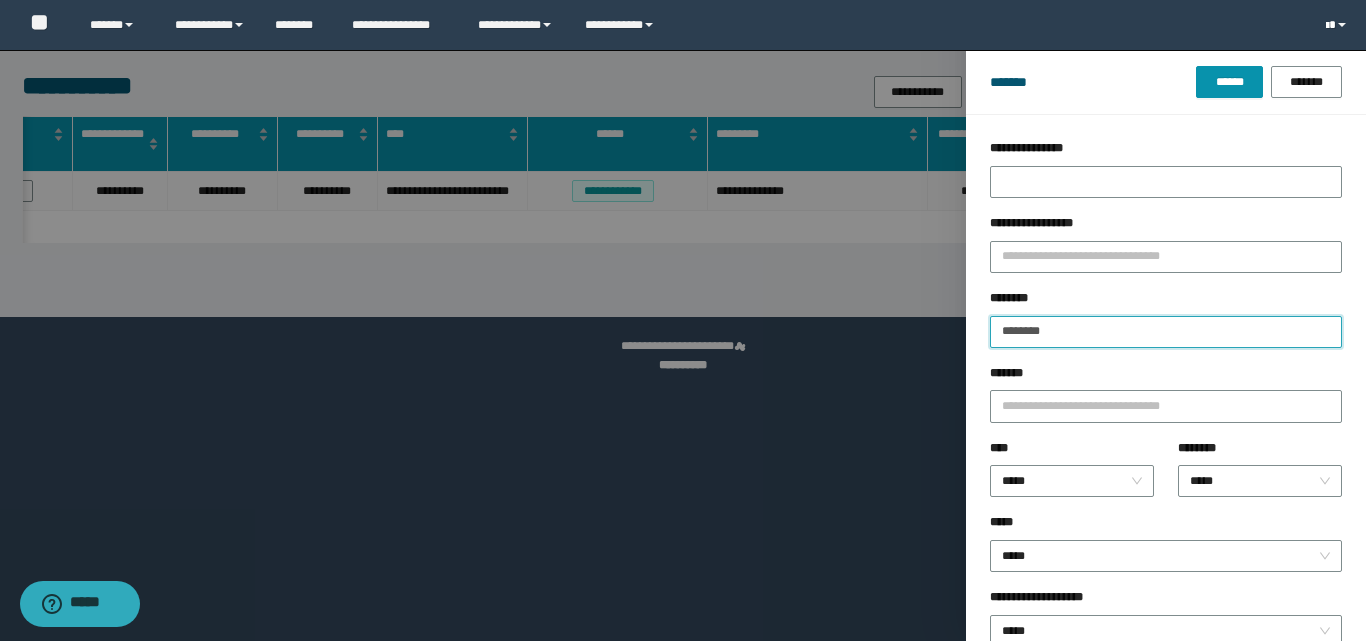 type on "********" 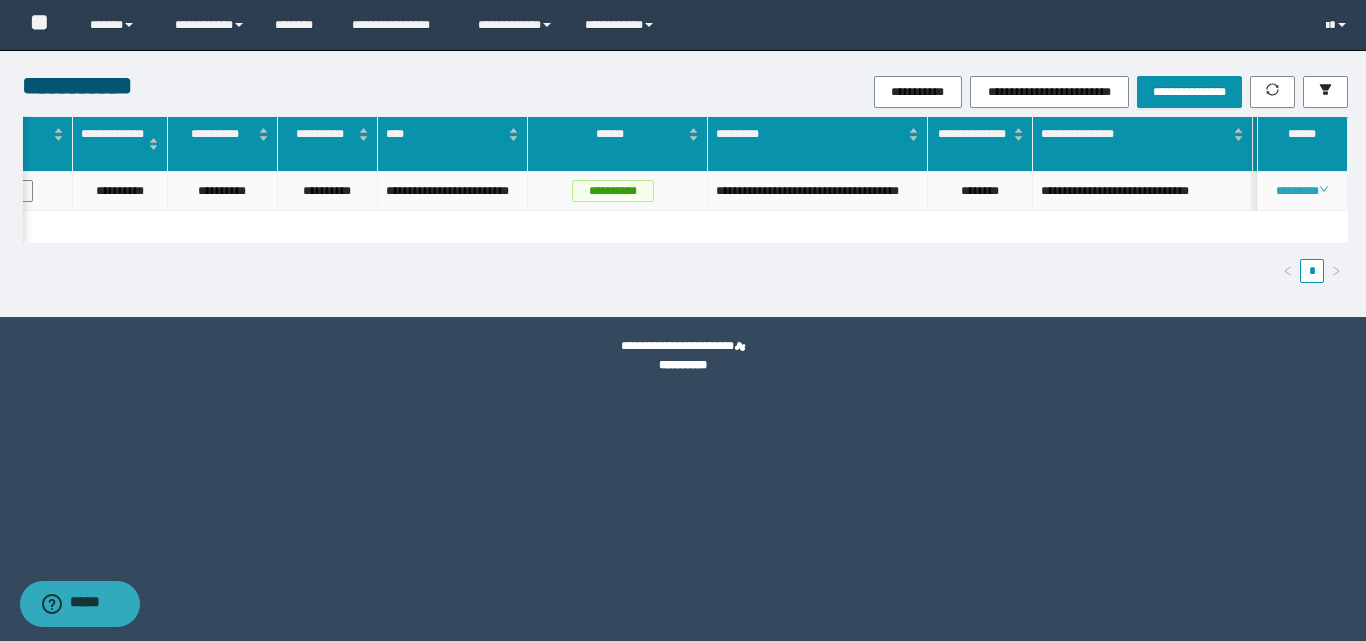 click on "********" at bounding box center [1302, 191] 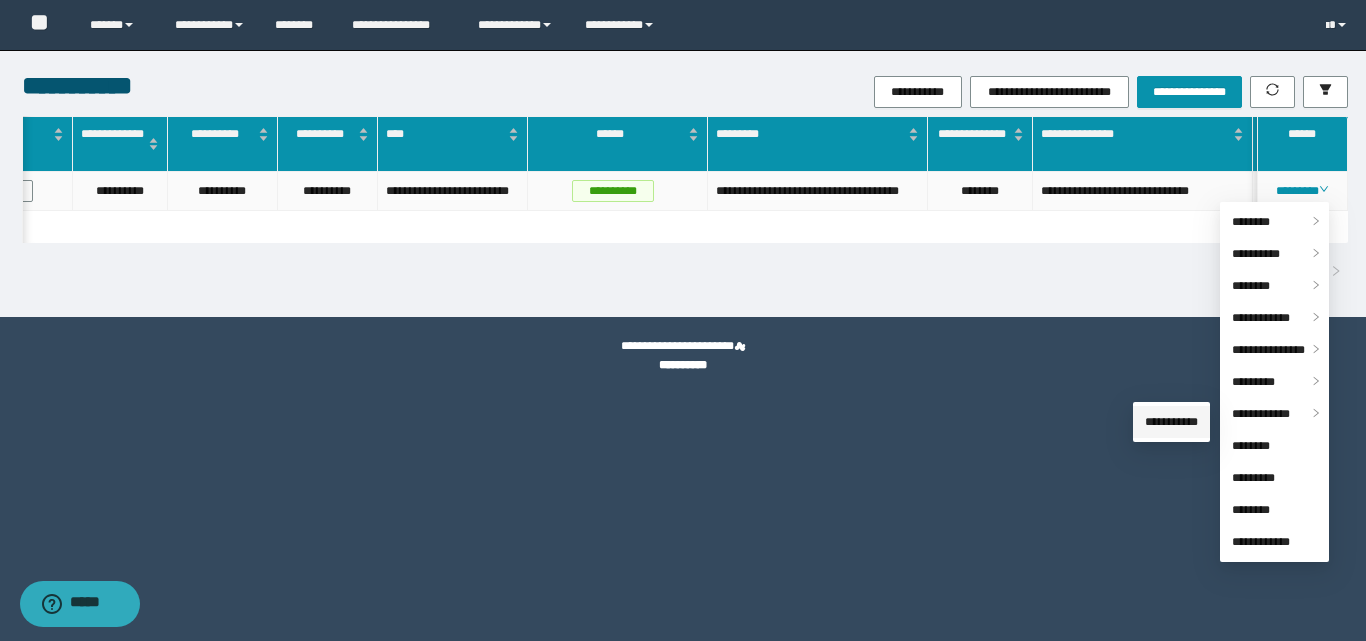 click on "**********" at bounding box center [1171, 422] 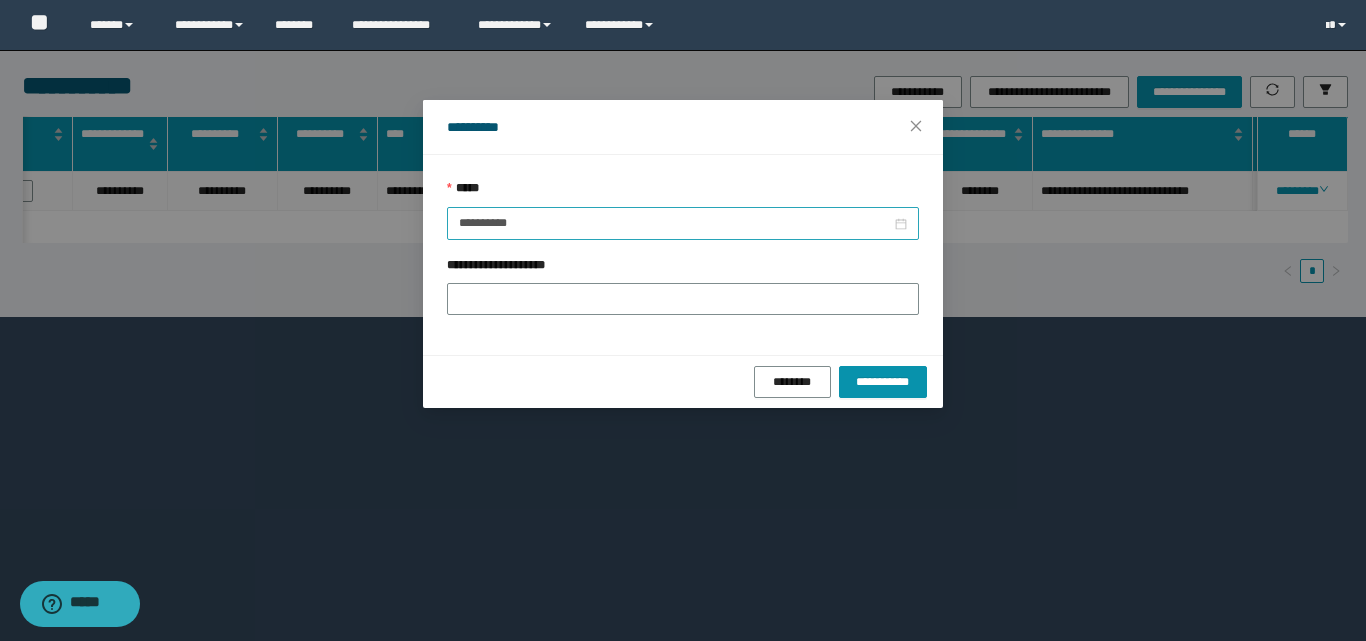 click on "**********" at bounding box center [683, 223] 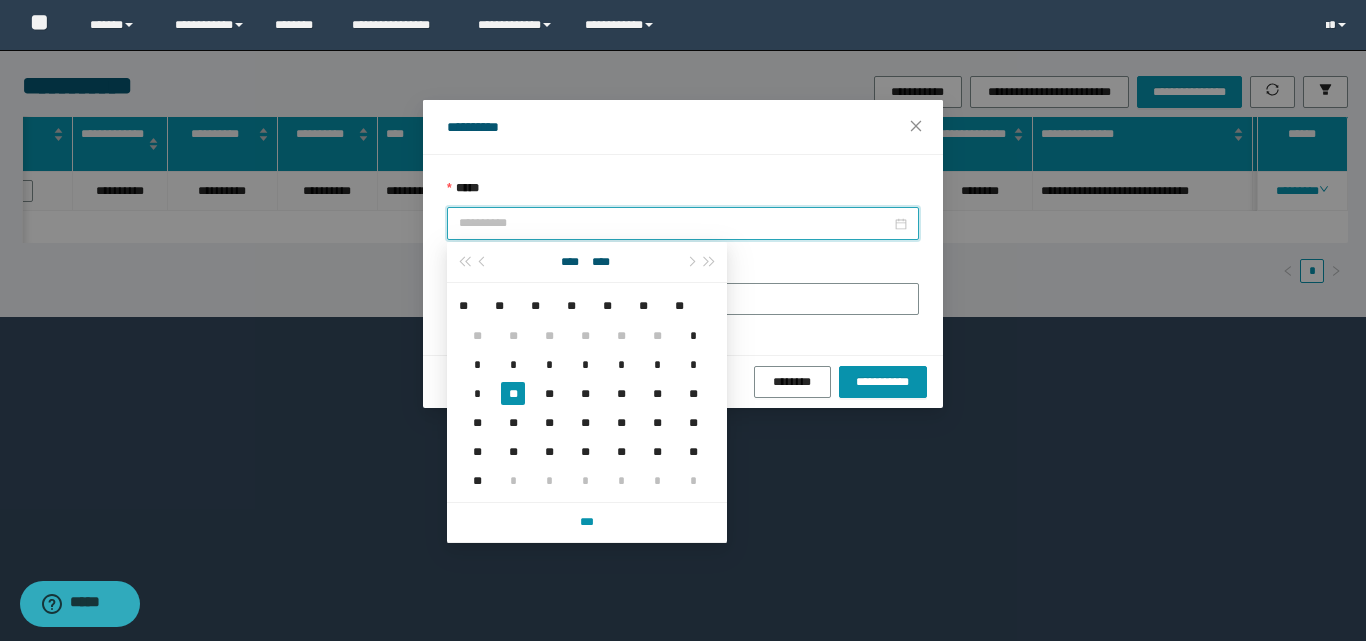 drag, startPoint x: 508, startPoint y: 397, endPoint x: 530, endPoint y: 331, distance: 69.57011 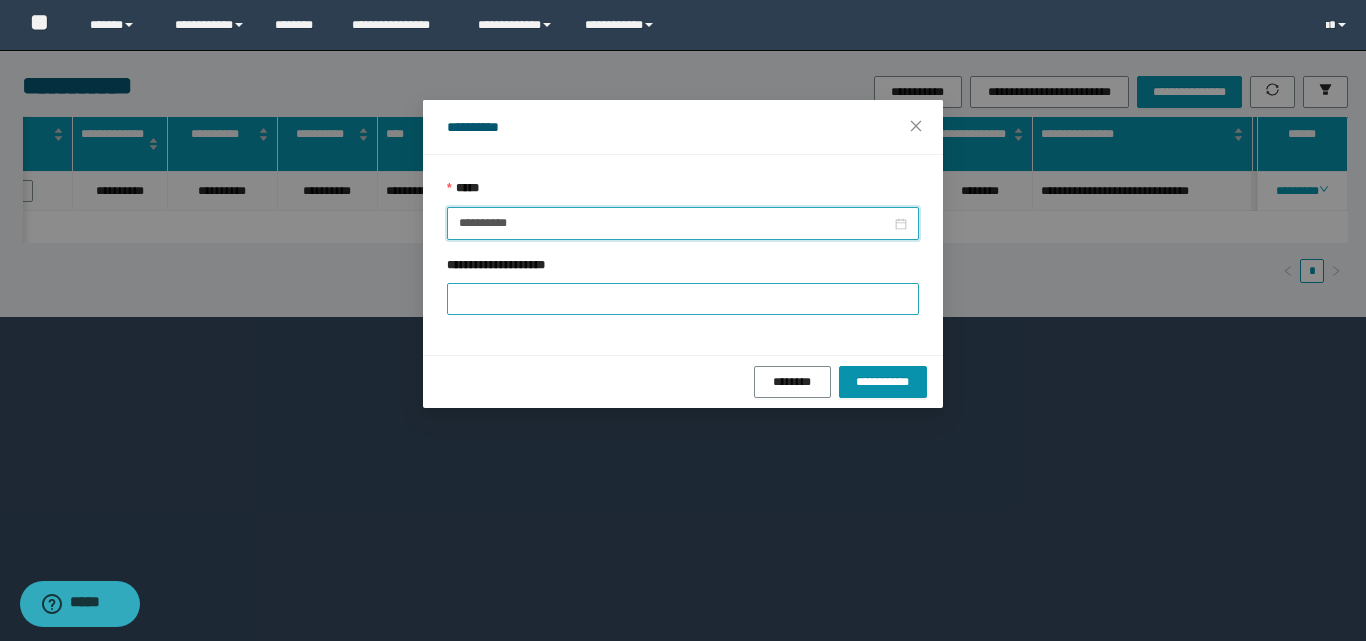 type on "**********" 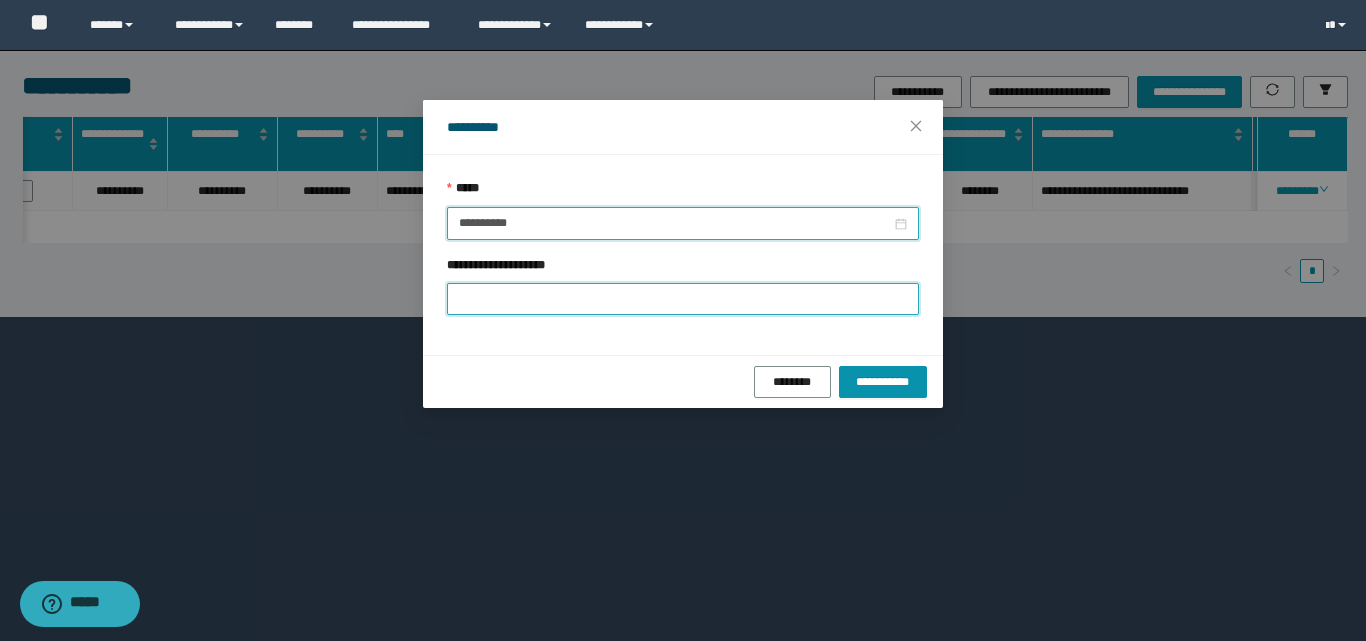 click on "**********" at bounding box center [683, 299] 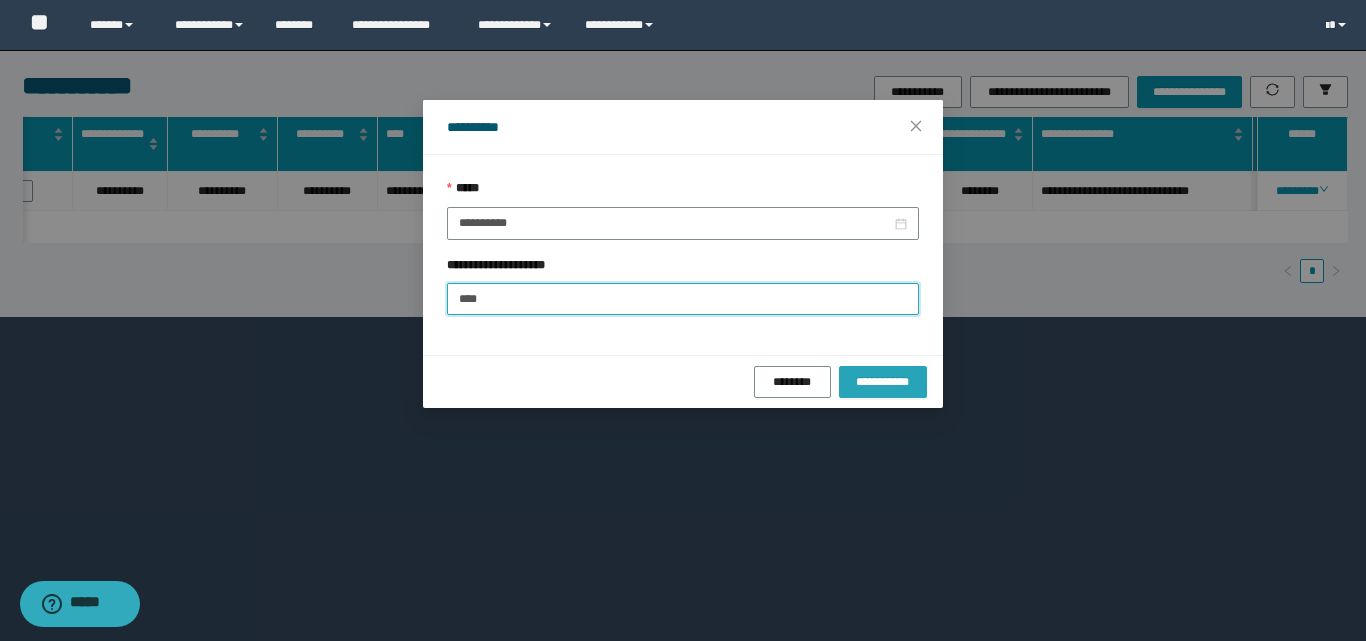 type on "****" 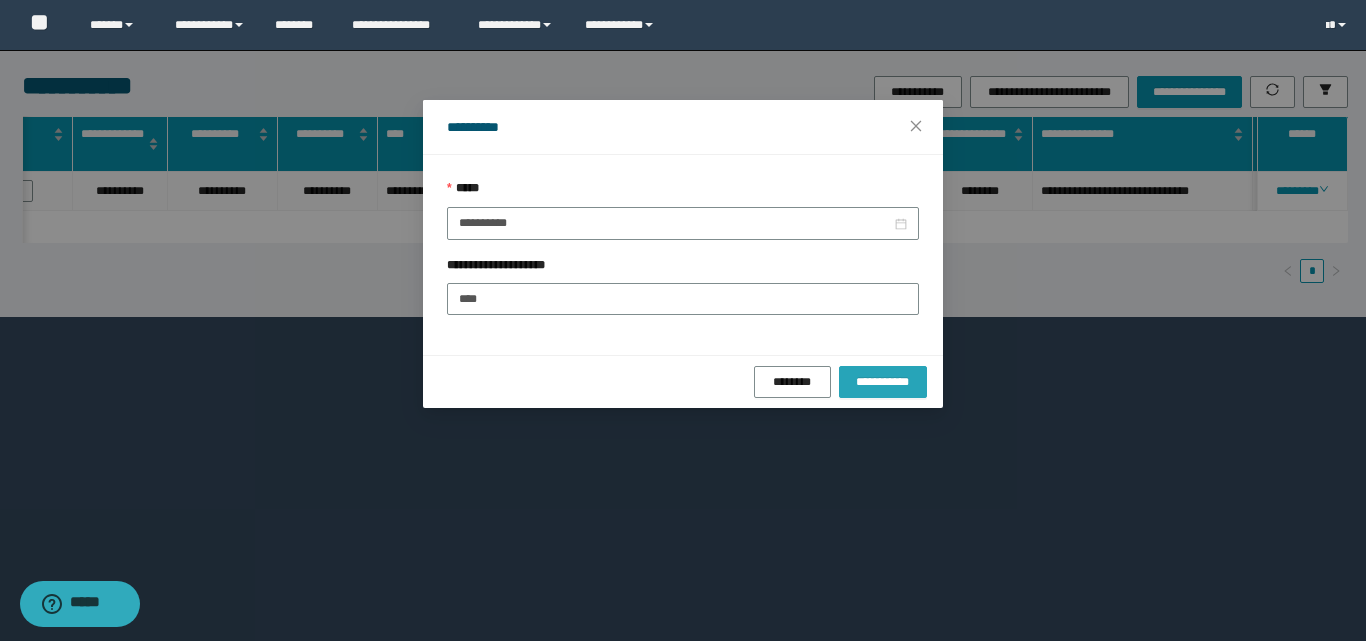 drag, startPoint x: 896, startPoint y: 380, endPoint x: 873, endPoint y: 393, distance: 26.41969 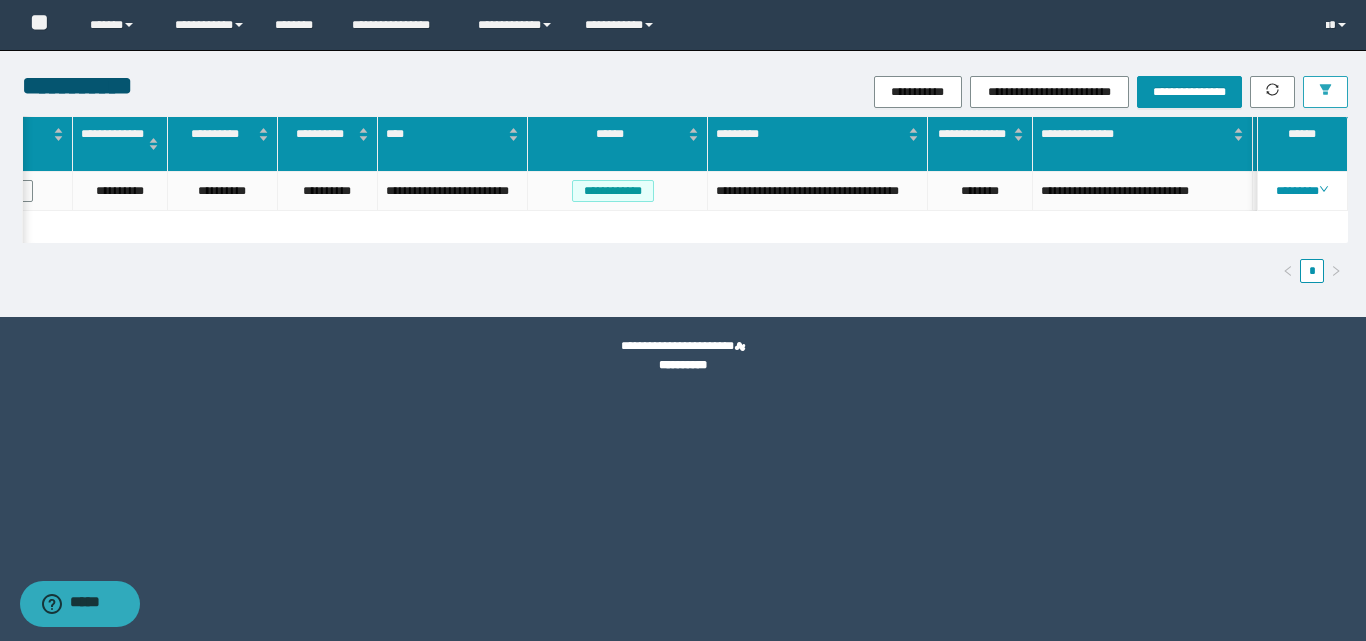 click at bounding box center (1325, 92) 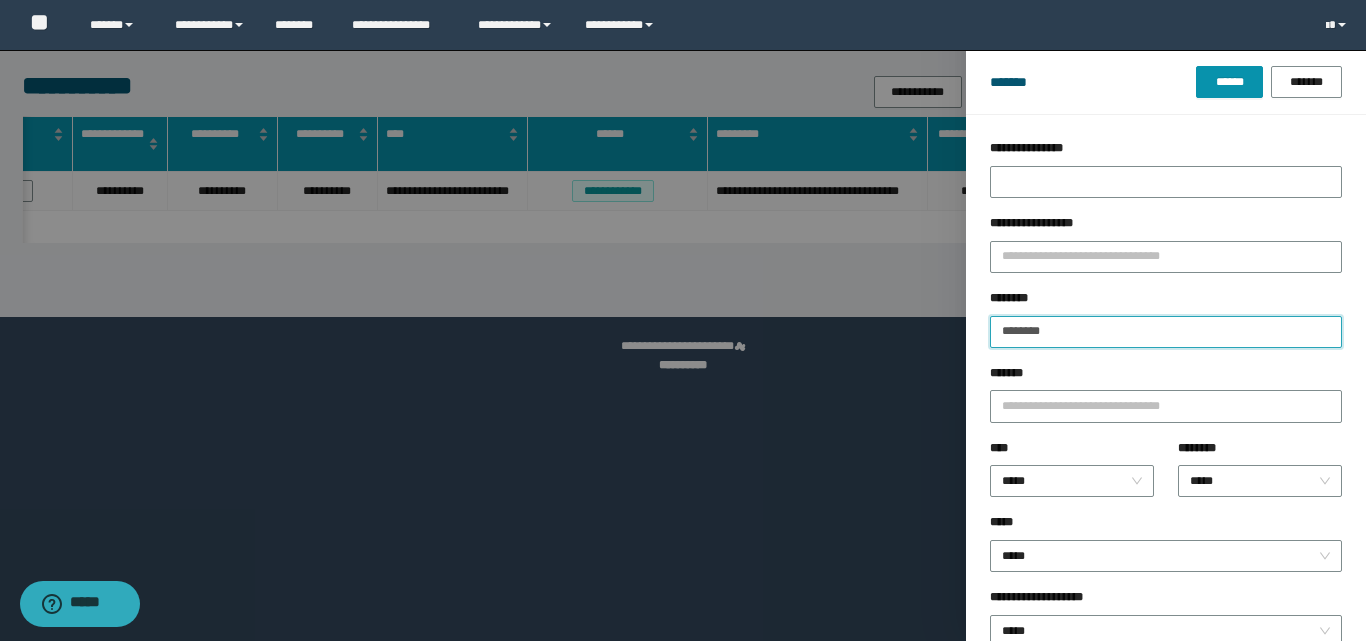 drag, startPoint x: 1086, startPoint y: 332, endPoint x: 990, endPoint y: 339, distance: 96.25487 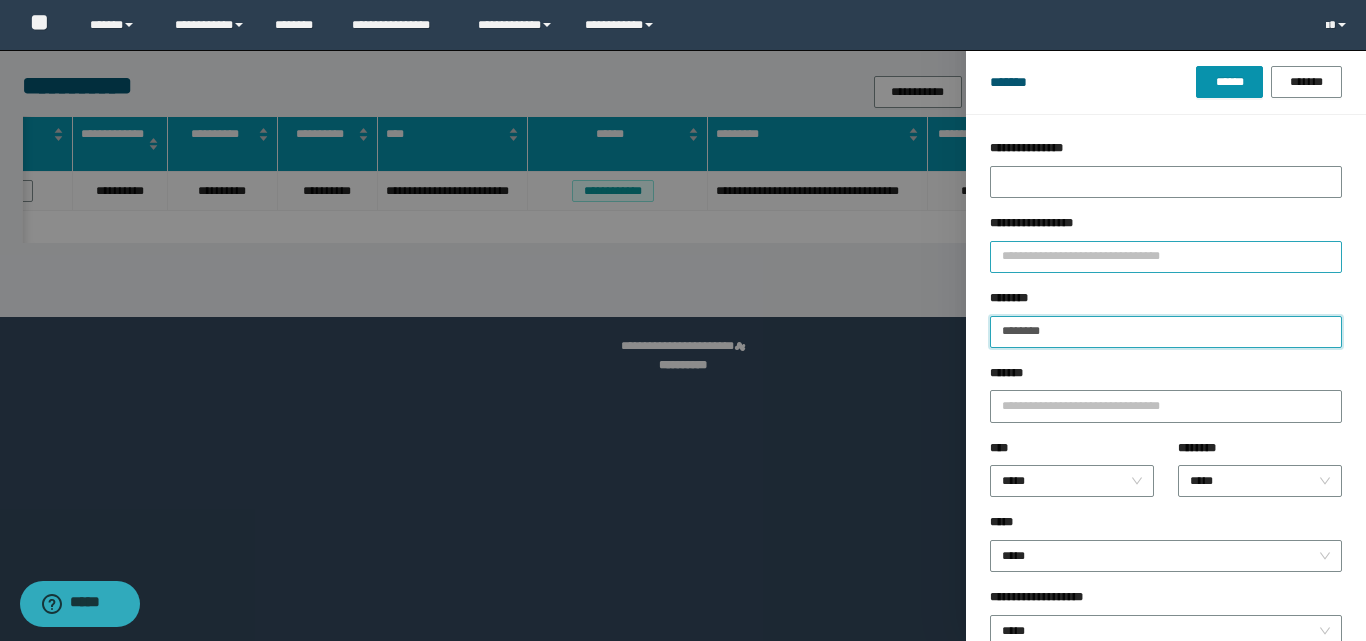 type on "********" 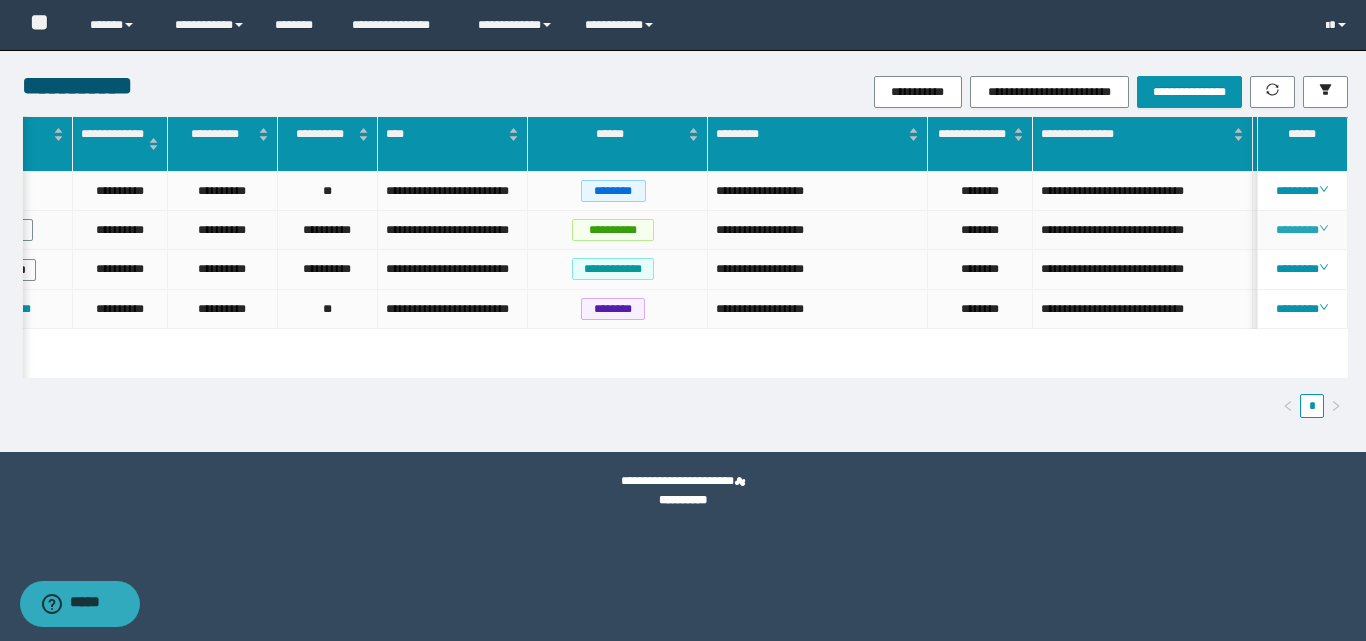 click on "********" at bounding box center [1302, 230] 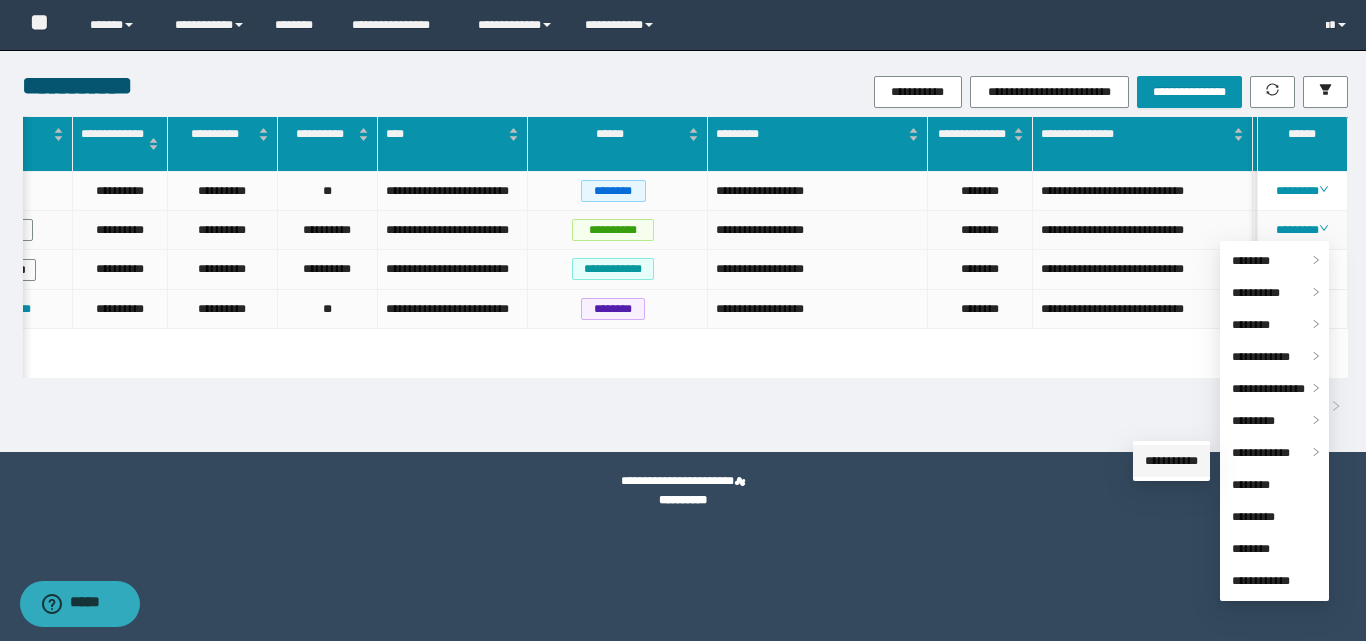 click on "**********" at bounding box center (1171, 461) 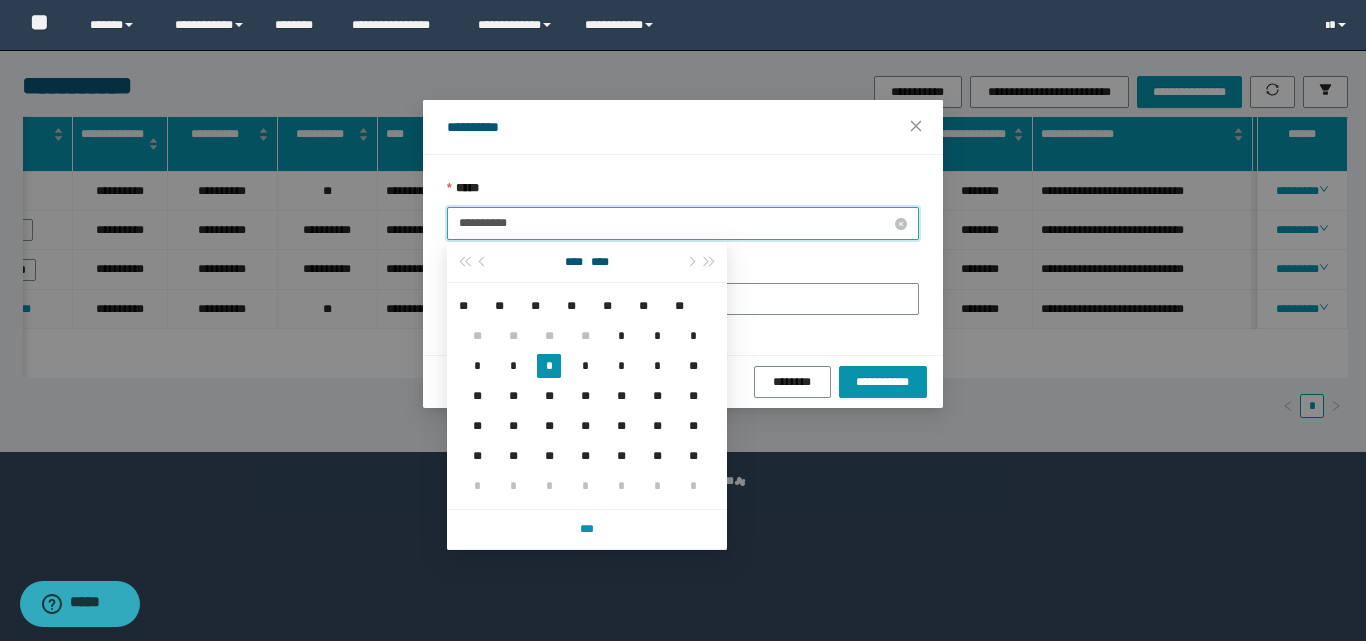 click on "**********" at bounding box center (675, 223) 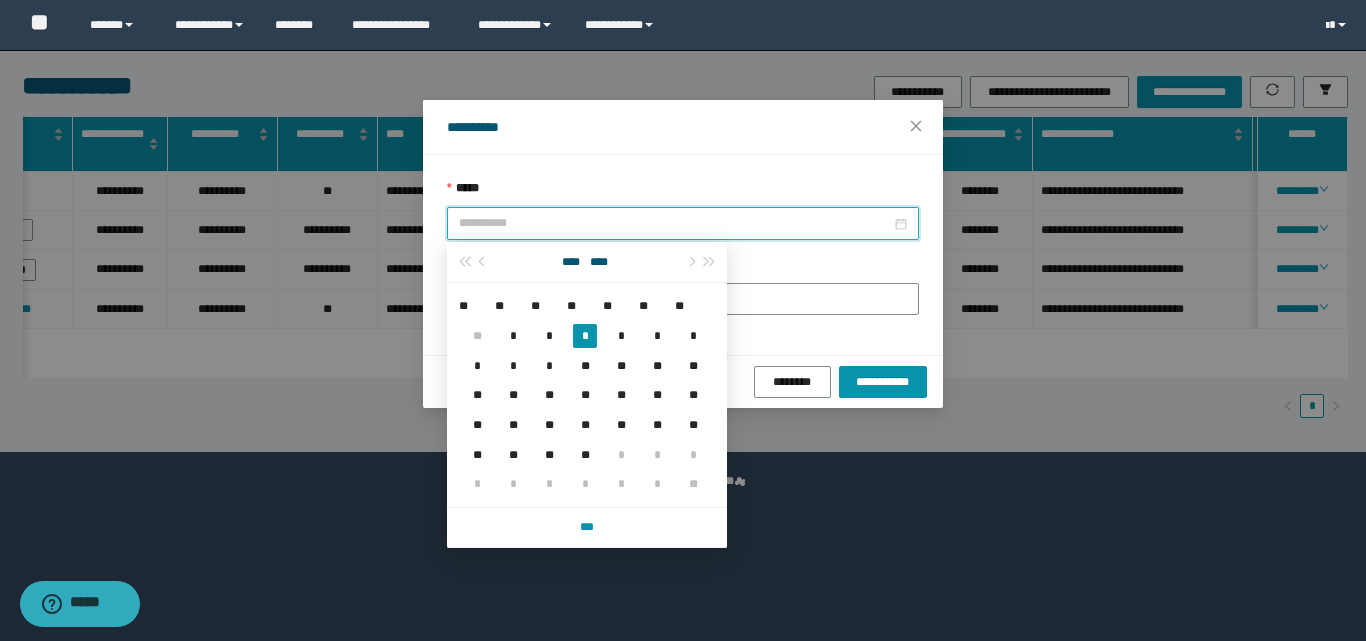 click on "*" at bounding box center [585, 336] 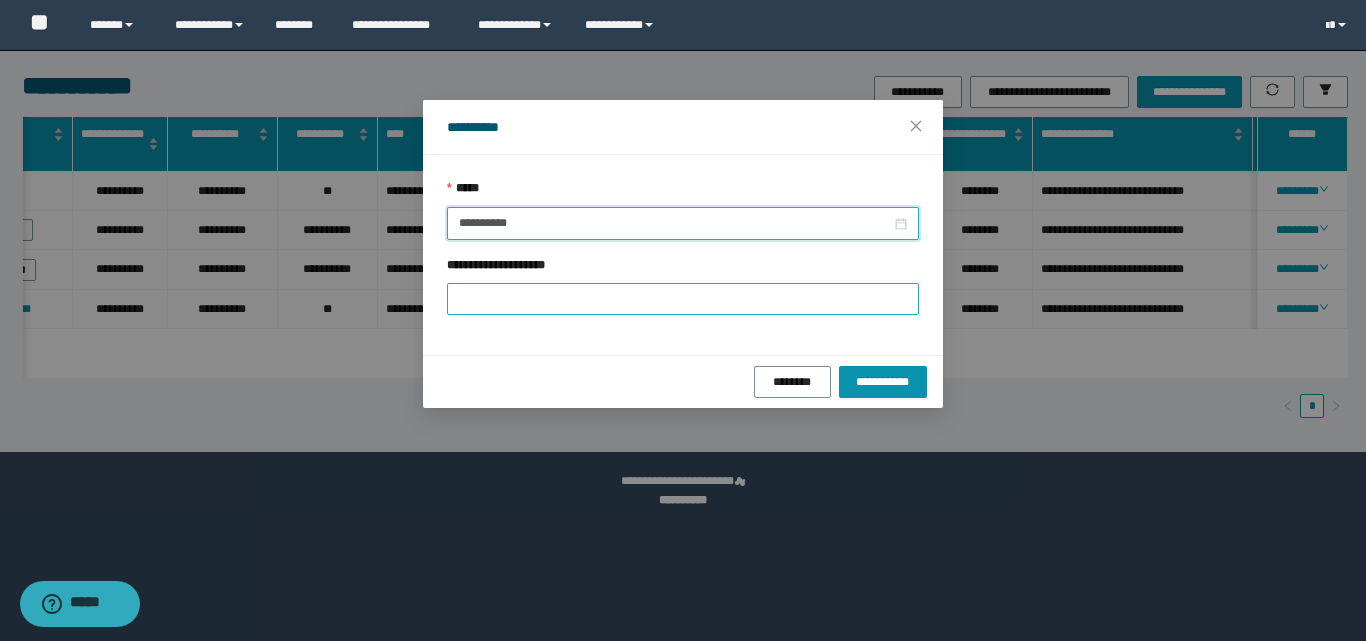 type on "**********" 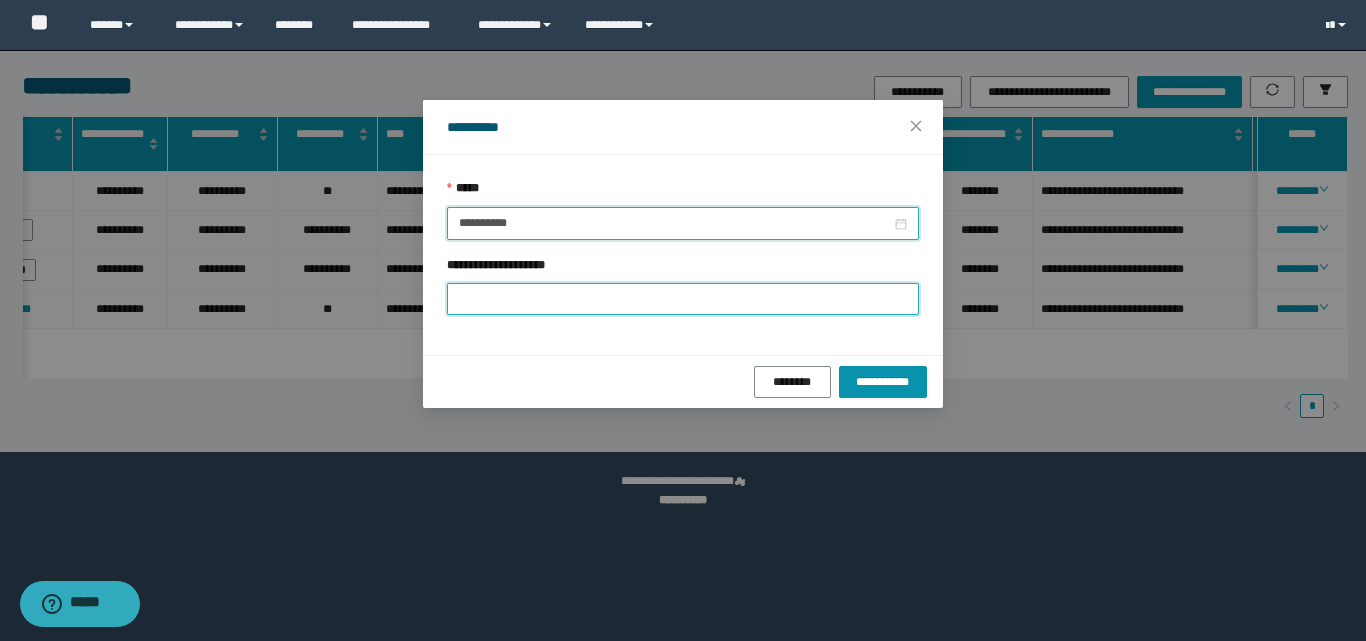 click on "**********" at bounding box center [683, 299] 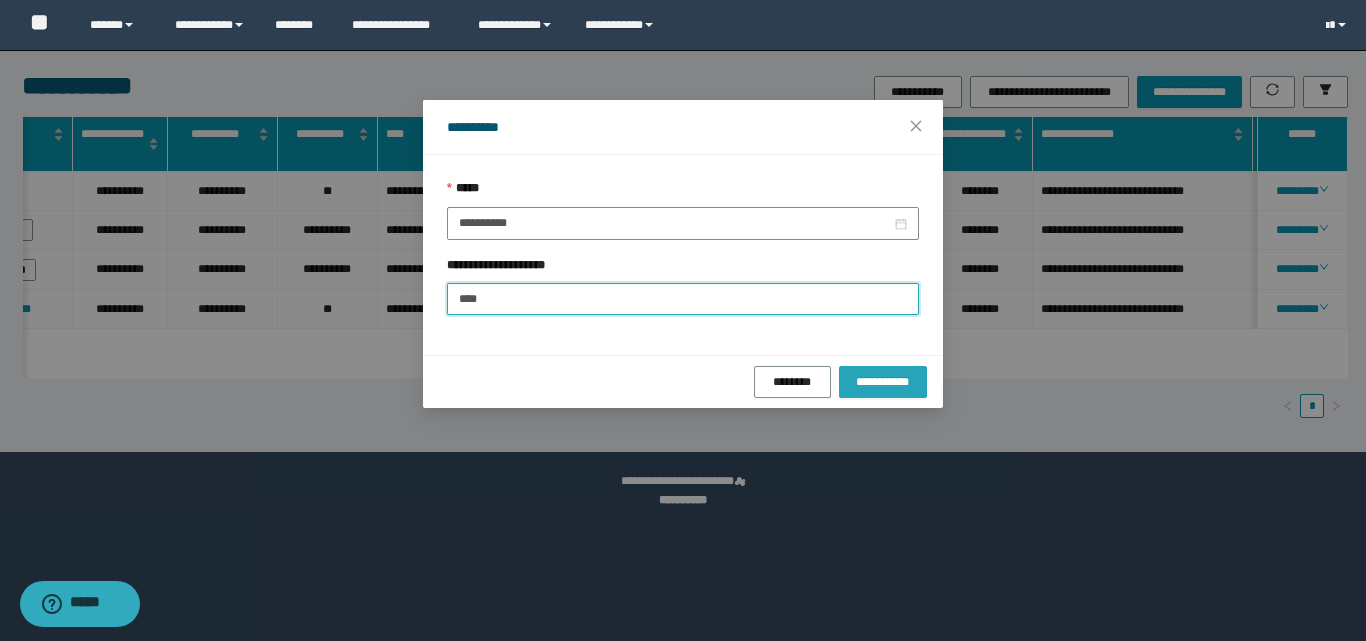 type on "****" 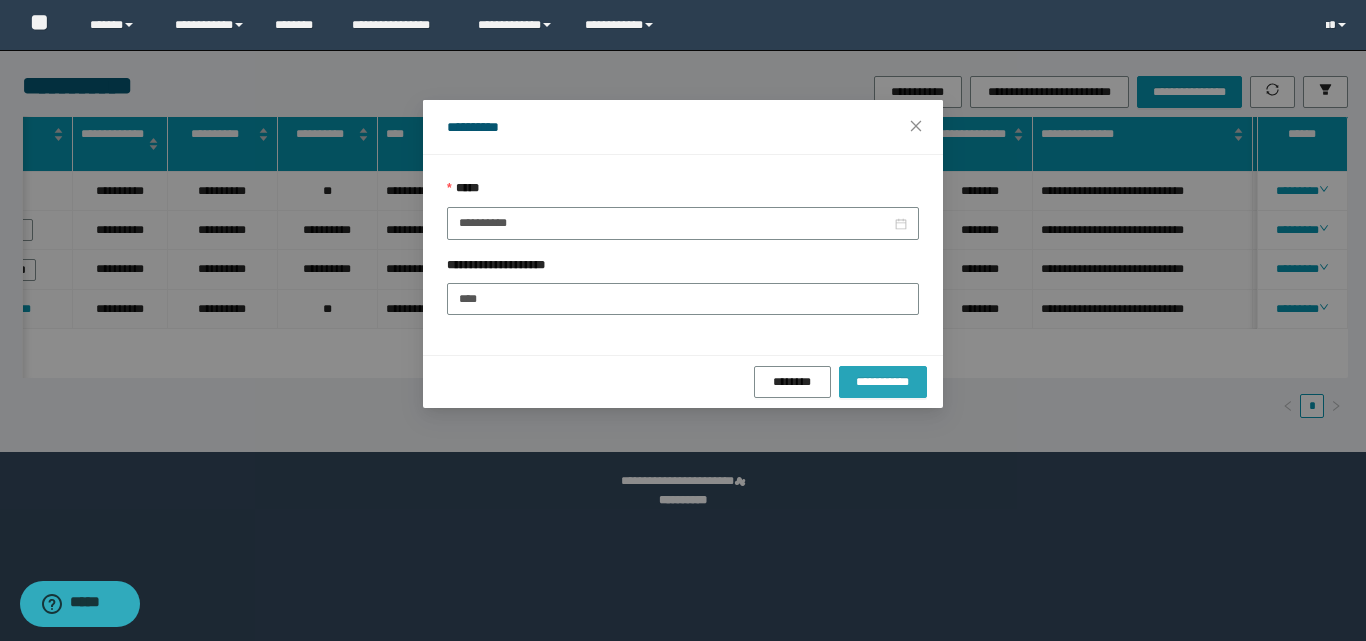 click on "**********" at bounding box center (883, 382) 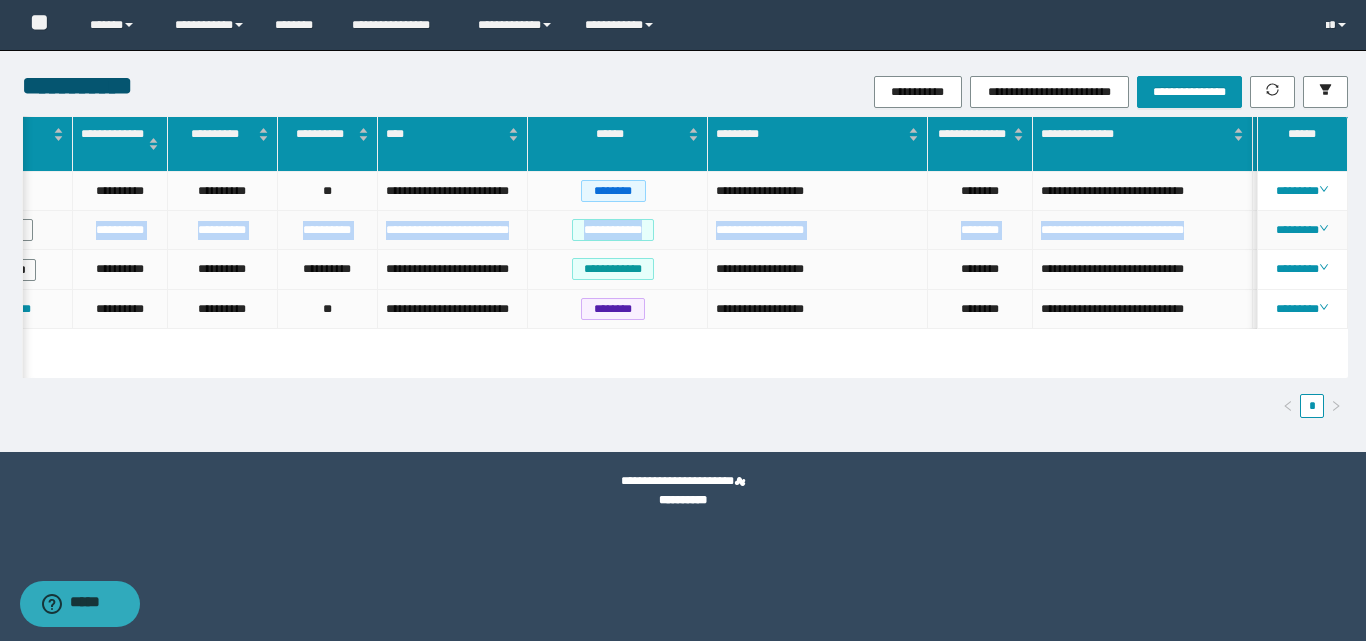 drag, startPoint x: 86, startPoint y: 228, endPoint x: 1195, endPoint y: 229, distance: 1109.0005 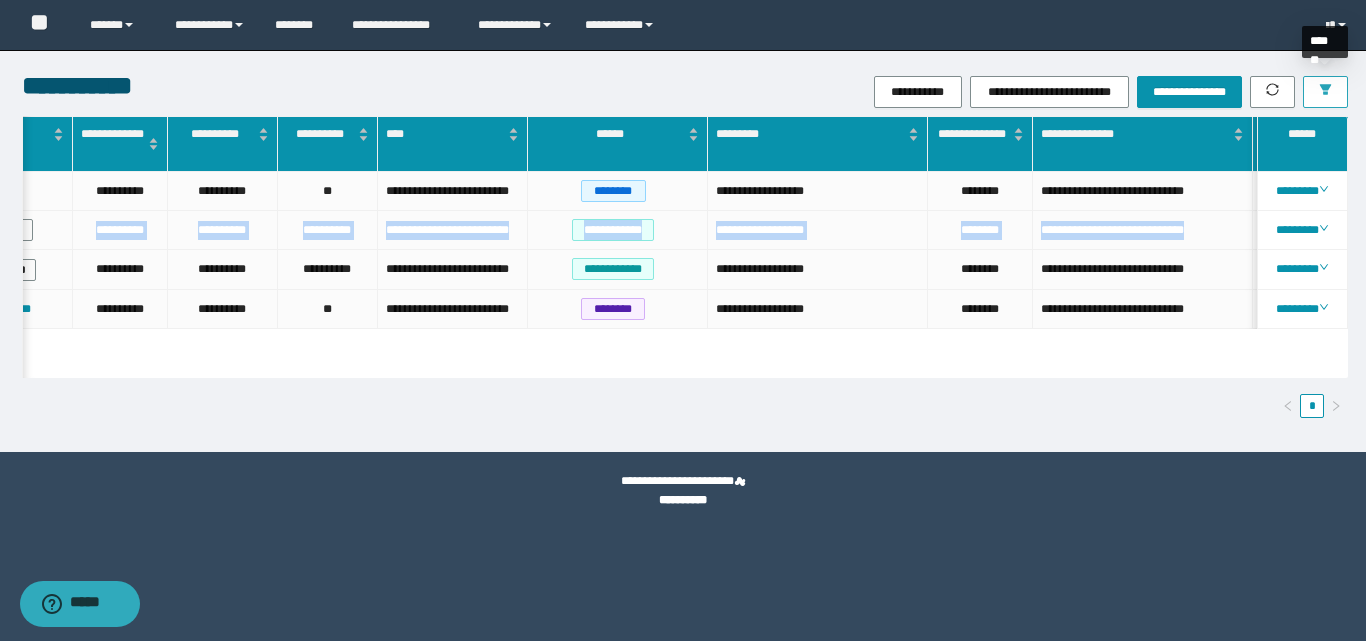 click 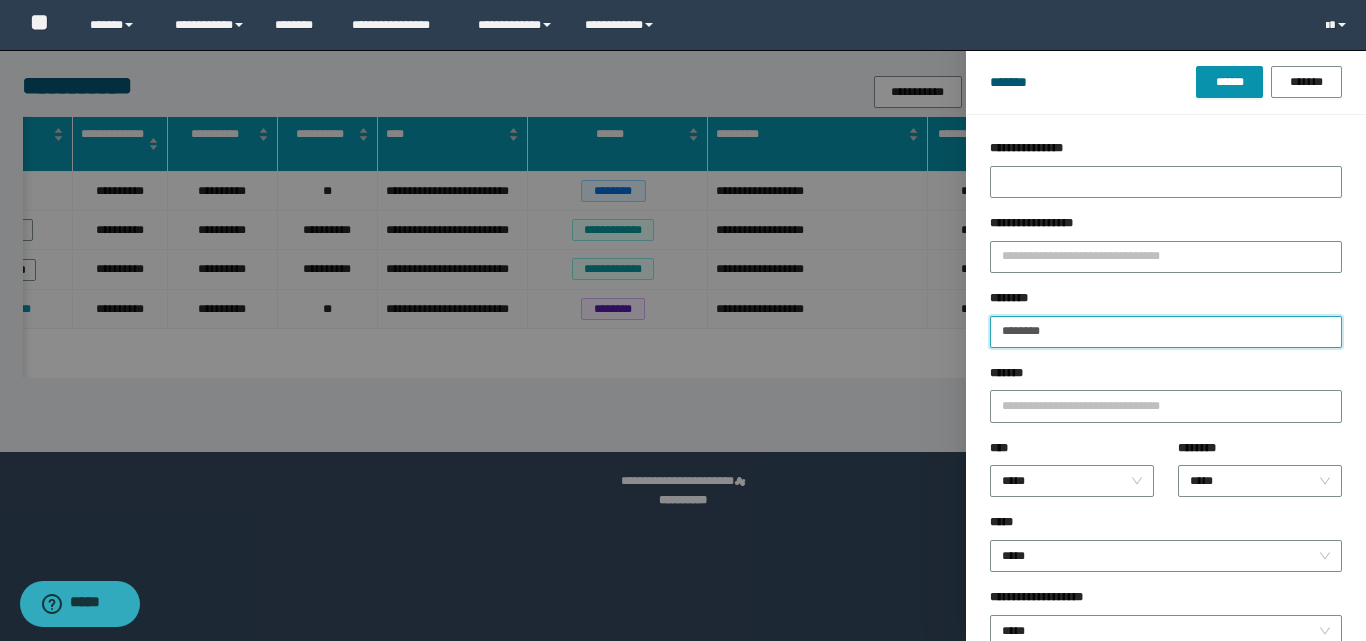 drag, startPoint x: 1074, startPoint y: 321, endPoint x: 942, endPoint y: 333, distance: 132.54433 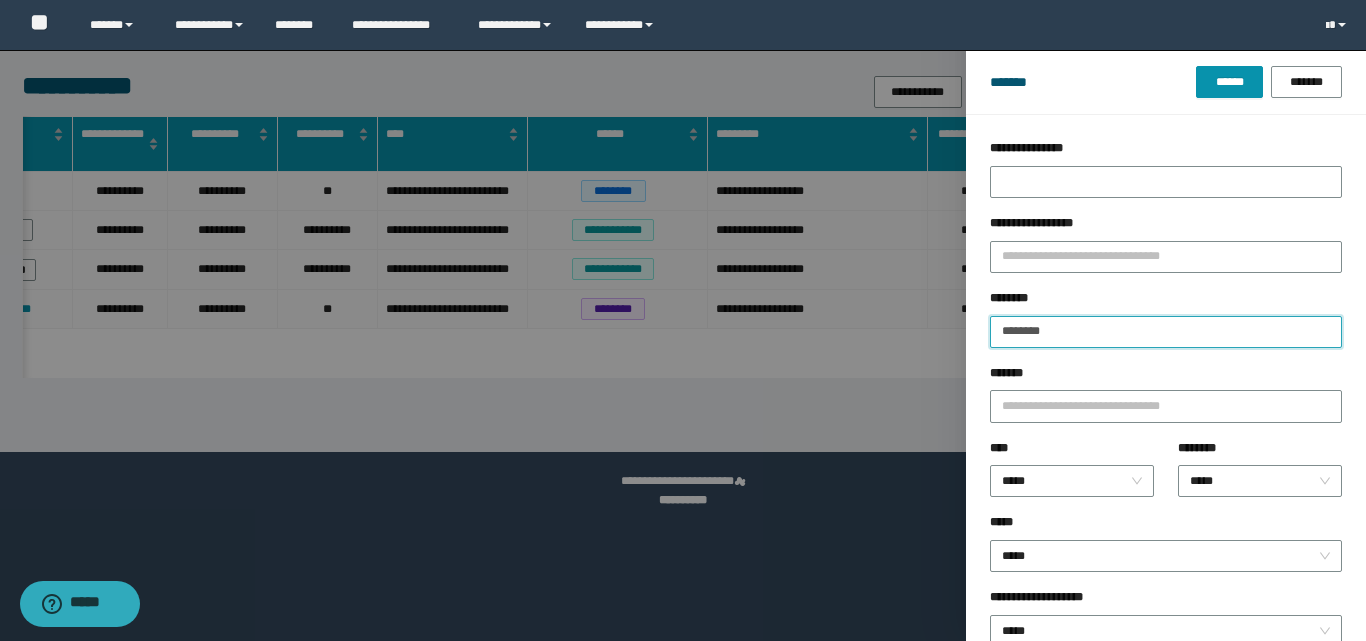 click on "******" at bounding box center (1229, 82) 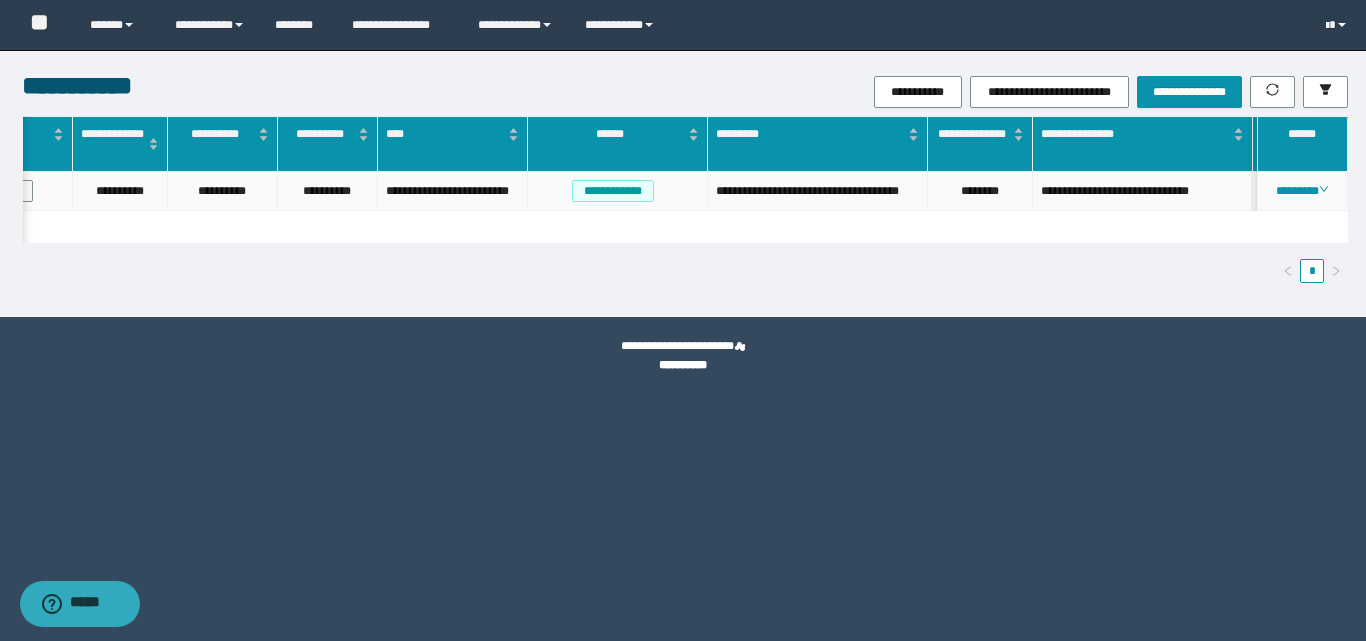 click on "**********" at bounding box center [120, 191] 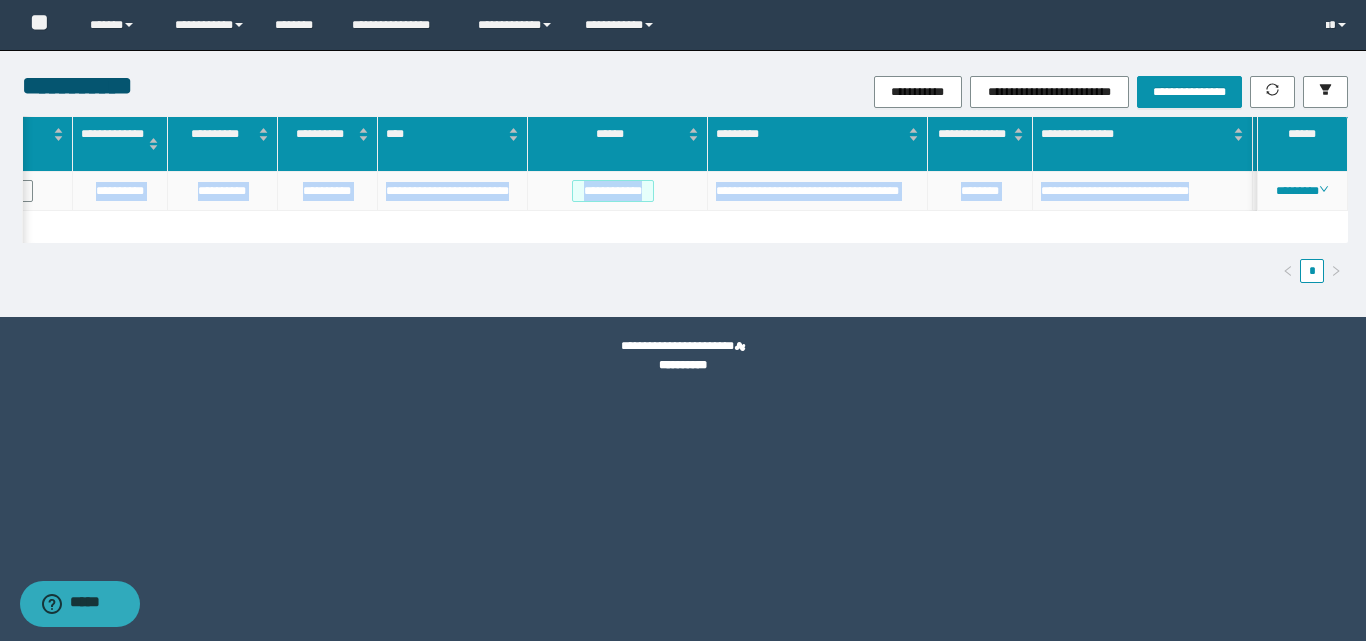 drag, startPoint x: 105, startPoint y: 194, endPoint x: 1205, endPoint y: 194, distance: 1100 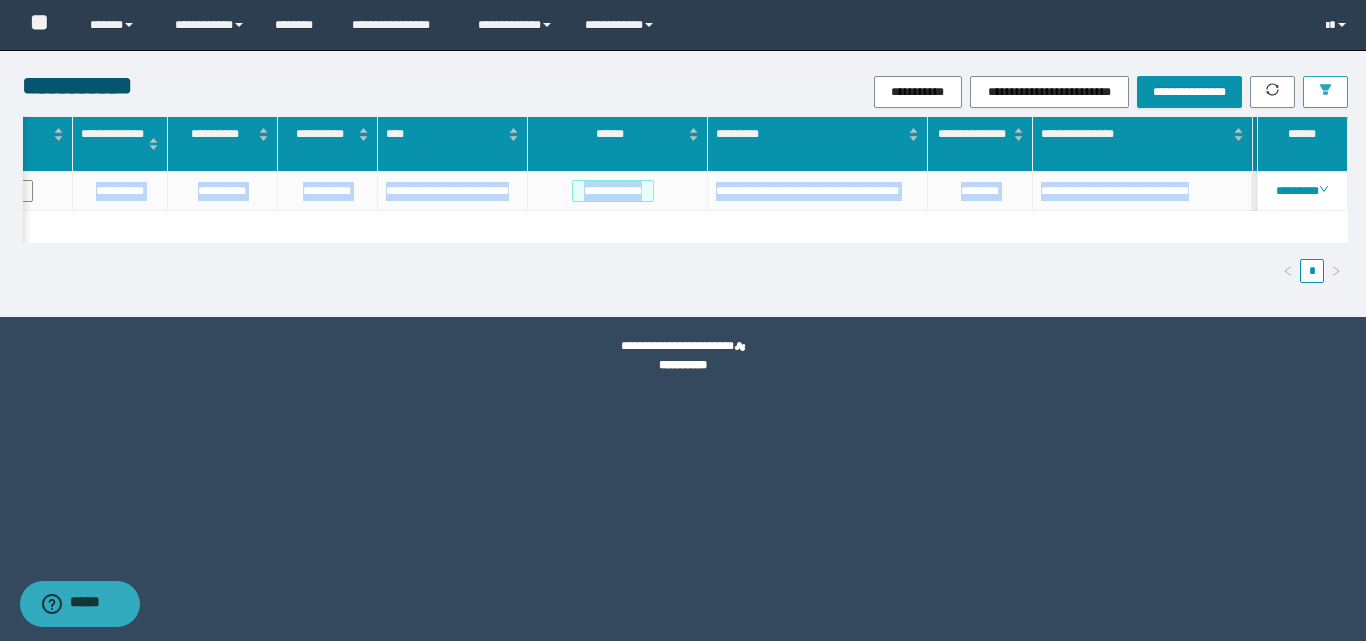 click at bounding box center (1325, 91) 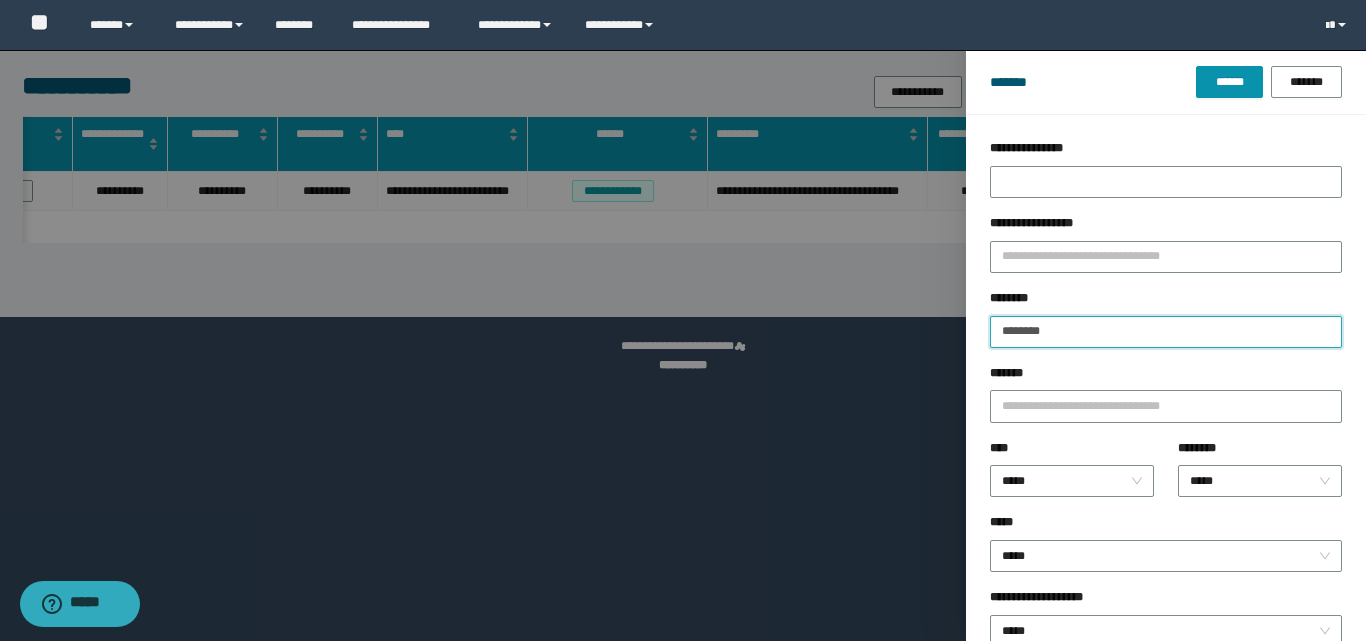 drag, startPoint x: 1085, startPoint y: 331, endPoint x: 938, endPoint y: 318, distance: 147.57372 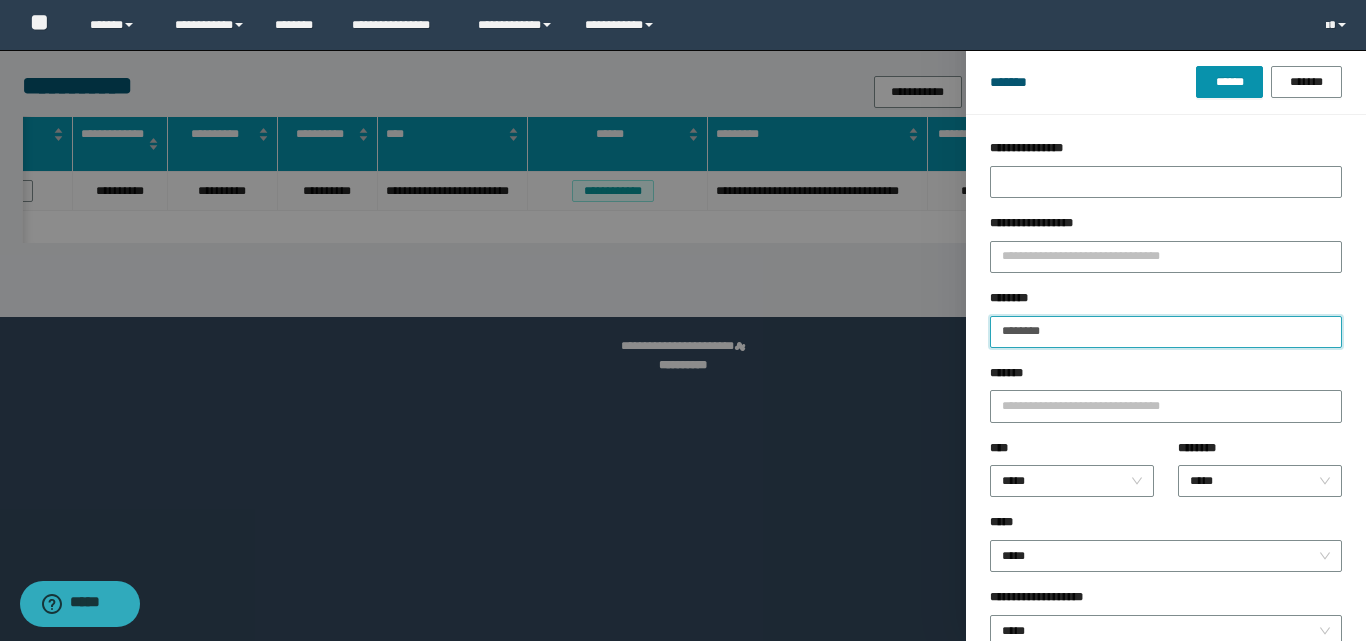 type on "********" 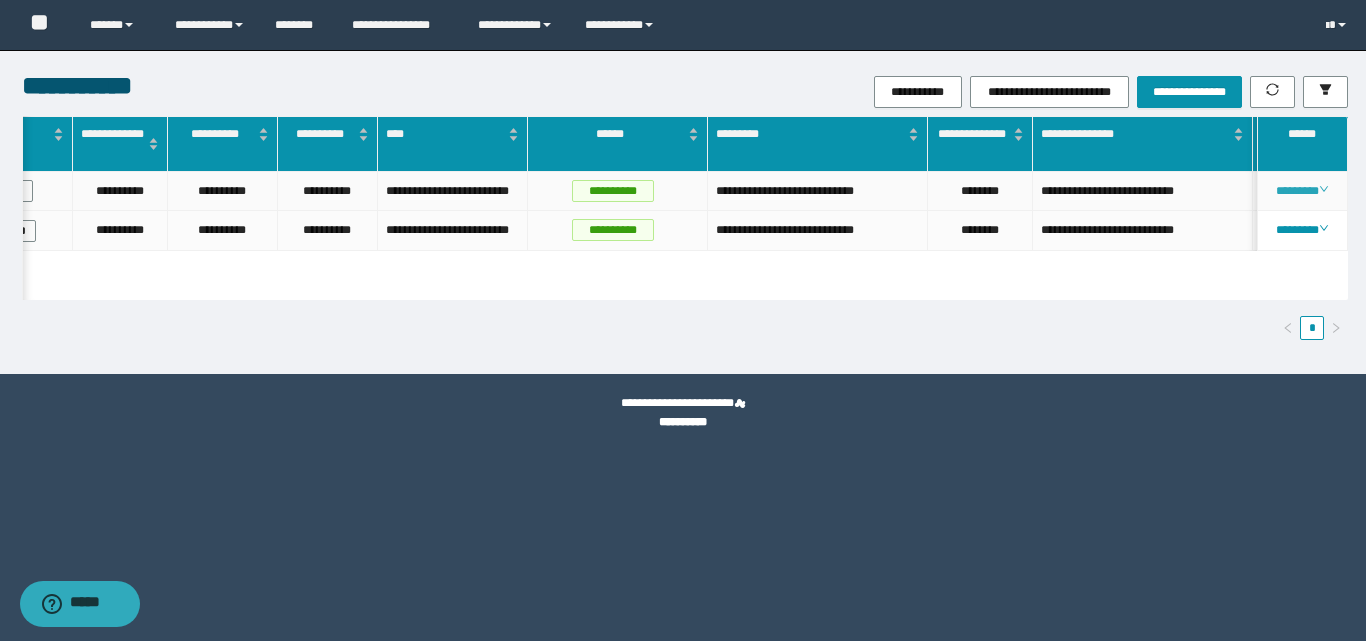 click on "********" at bounding box center (1302, 191) 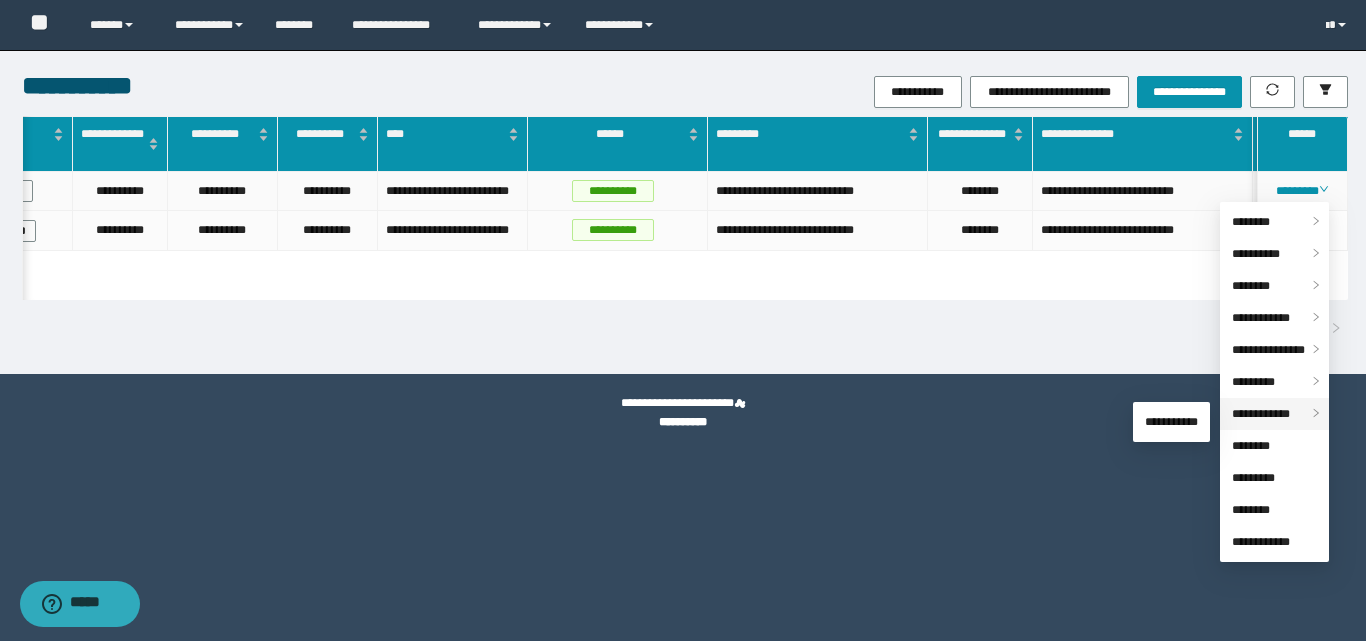 drag, startPoint x: 1273, startPoint y: 414, endPoint x: 1258, endPoint y: 423, distance: 17.492855 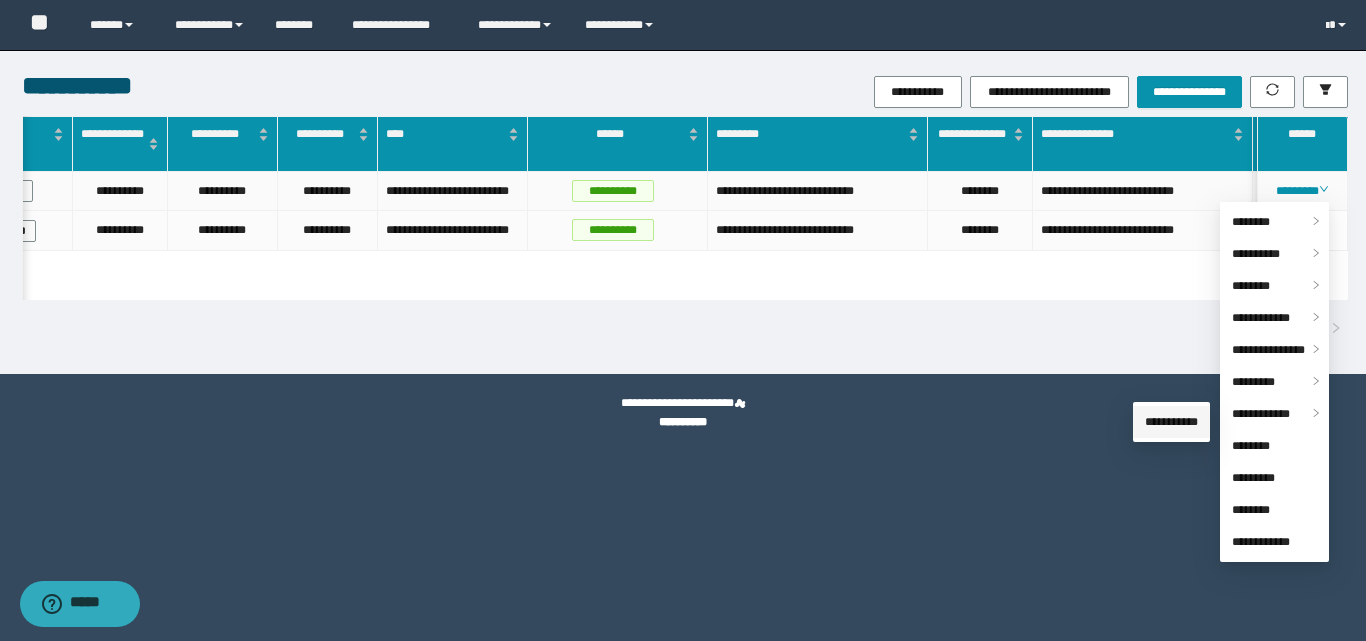 click on "**********" at bounding box center [1171, 422] 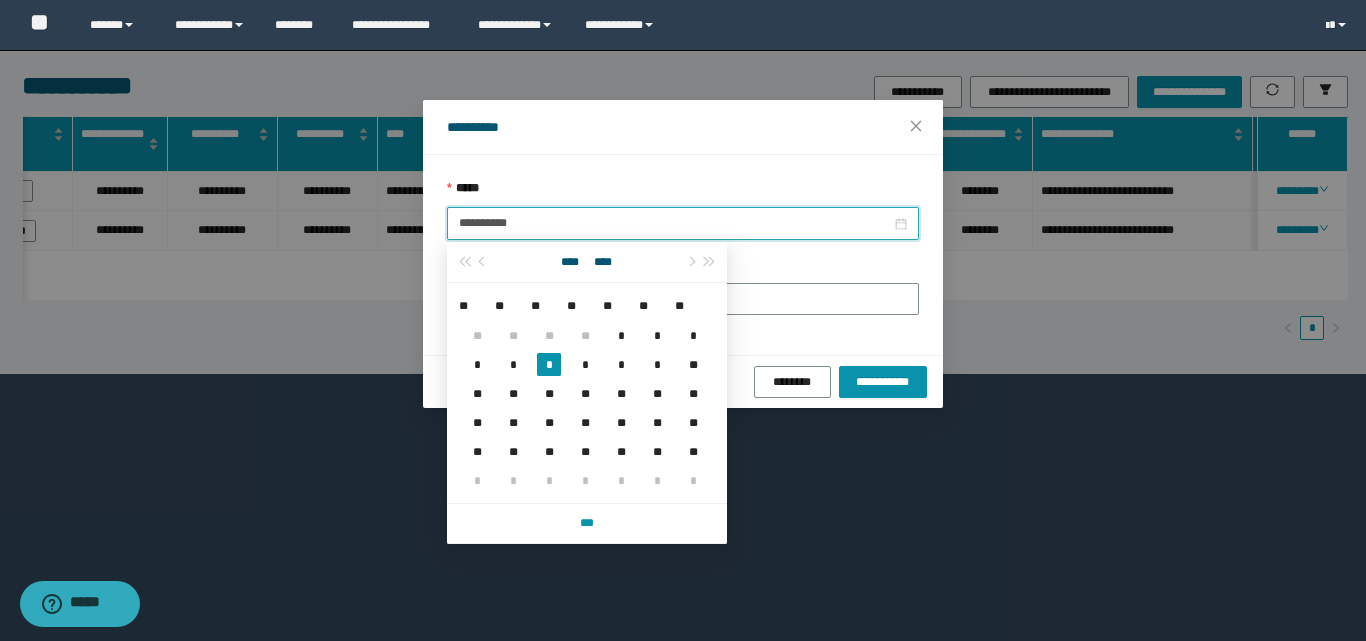 drag, startPoint x: 491, startPoint y: 223, endPoint x: 427, endPoint y: 228, distance: 64.195015 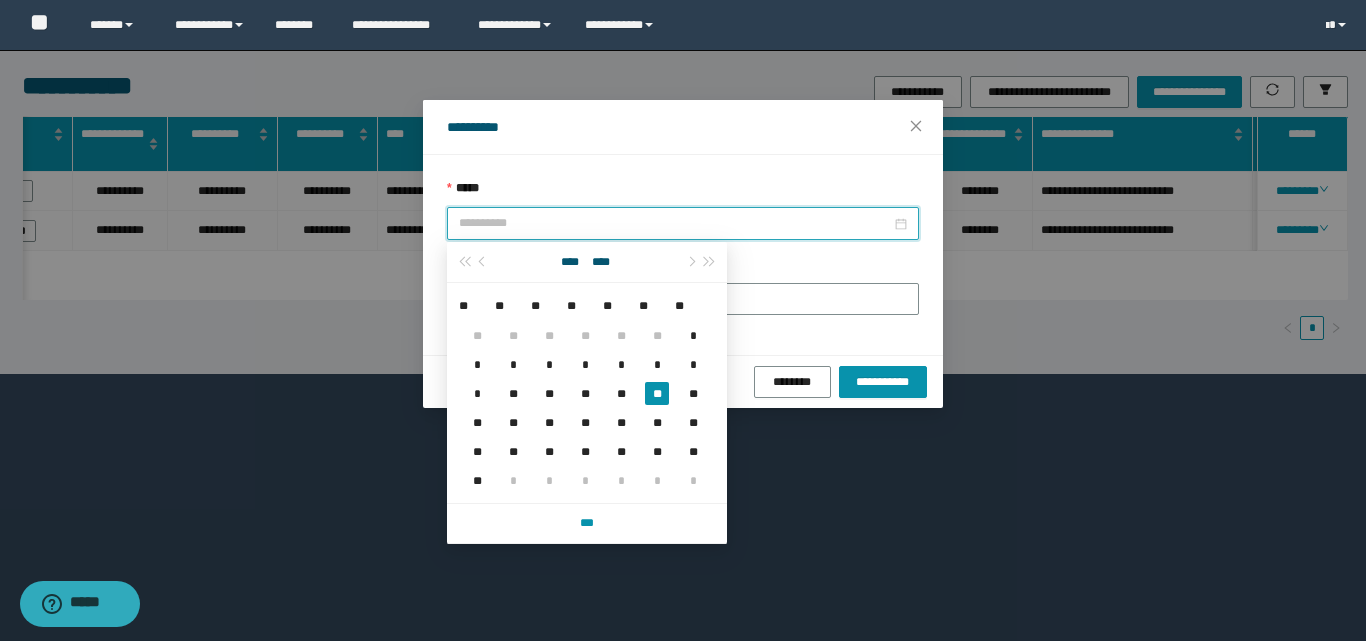 click on "**" at bounding box center (657, 393) 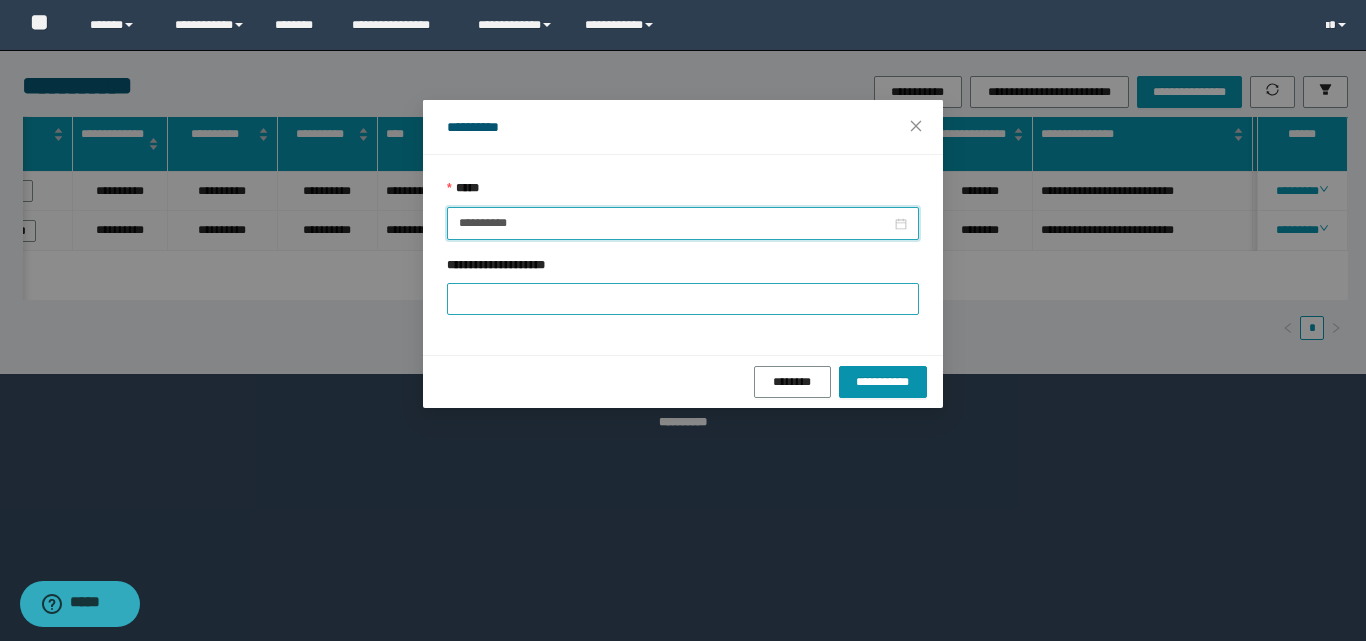 type on "**********" 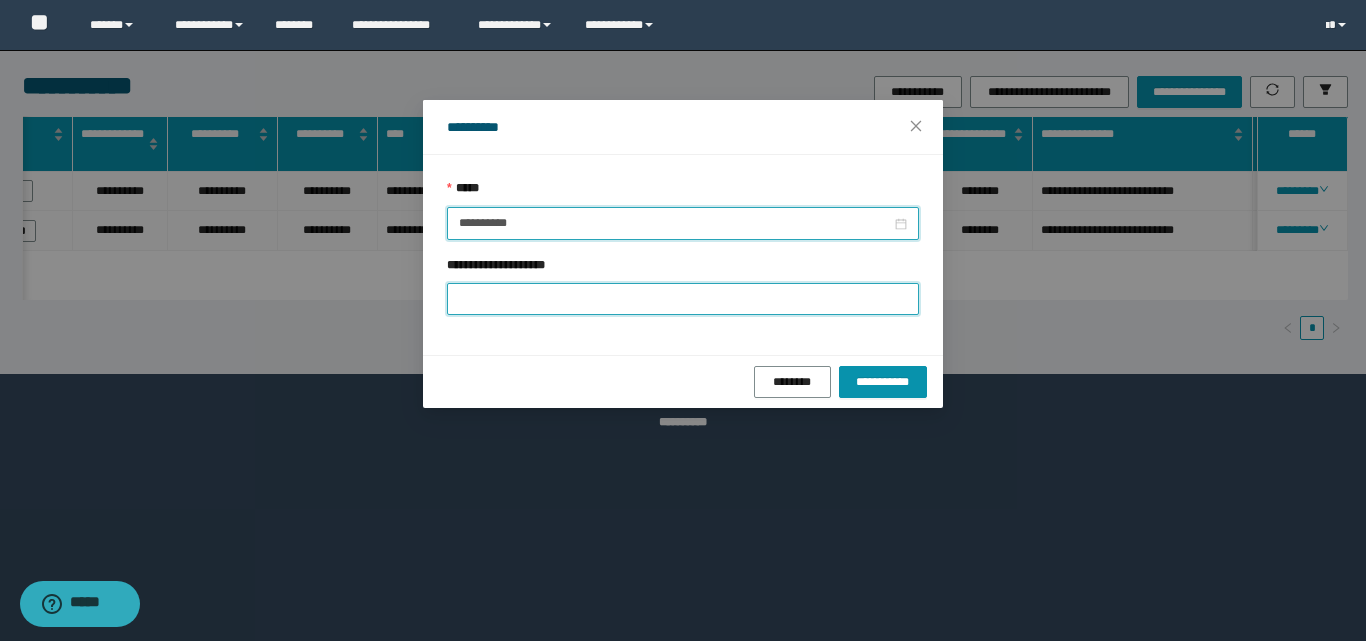 click on "**********" at bounding box center (683, 299) 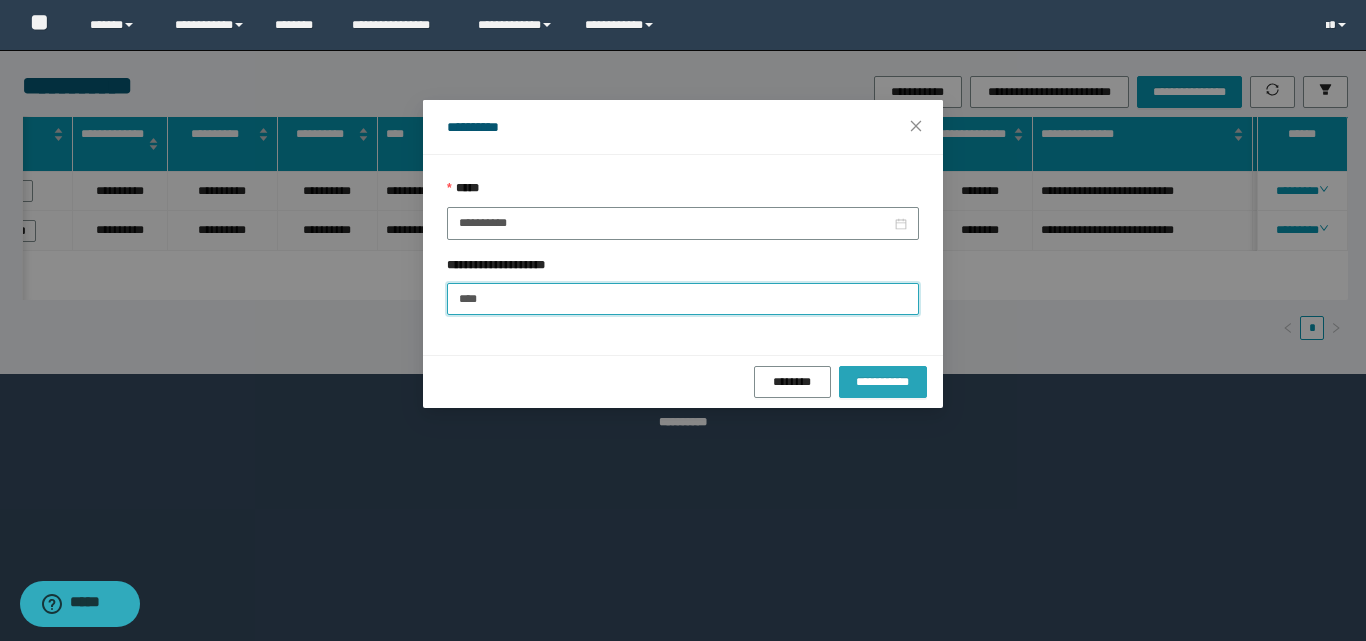 type on "****" 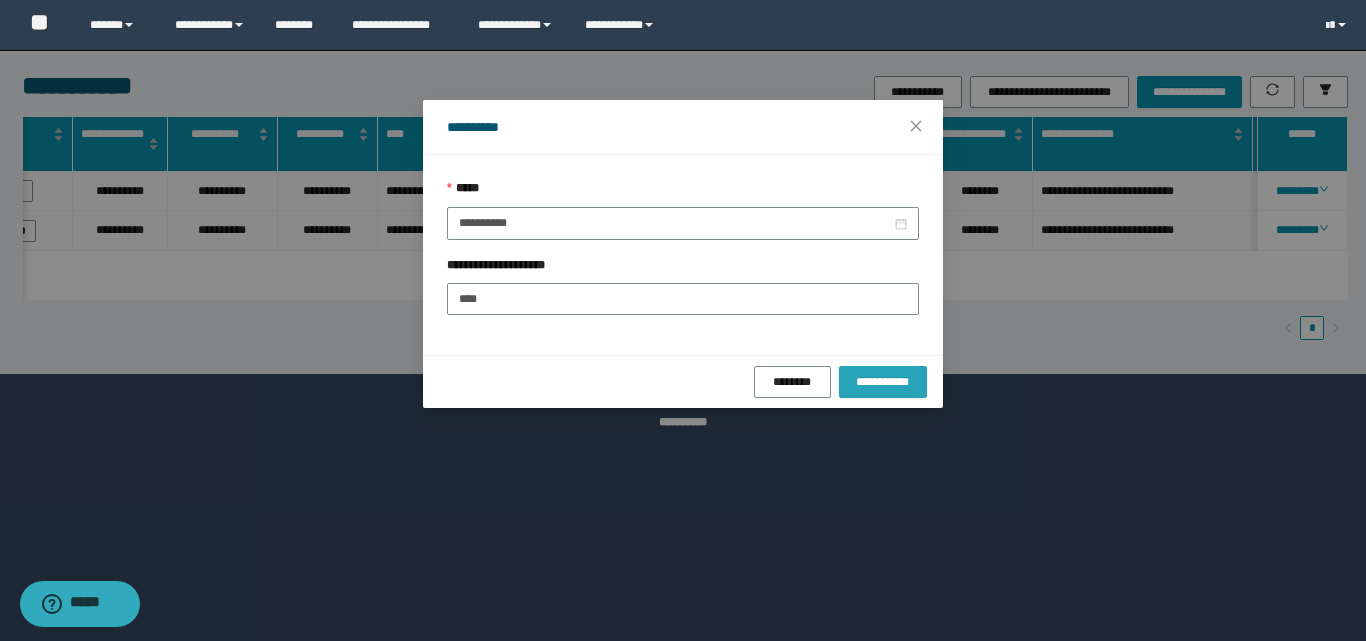 click on "**********" at bounding box center [883, 382] 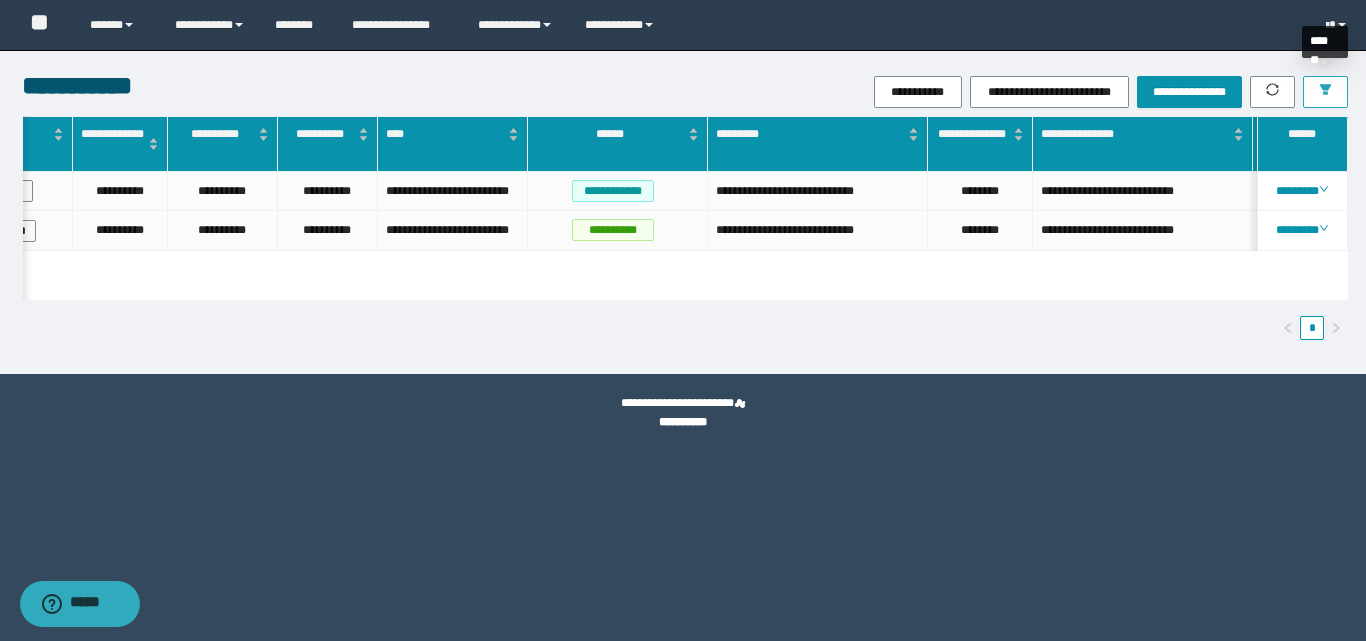click at bounding box center (1325, 92) 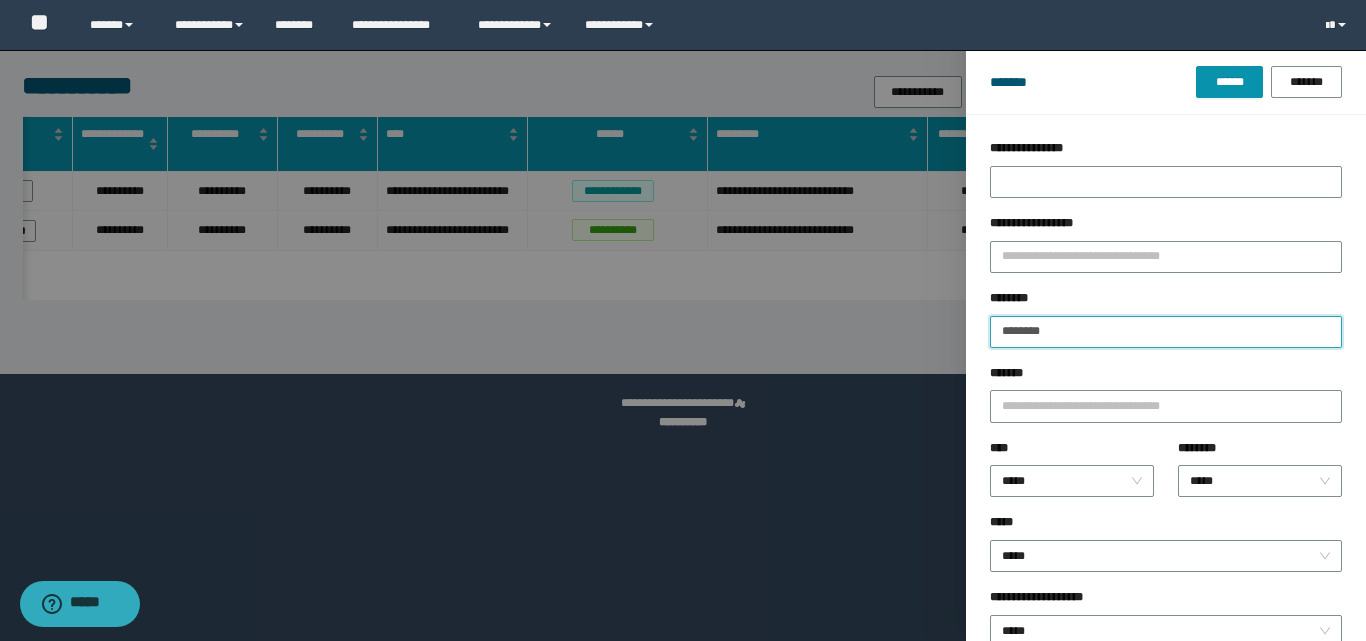 drag, startPoint x: 1074, startPoint y: 333, endPoint x: 982, endPoint y: 330, distance: 92.0489 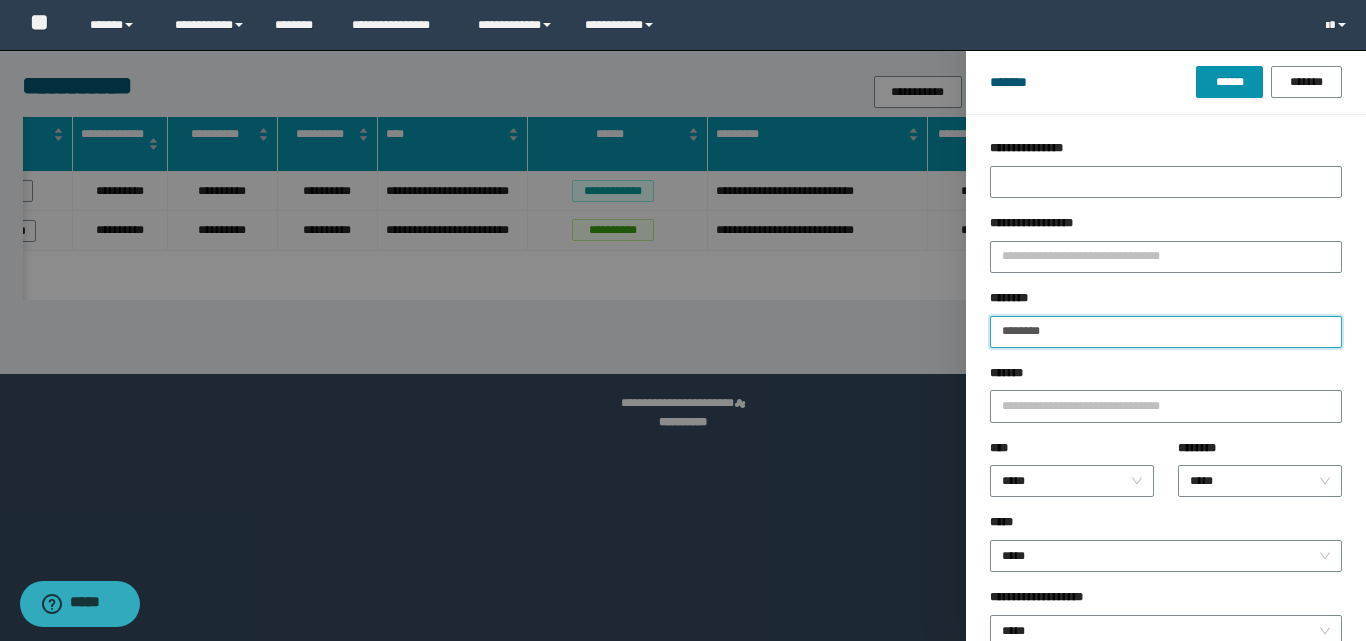 type on "********" 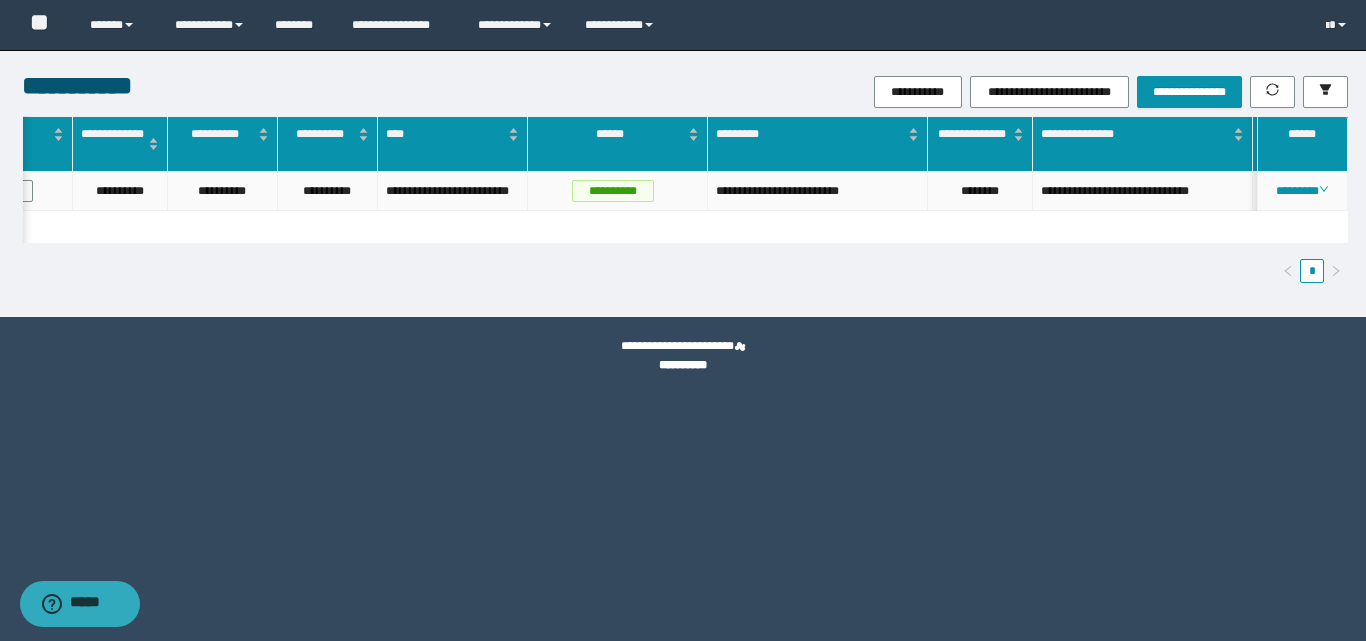 drag, startPoint x: 1291, startPoint y: 189, endPoint x: 1292, endPoint y: 199, distance: 10.049875 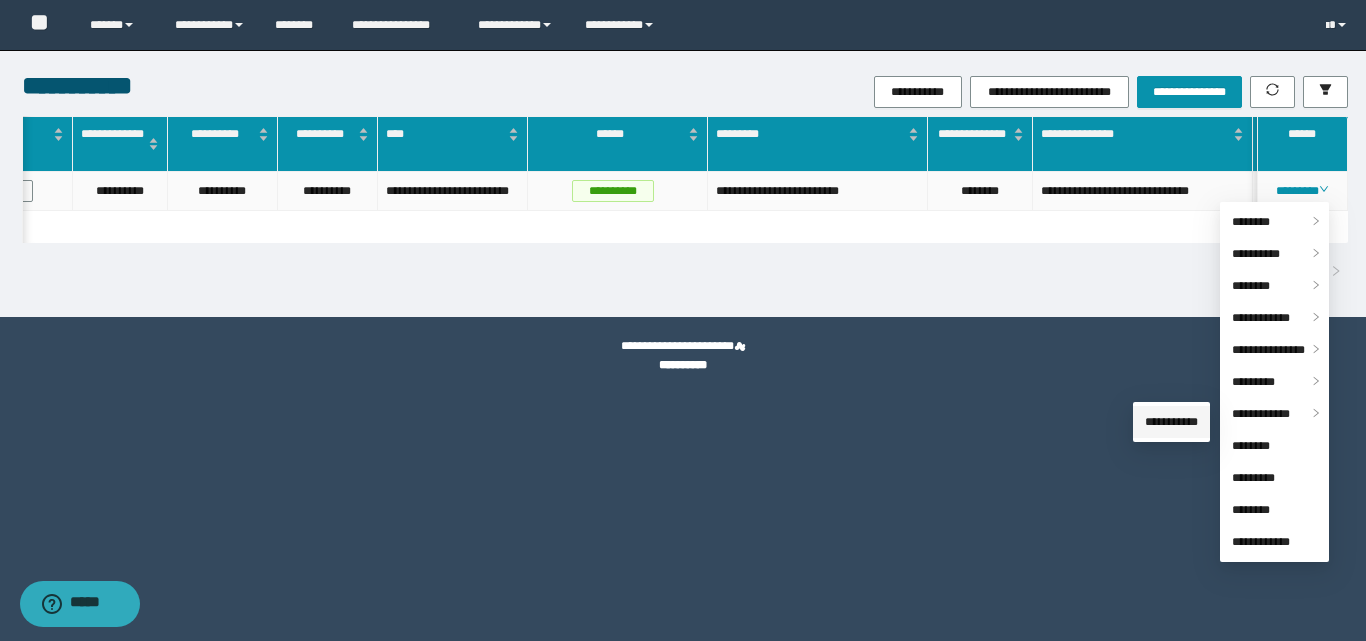 drag, startPoint x: 1189, startPoint y: 420, endPoint x: 968, endPoint y: 356, distance: 230.08041 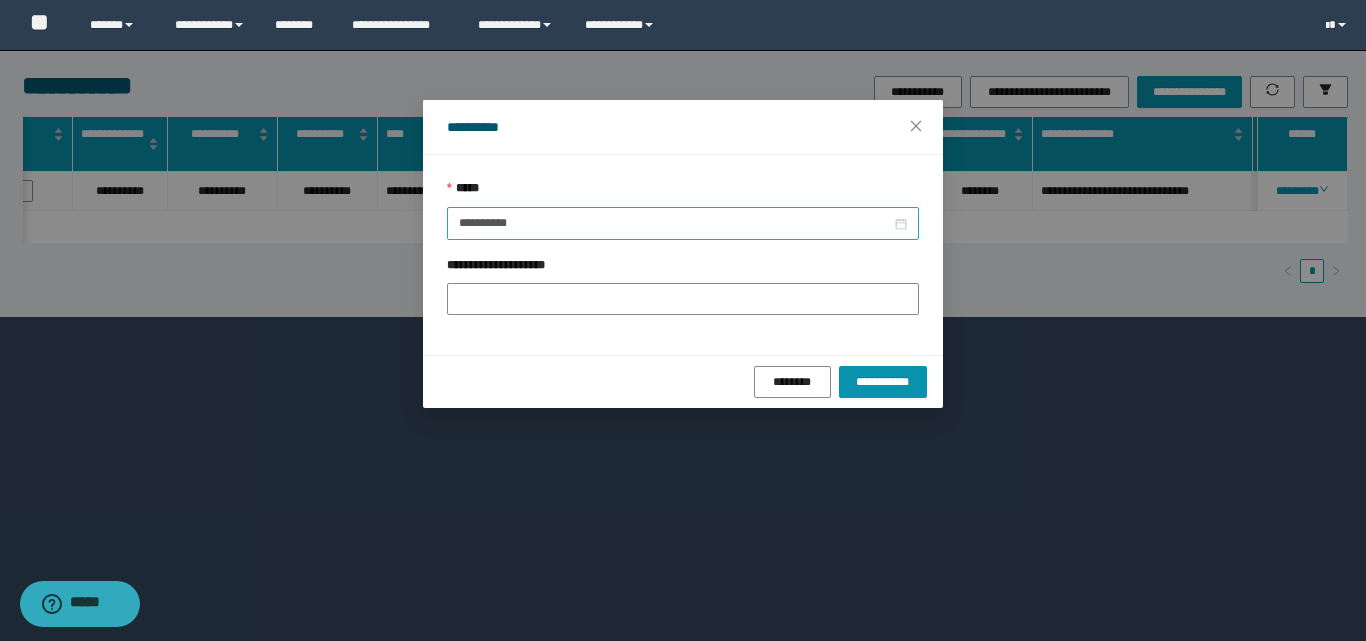 click on "**********" at bounding box center [683, 223] 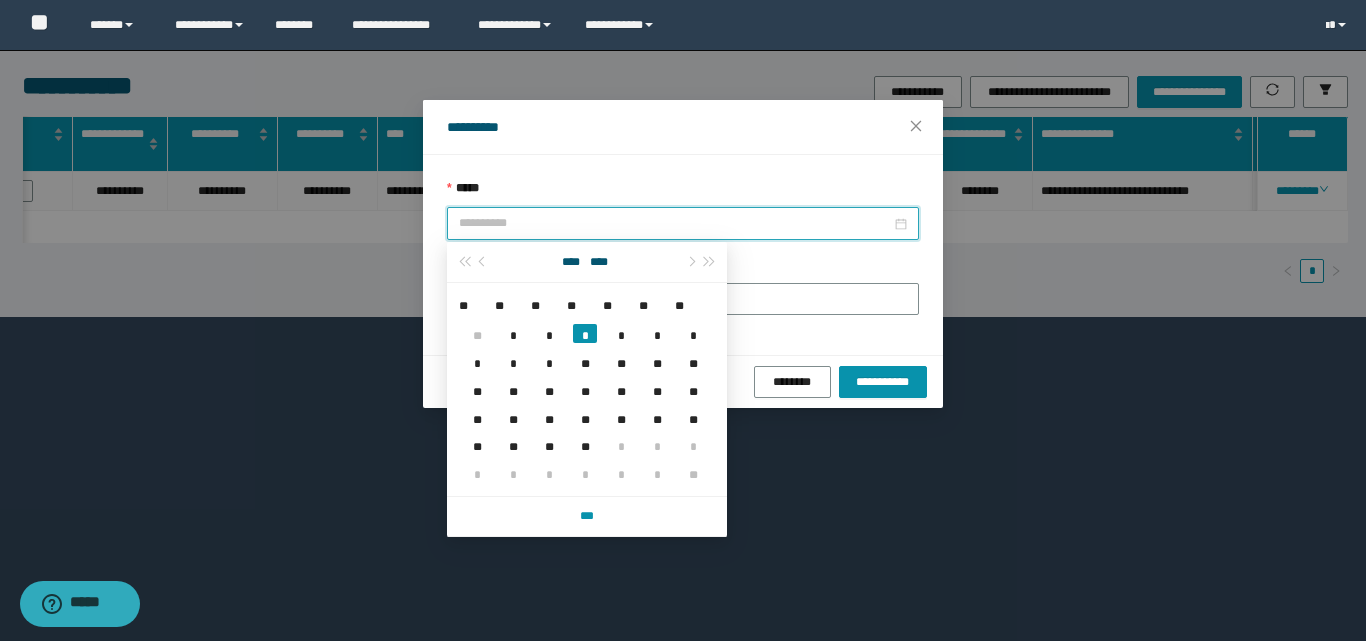 click on "*" at bounding box center [585, 333] 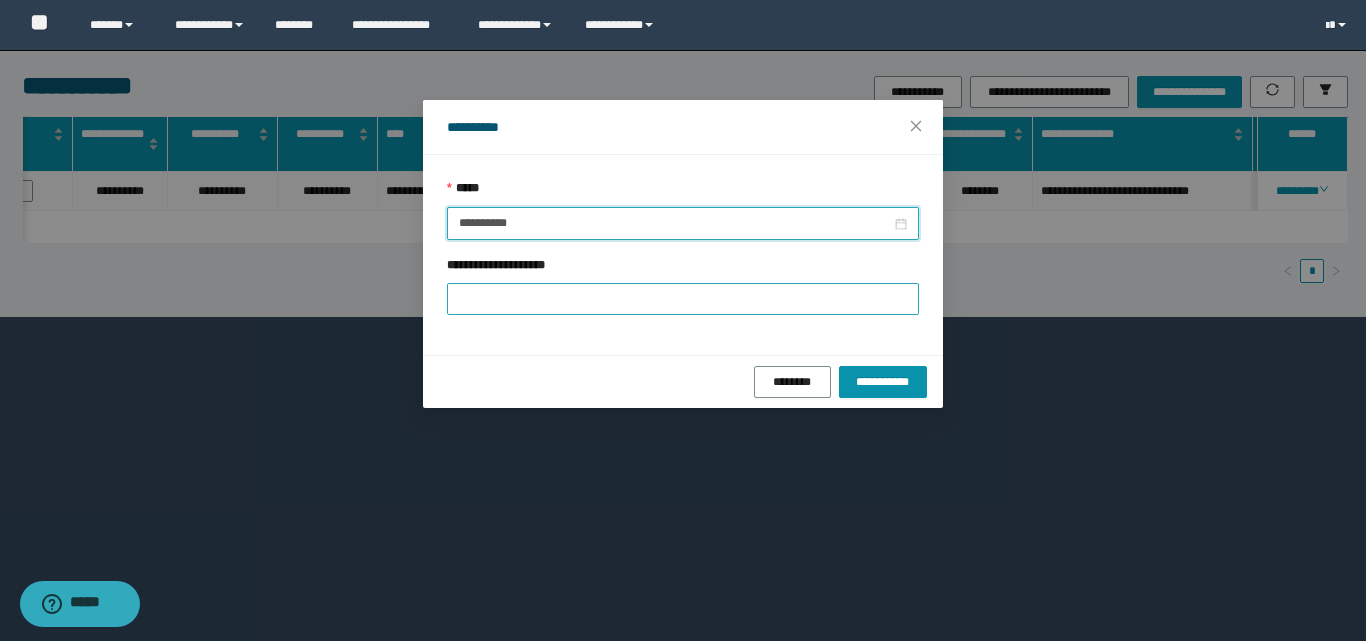 type on "**********" 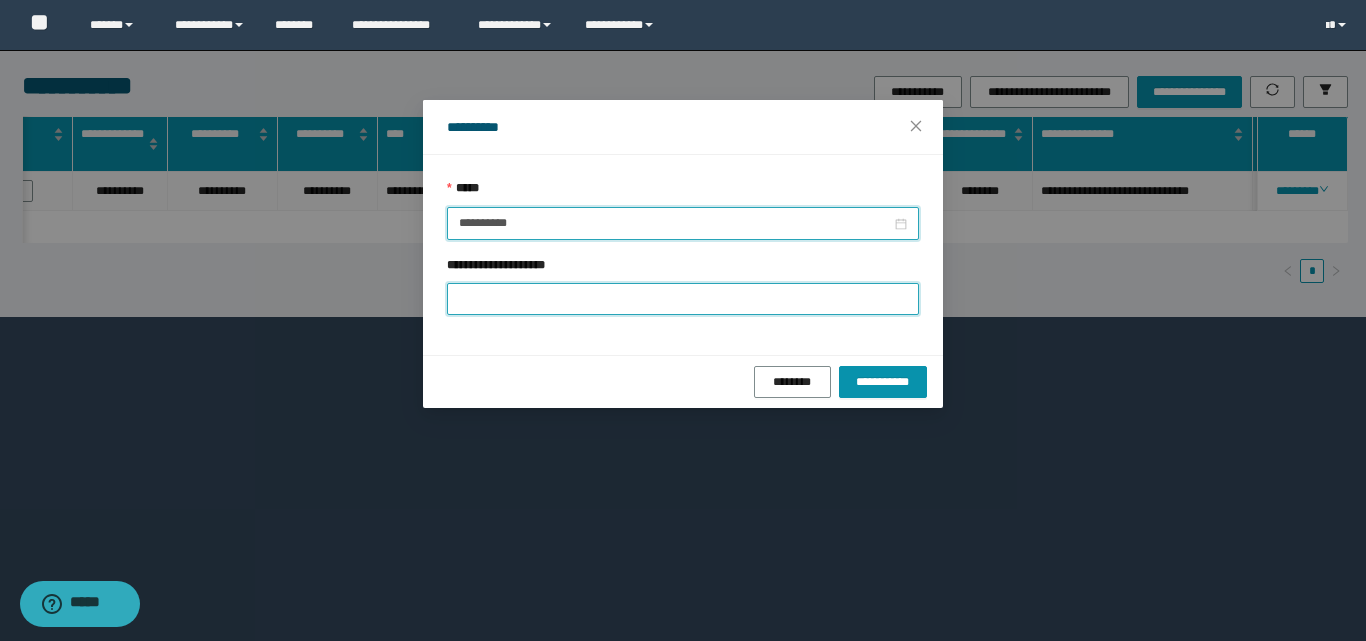 click on "**********" at bounding box center (683, 299) 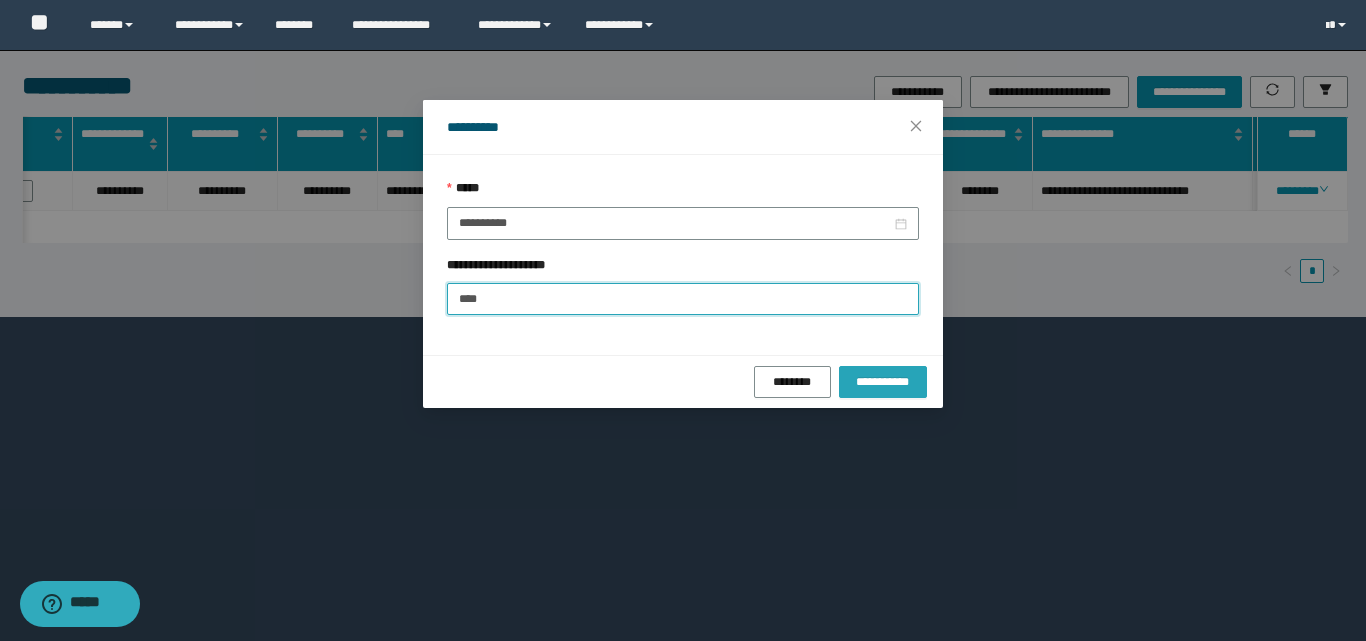 type on "****" 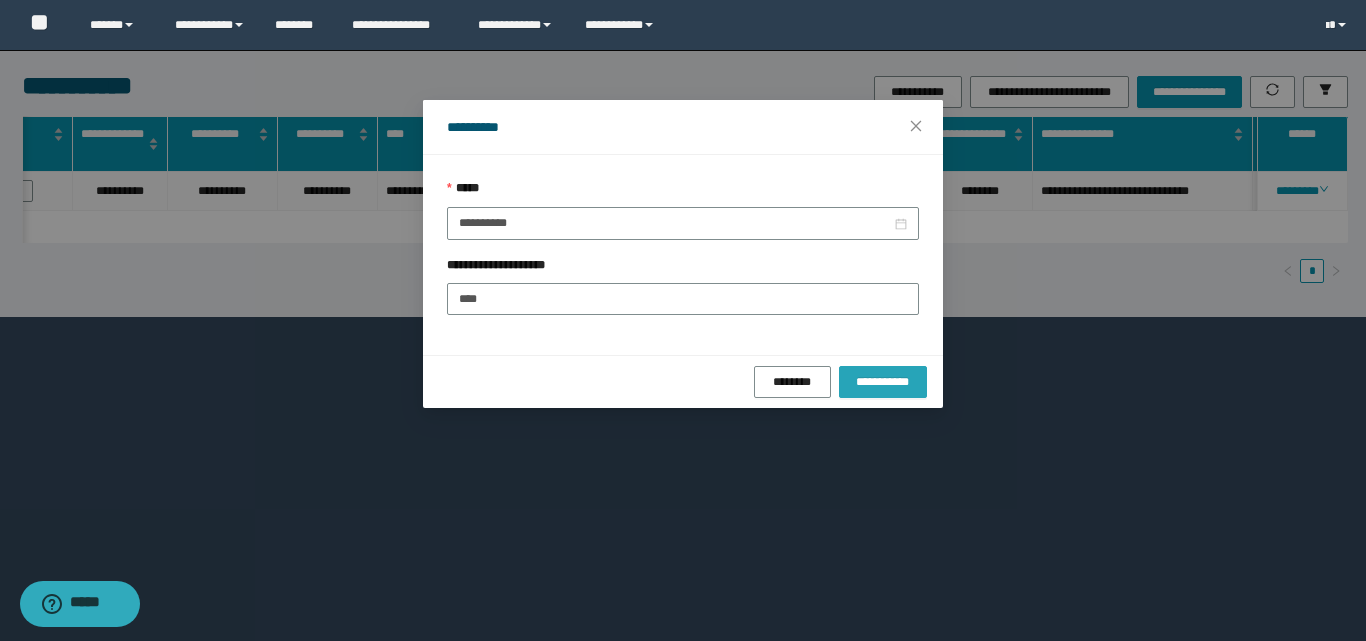 click on "**********" at bounding box center (883, 382) 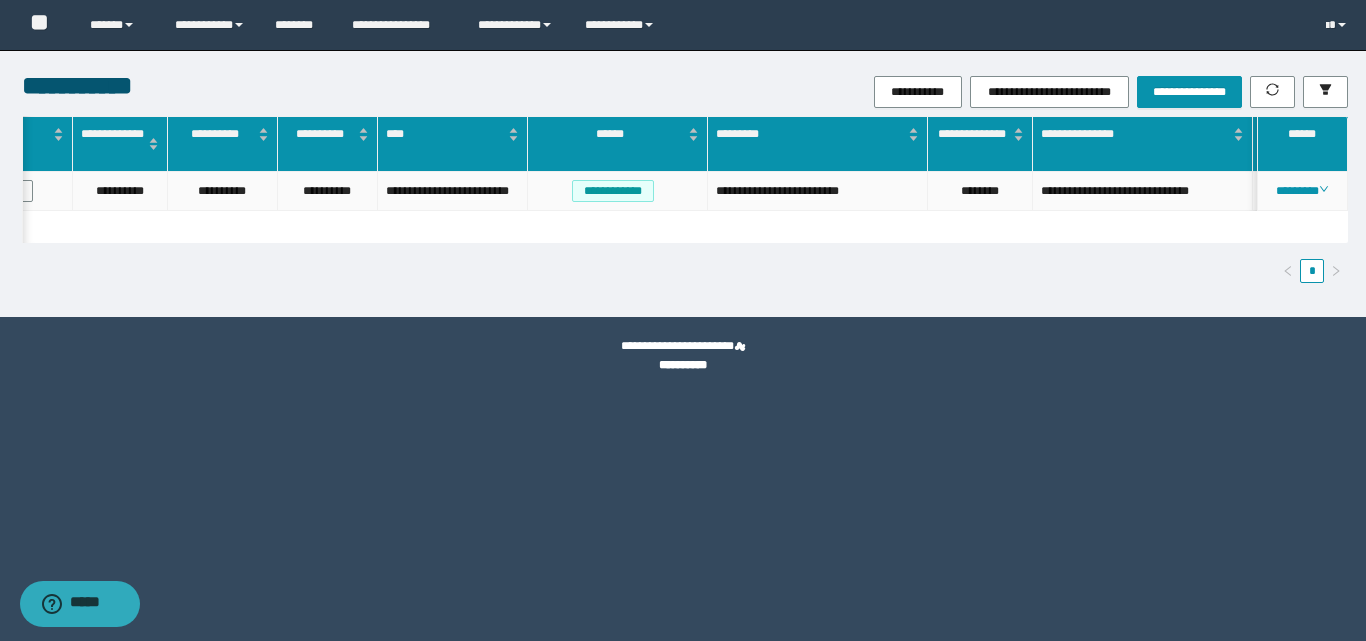 click on "**********" at bounding box center (120, 191) 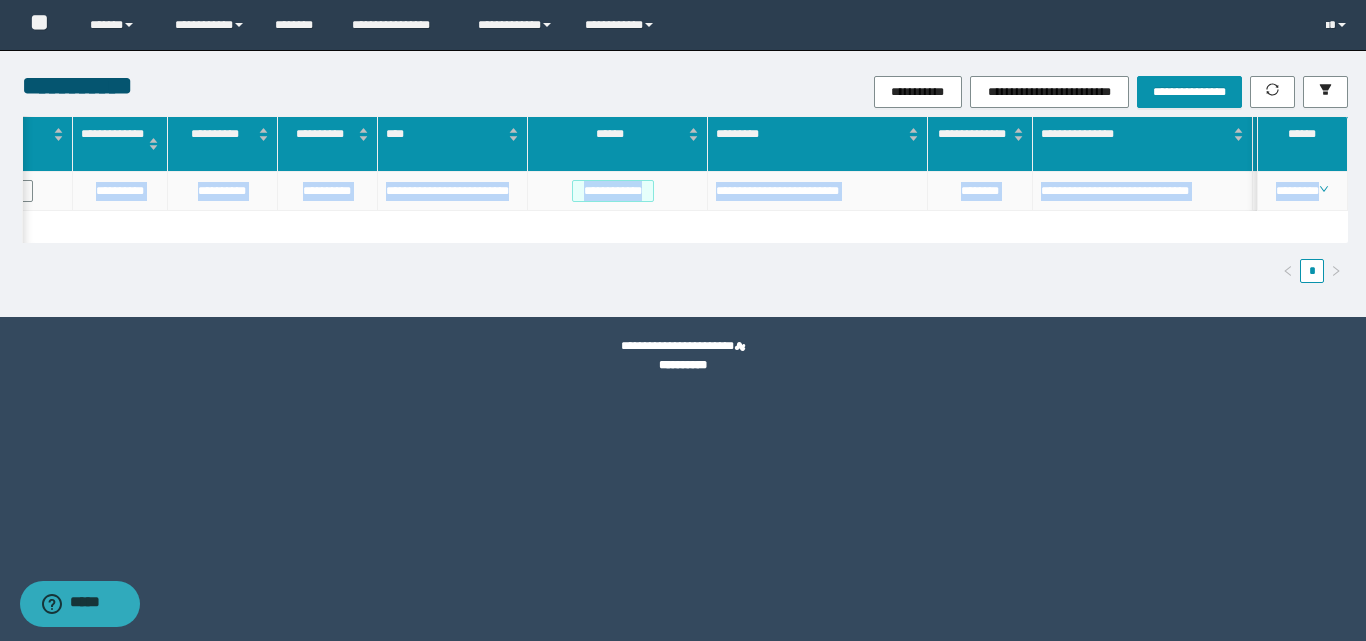 scroll, scrollTop: 0, scrollLeft: 241, axis: horizontal 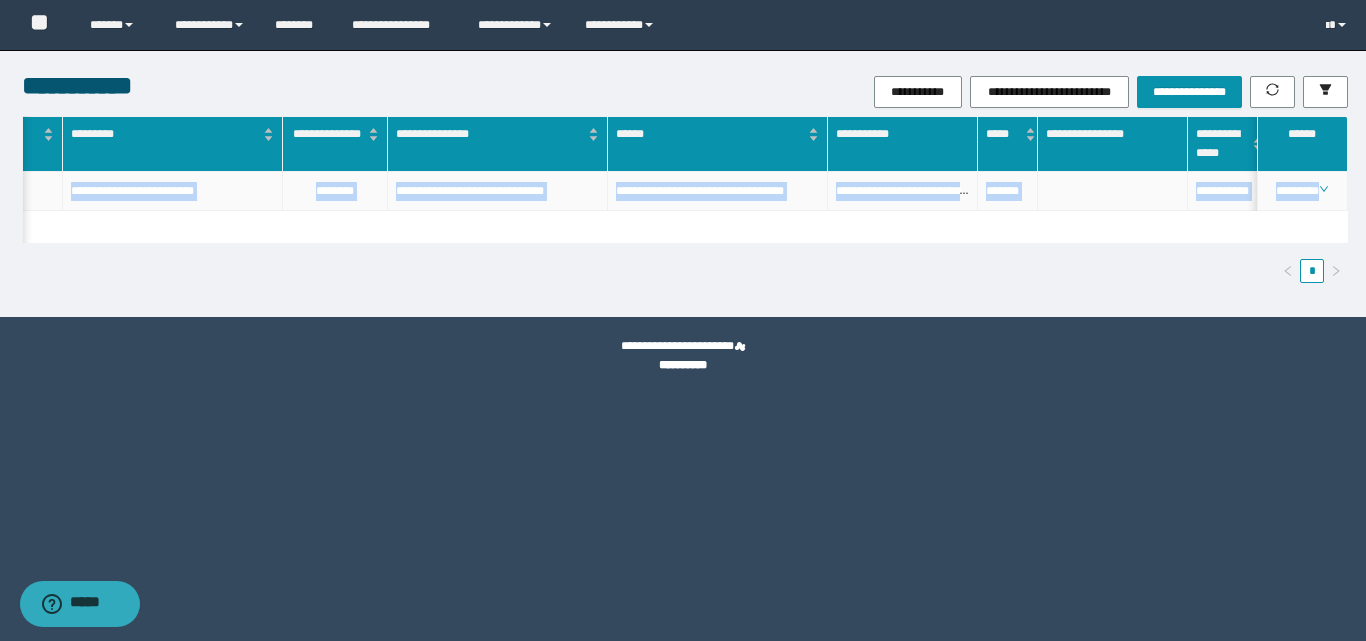 drag, startPoint x: 90, startPoint y: 193, endPoint x: 1339, endPoint y: 190, distance: 1249.0037 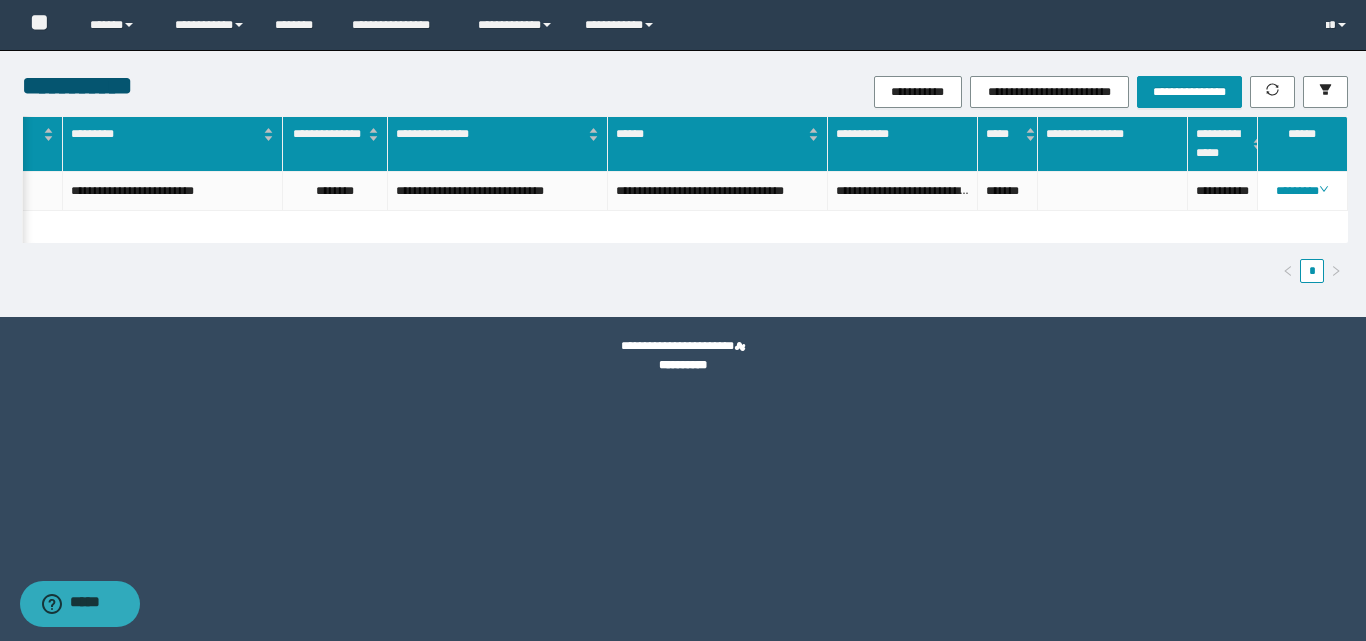 click on "**********" at bounding box center (683, 356) 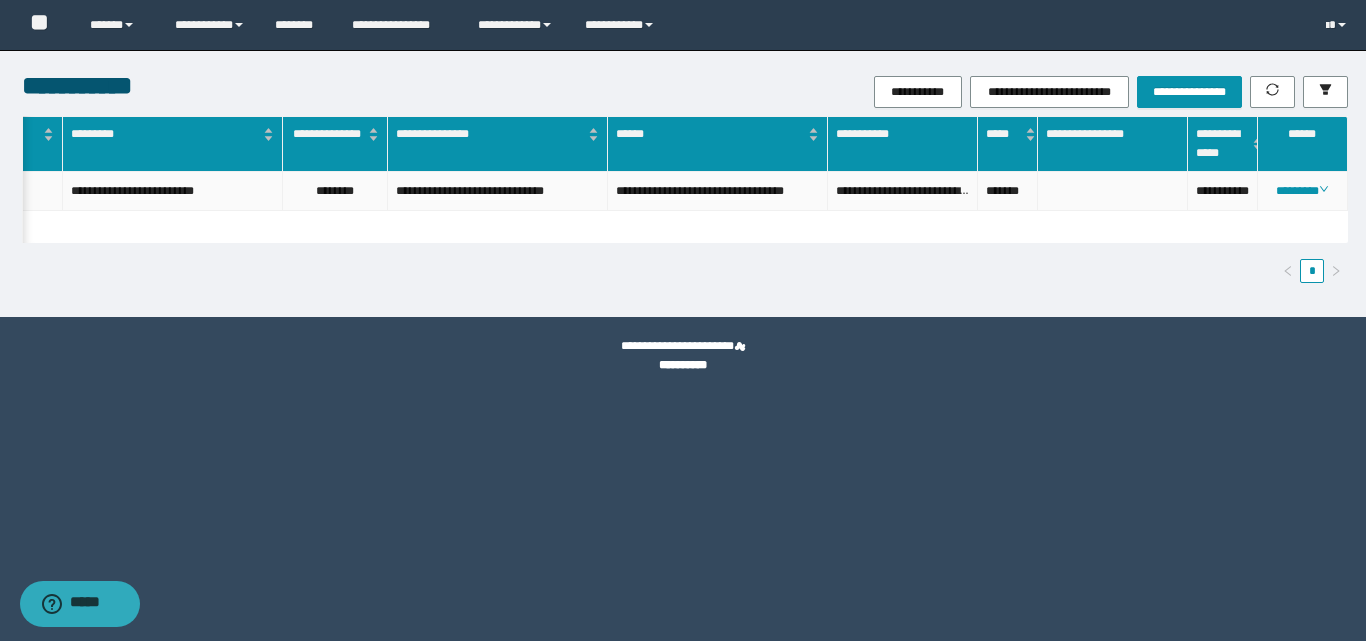 drag, startPoint x: 385, startPoint y: 191, endPoint x: 256, endPoint y: 222, distance: 132.67253 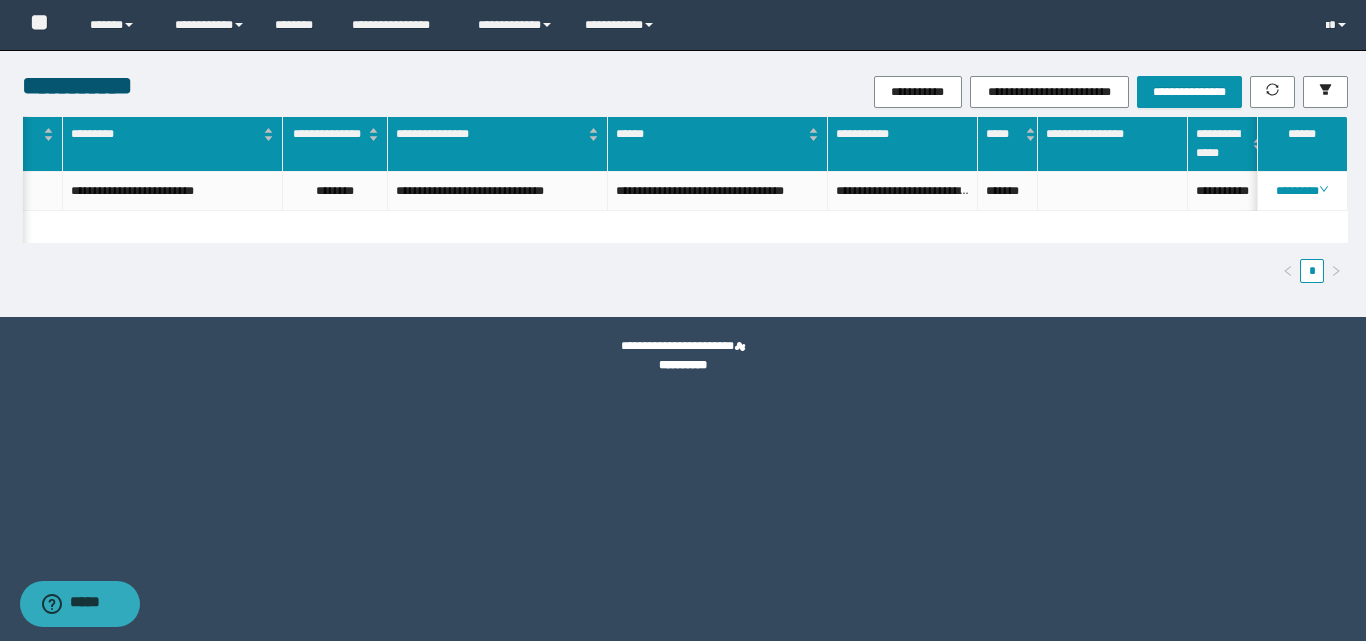 scroll, scrollTop: 0, scrollLeft: 725, axis: horizontal 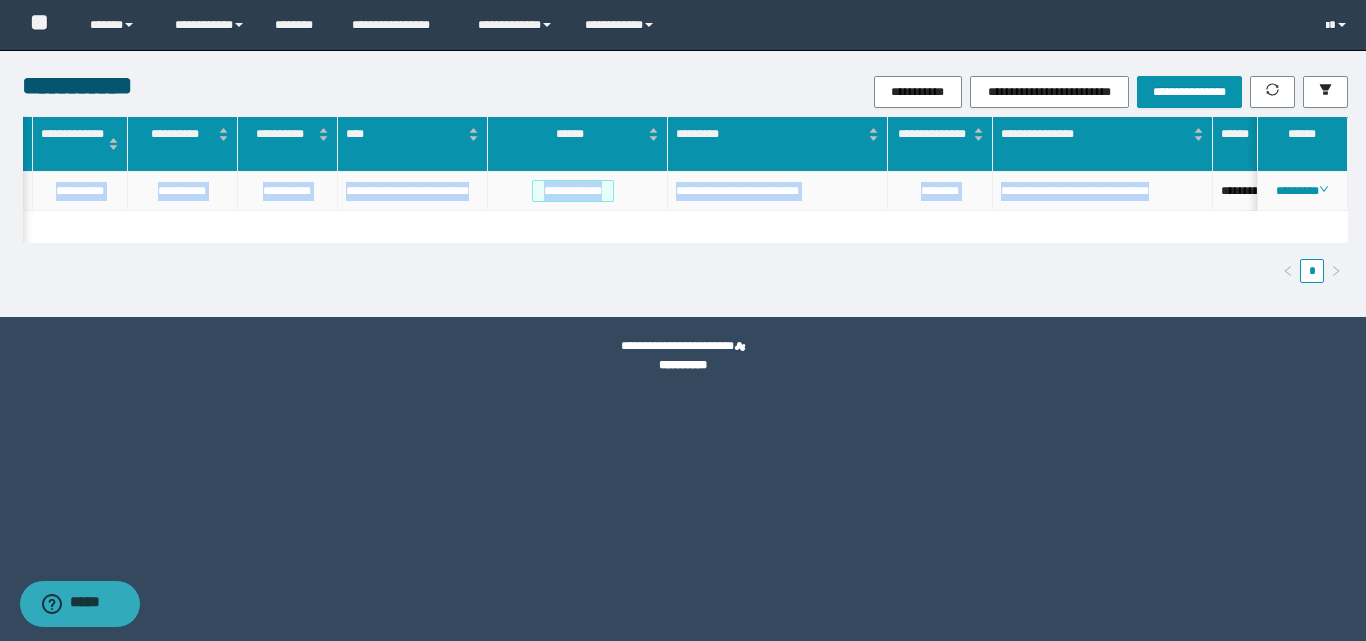 drag, startPoint x: 51, startPoint y: 191, endPoint x: 1176, endPoint y: 198, distance: 1125.0217 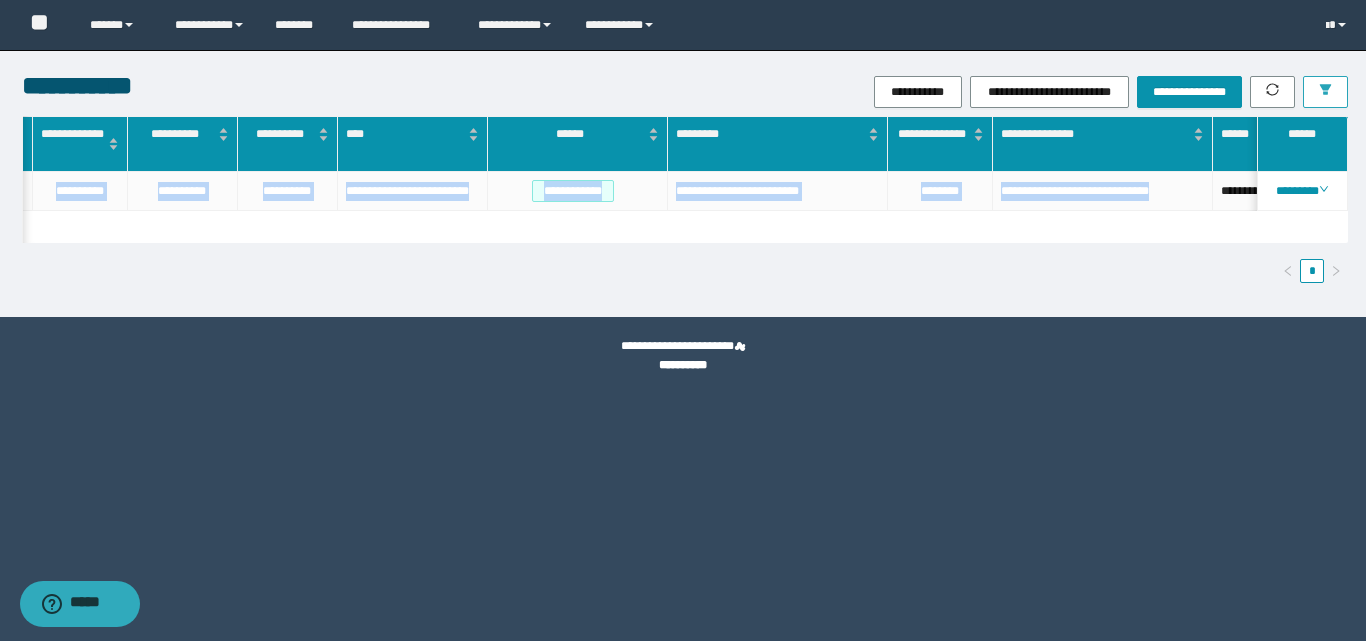 click 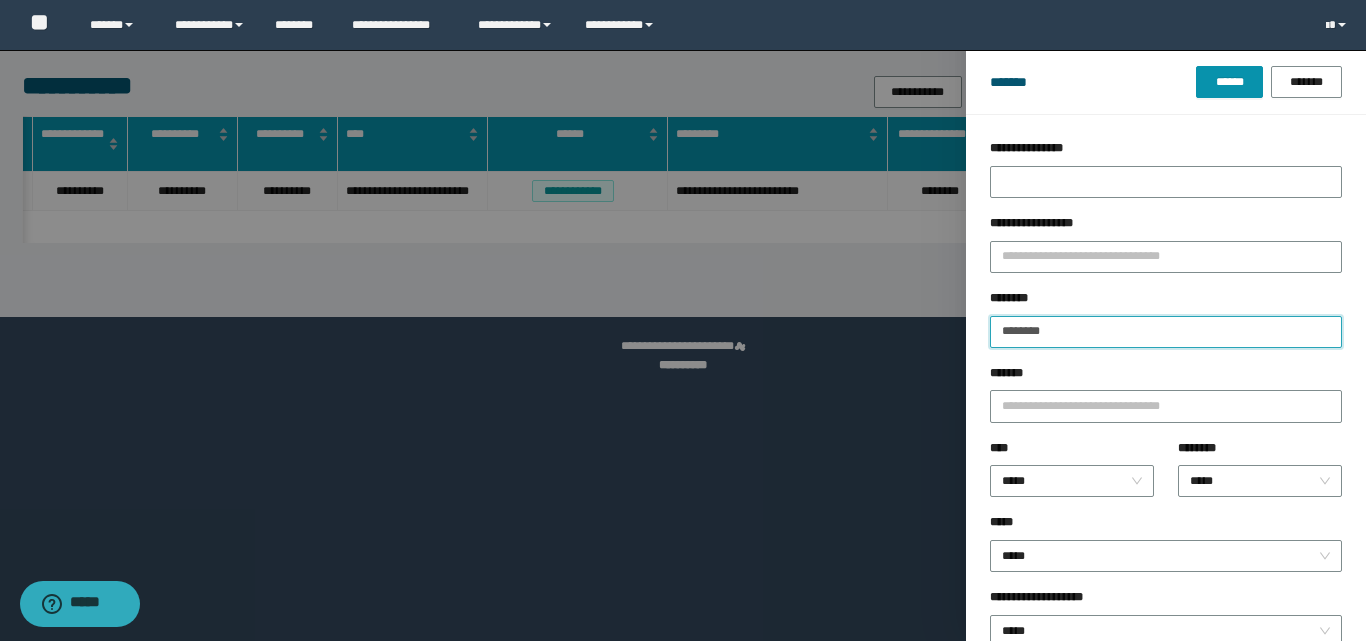 drag, startPoint x: 1068, startPoint y: 330, endPoint x: 975, endPoint y: 328, distance: 93.0215 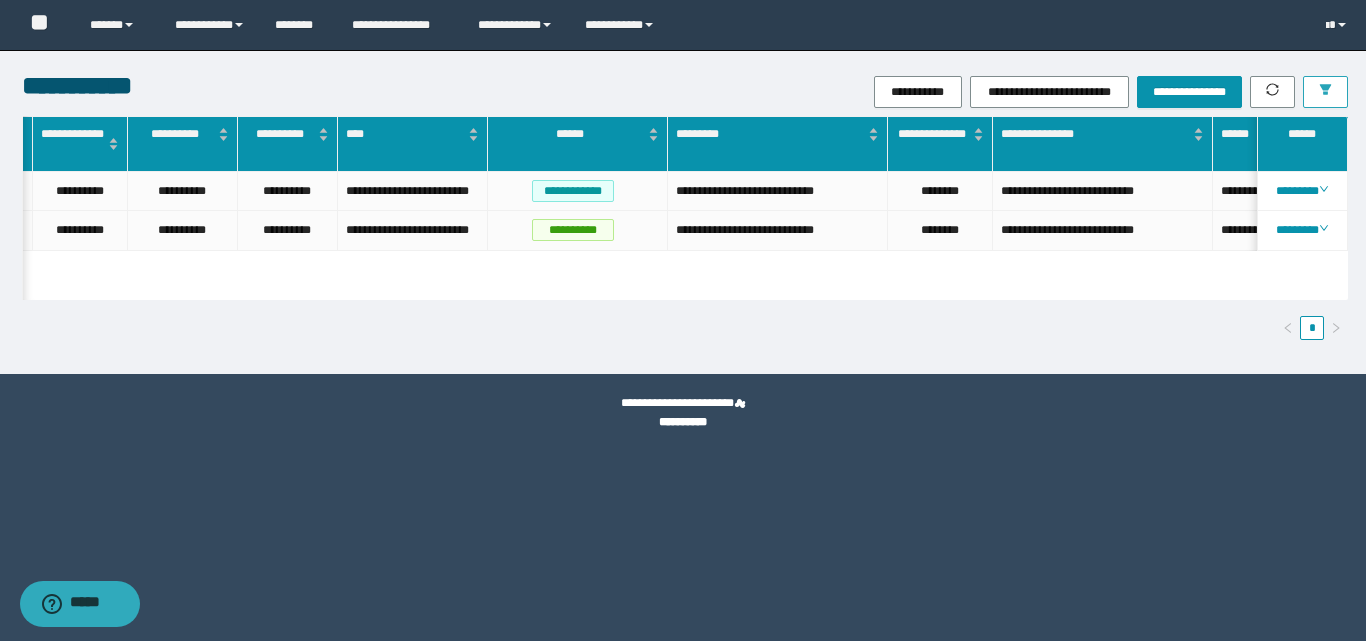 scroll, scrollTop: 0, scrollLeft: 120, axis: horizontal 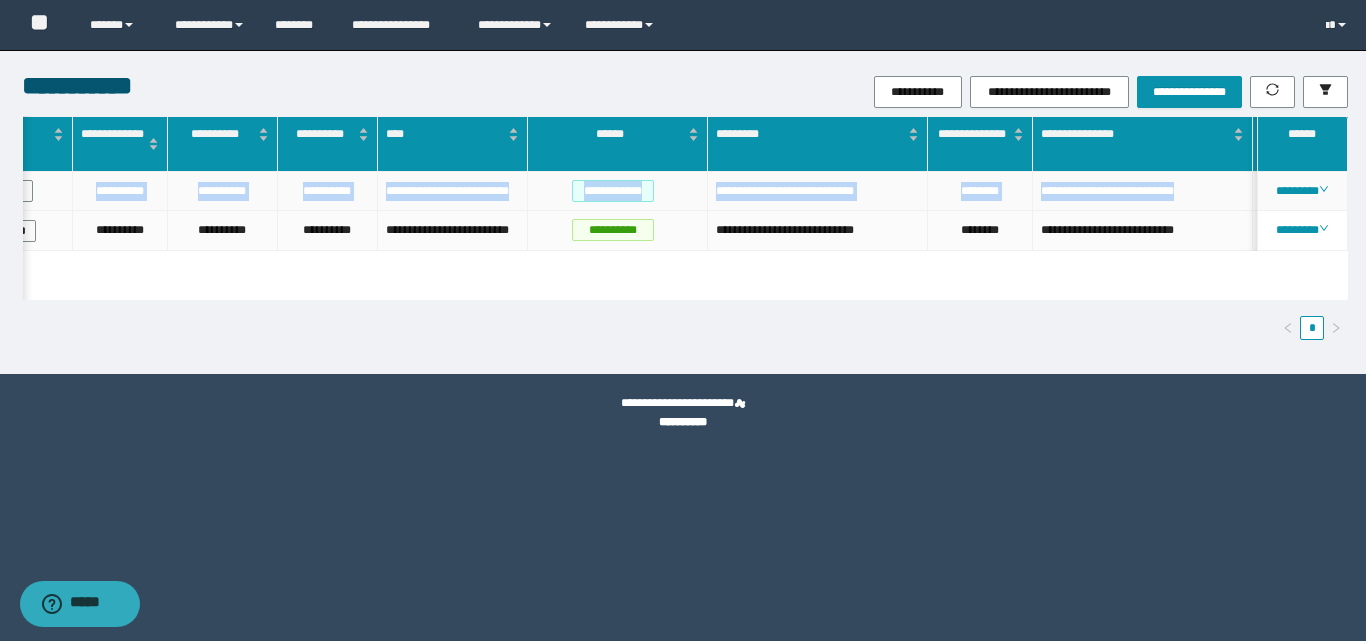 drag, startPoint x: 88, startPoint y: 185, endPoint x: 1183, endPoint y: 209, distance: 1095.263 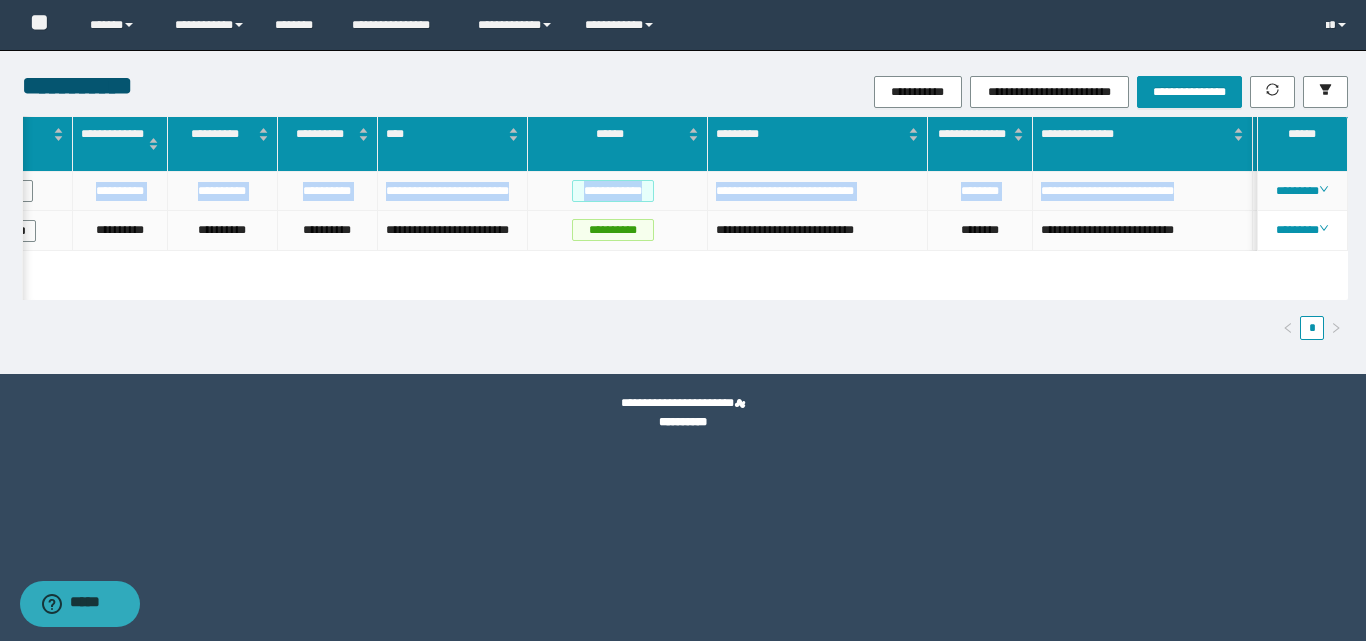 copy on "[FIRST] [LAST] [STREET] [CITY], [STATE] [POSTAL_CODE] [COUNTRY] [PHONE] [EMAIL] [CREDIT_CARD] [DOB]" 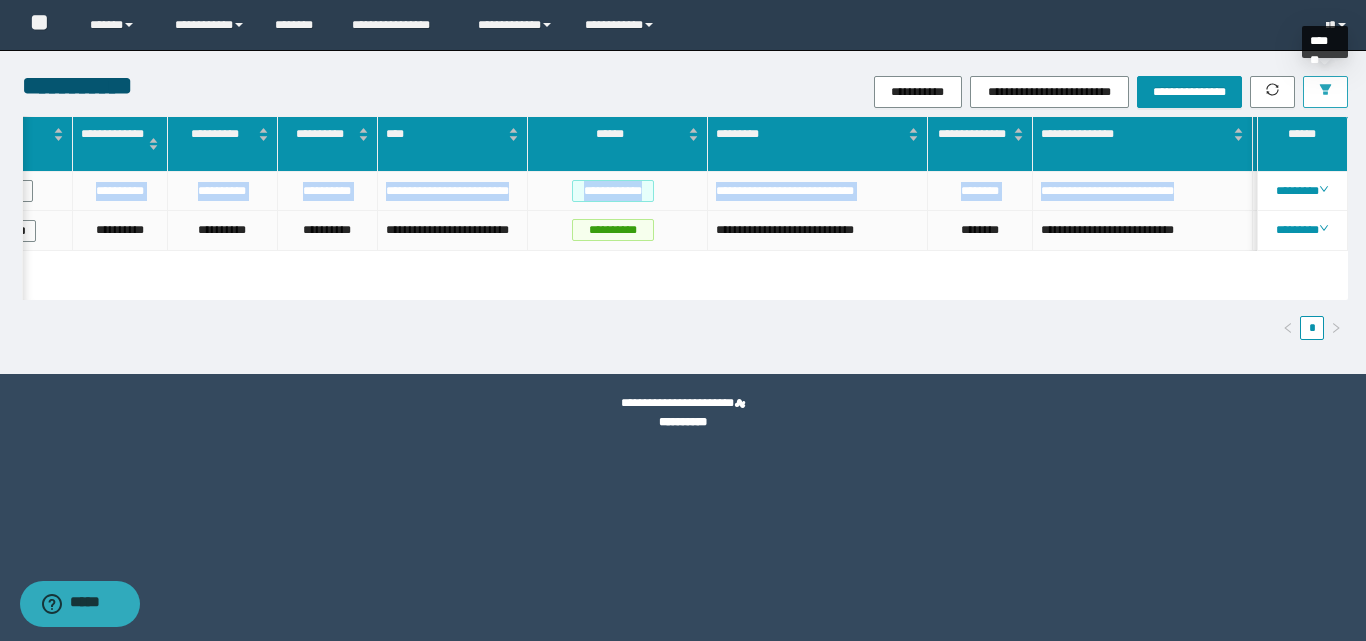 click at bounding box center (1325, 92) 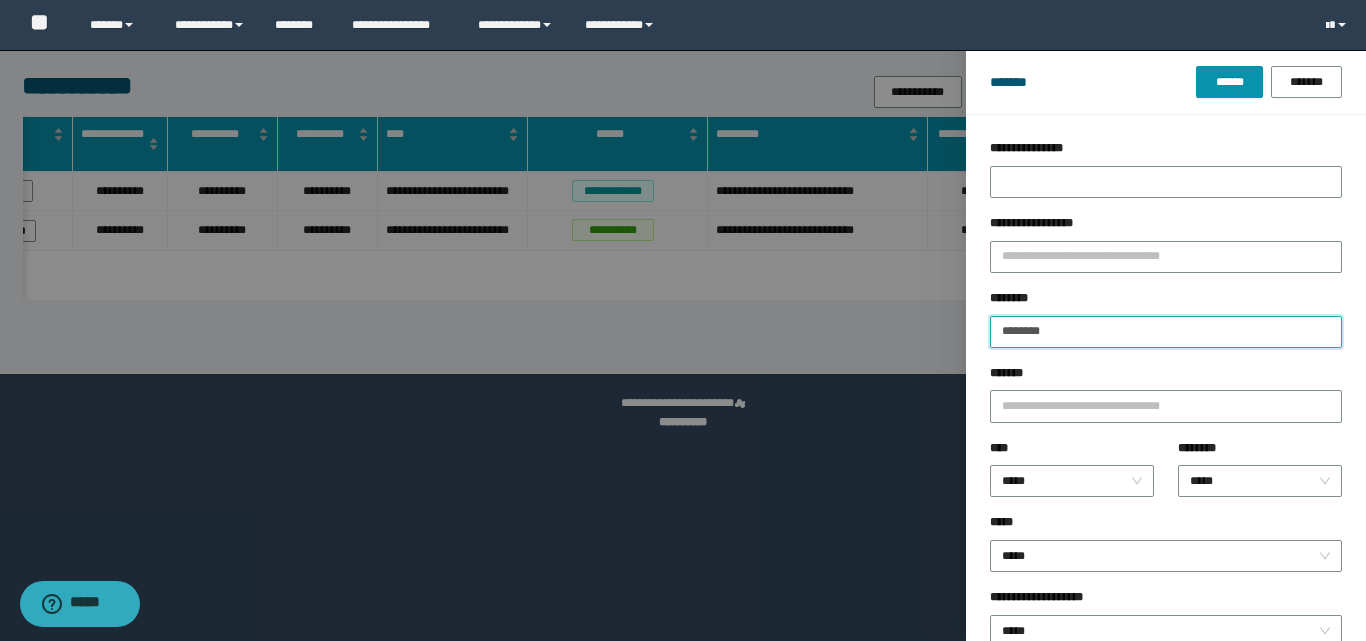 drag, startPoint x: 1053, startPoint y: 338, endPoint x: 971, endPoint y: 330, distance: 82.38932 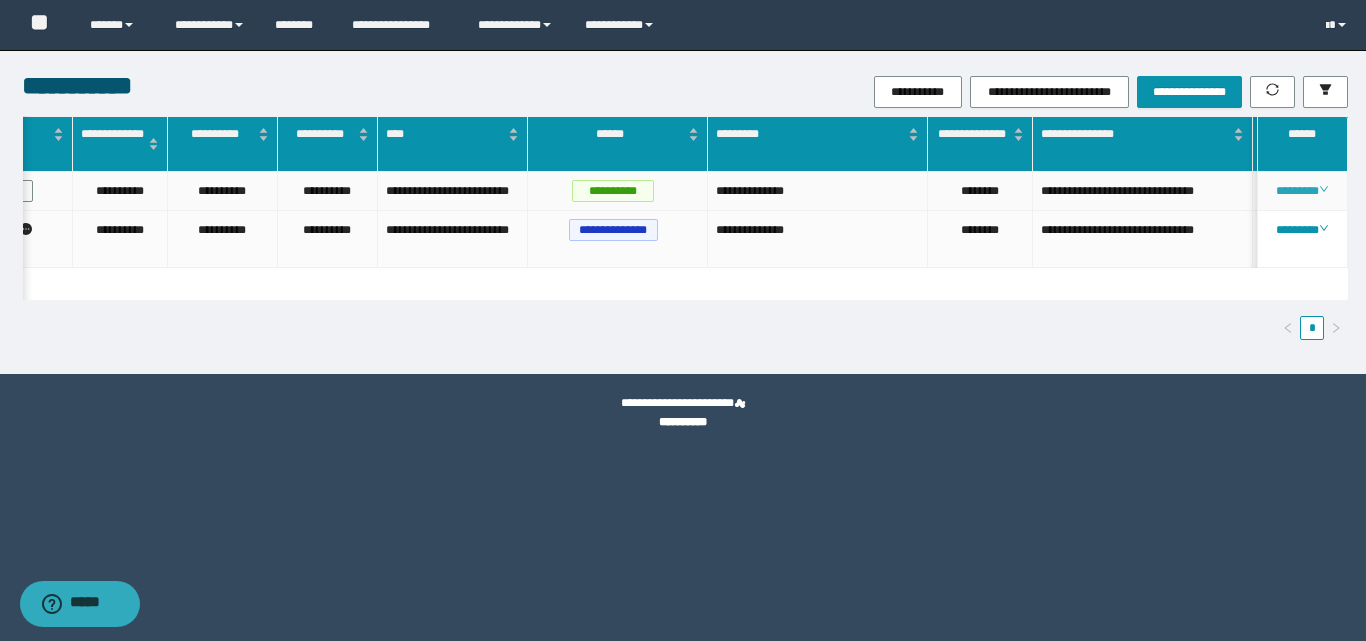 click on "********" at bounding box center [1302, 191] 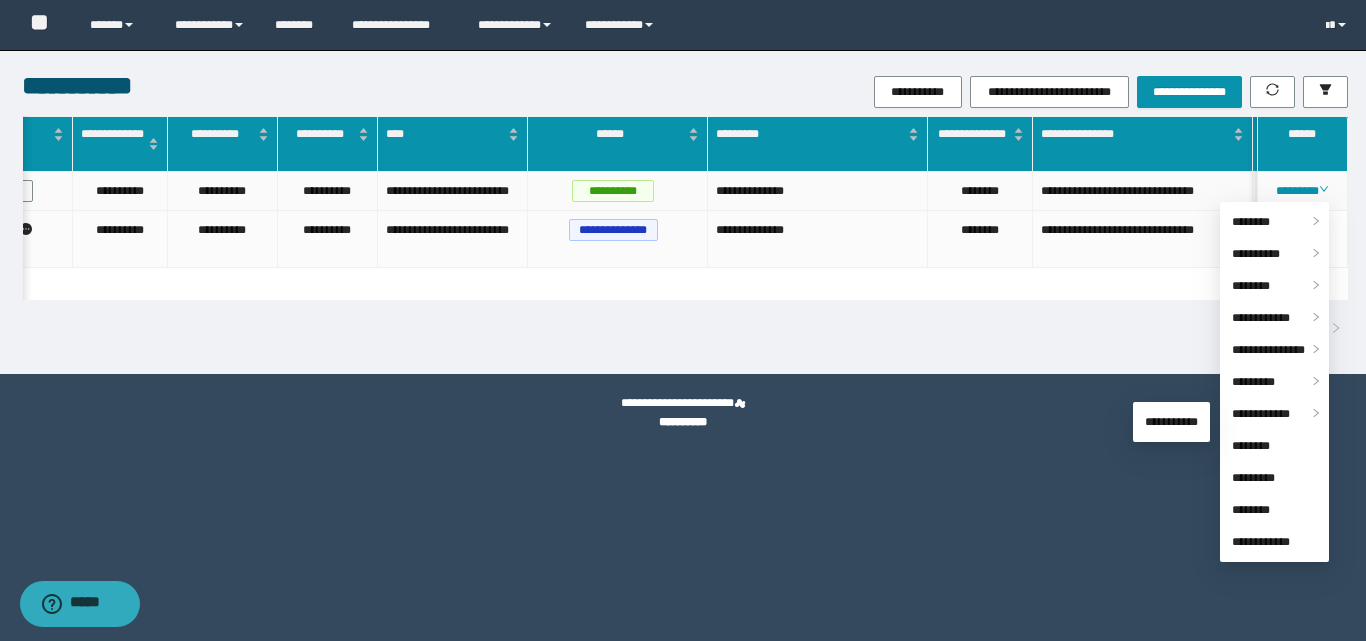 drag, startPoint x: 1255, startPoint y: 413, endPoint x: 1214, endPoint y: 424, distance: 42.44997 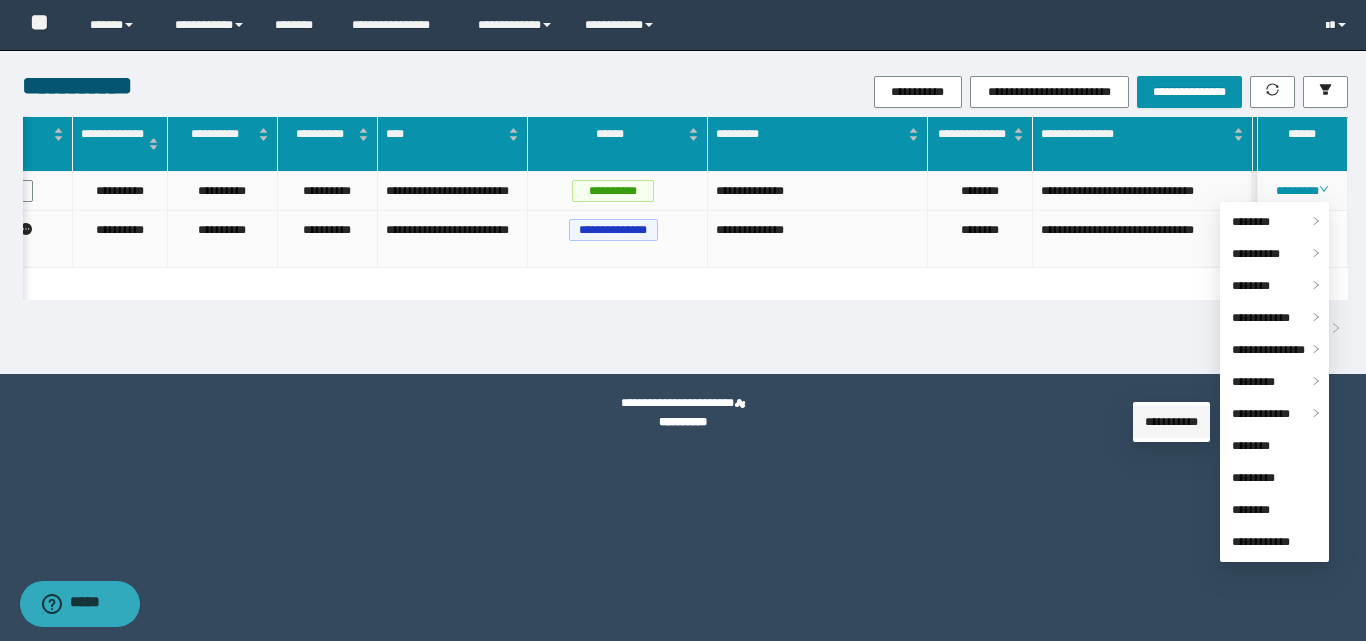 click on "**********" at bounding box center (1171, 422) 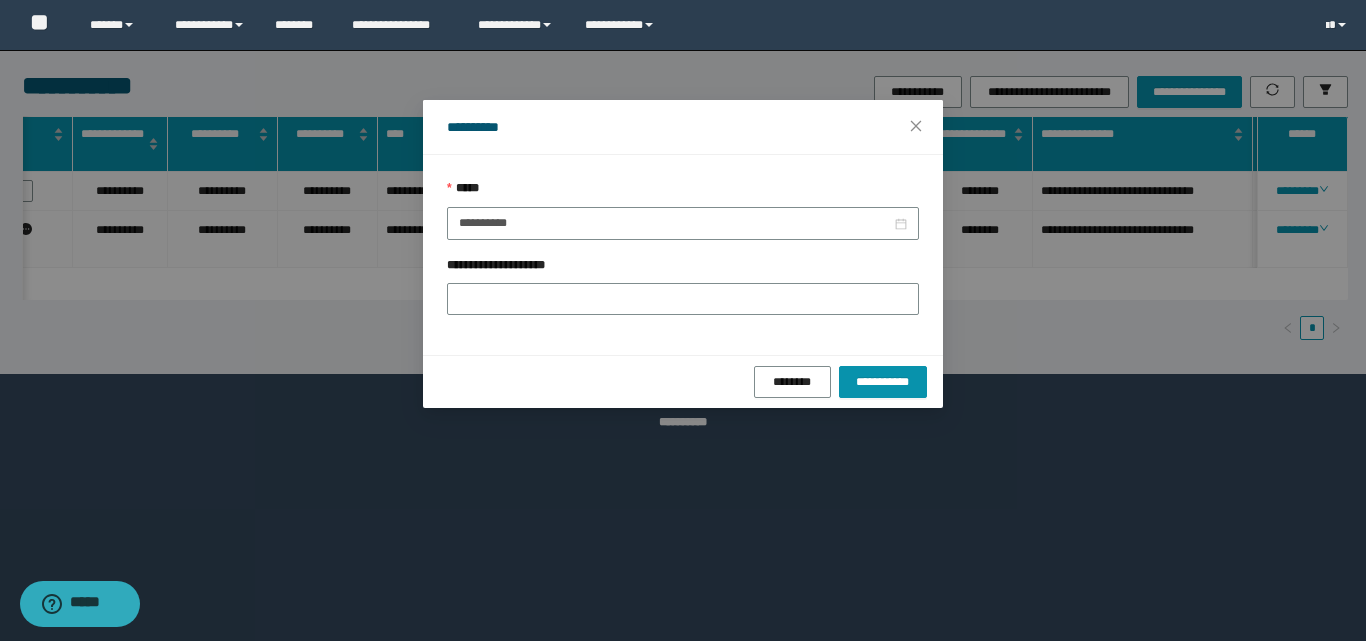 drag, startPoint x: 455, startPoint y: 222, endPoint x: 537, endPoint y: 240, distance: 83.95237 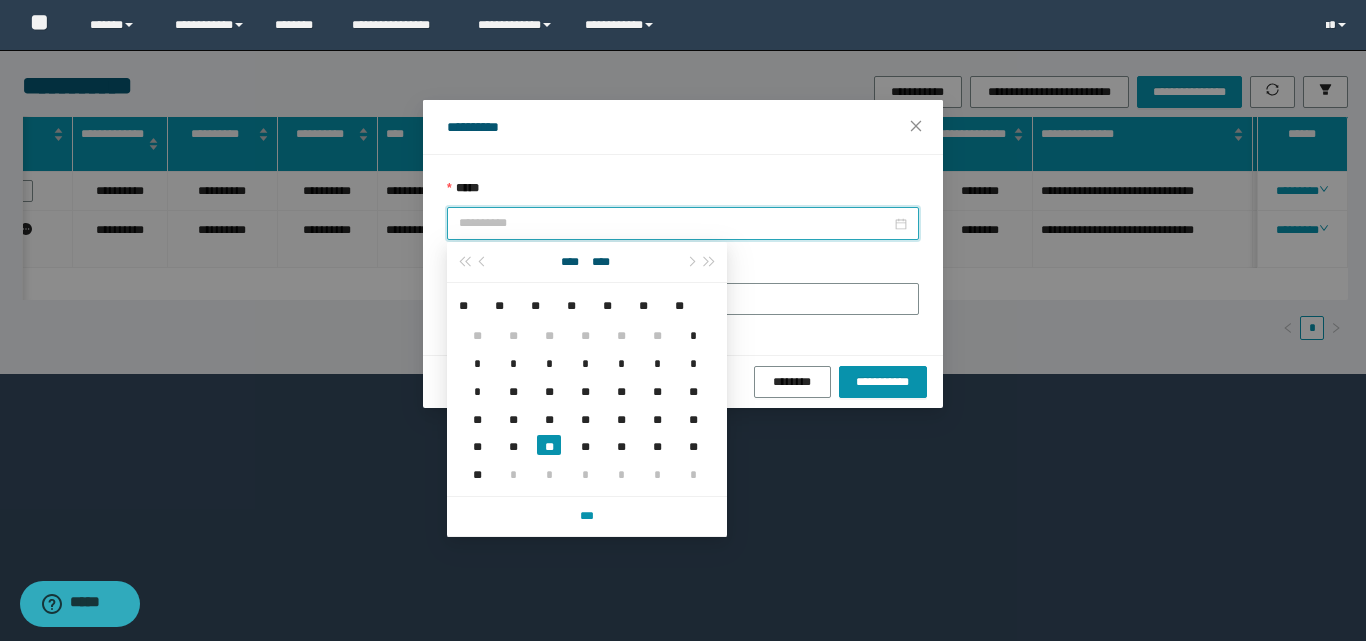 drag, startPoint x: 551, startPoint y: 461, endPoint x: 558, endPoint y: 418, distance: 43.56604 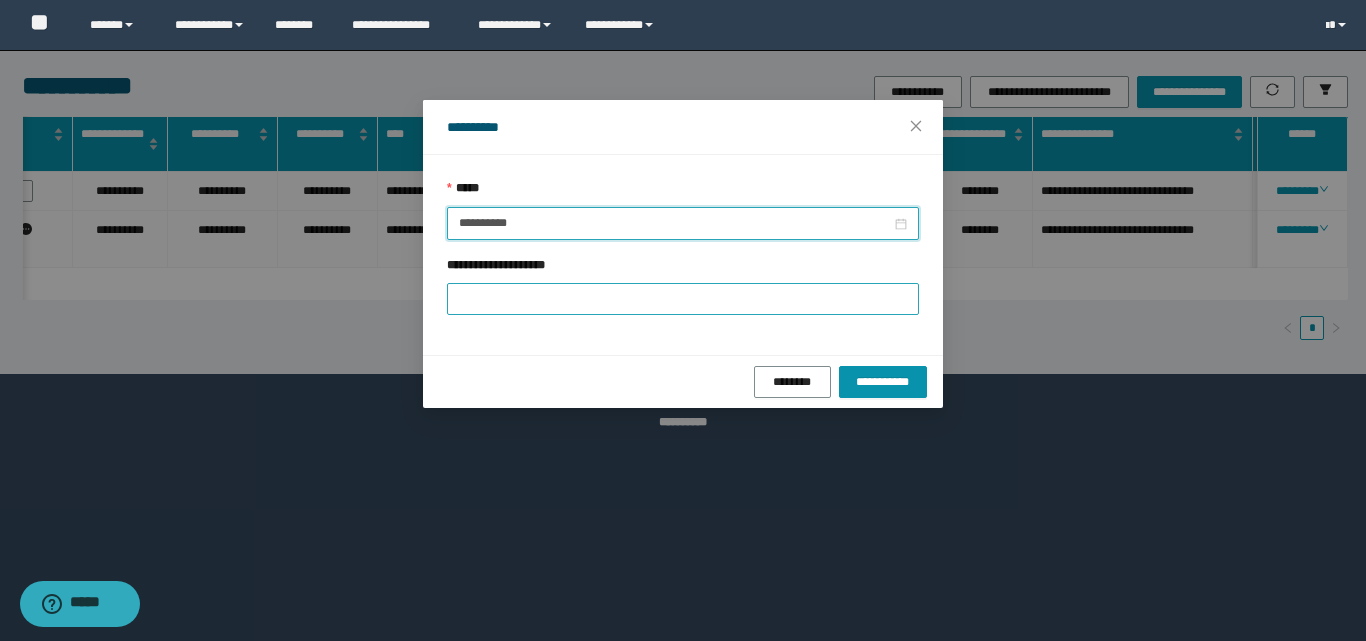 type on "**********" 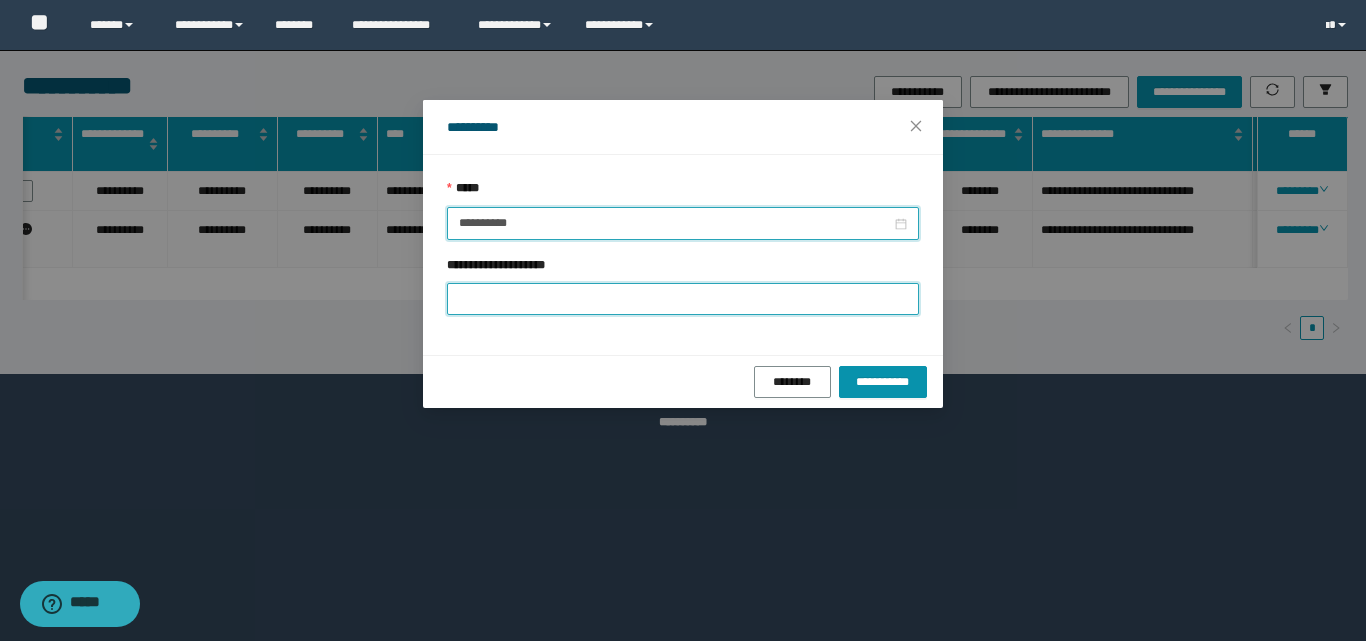 click on "**********" at bounding box center (683, 299) 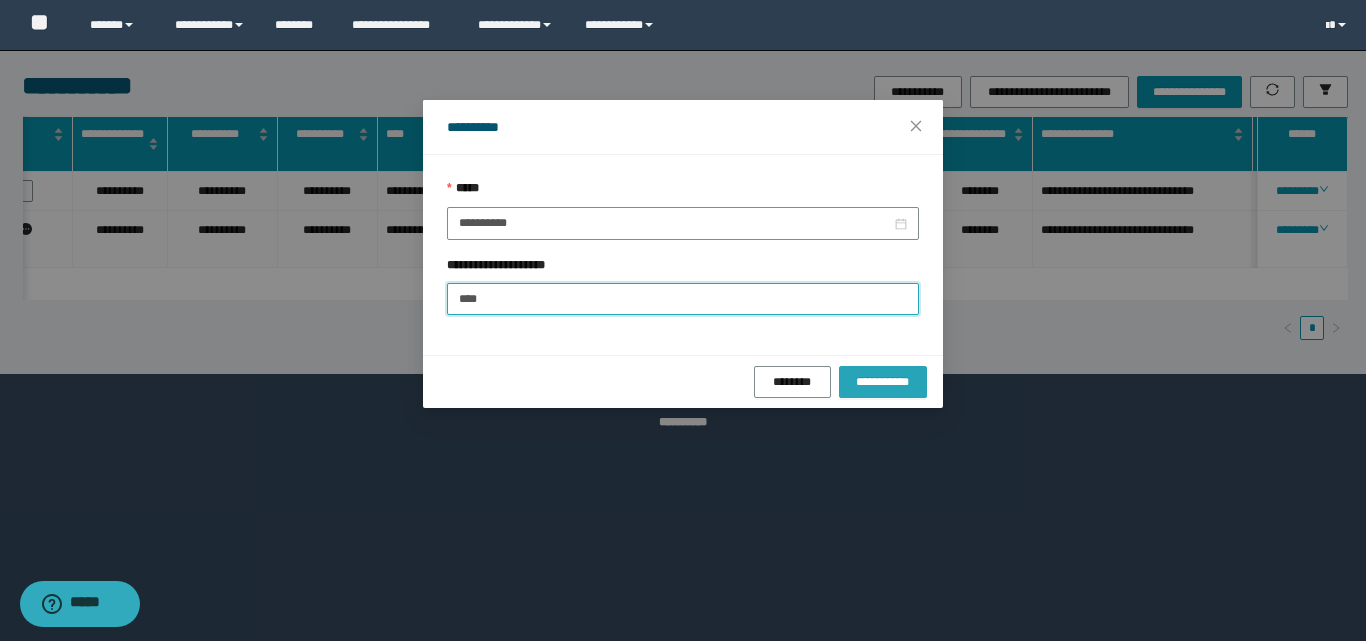 type on "****" 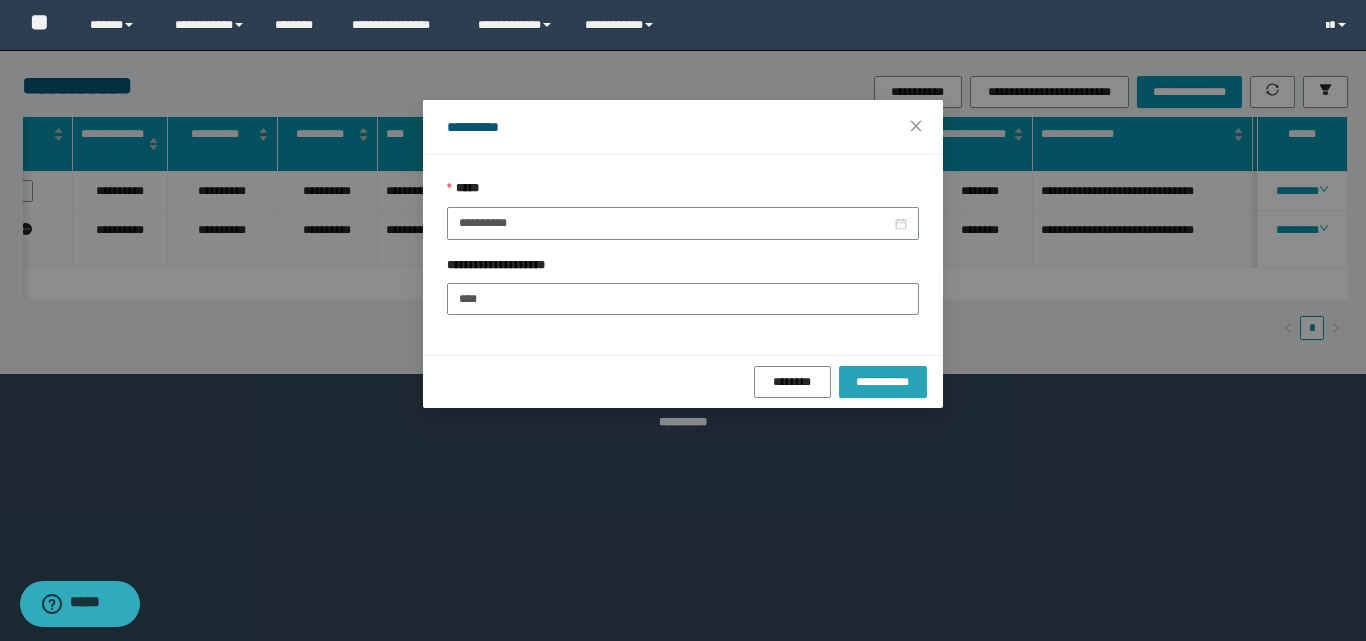 drag, startPoint x: 891, startPoint y: 381, endPoint x: 876, endPoint y: 380, distance: 15.033297 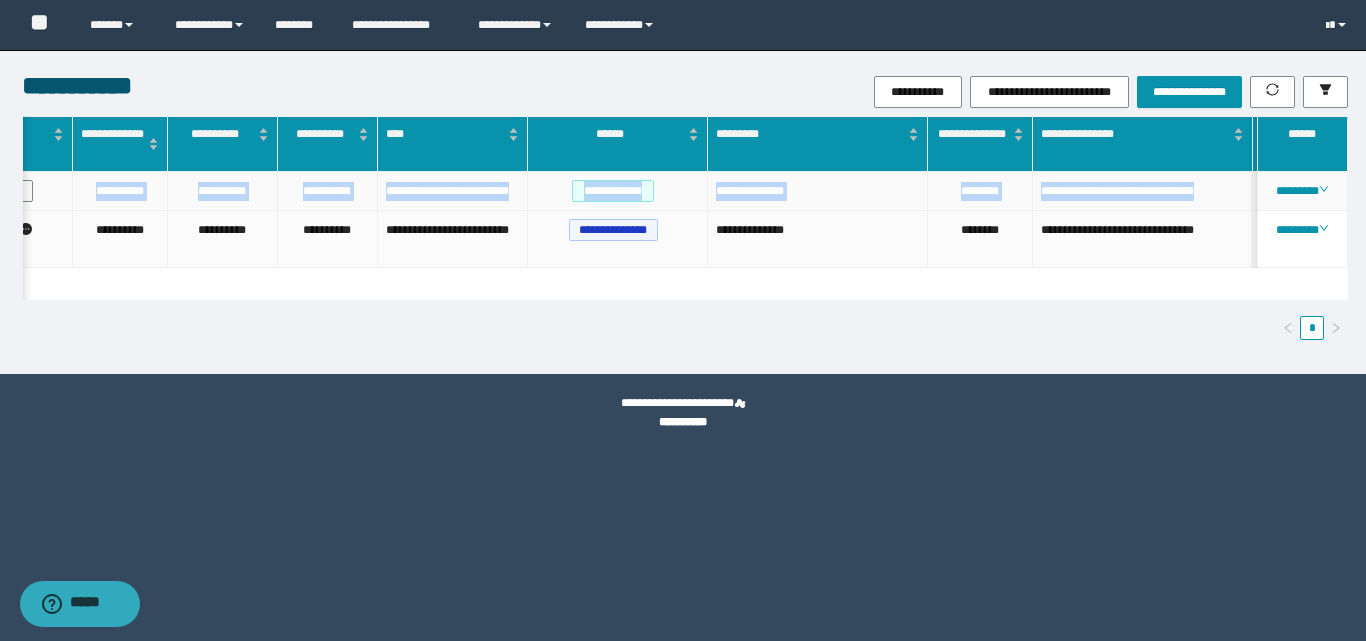 drag, startPoint x: 90, startPoint y: 188, endPoint x: 1201, endPoint y: 189, distance: 1111.0005 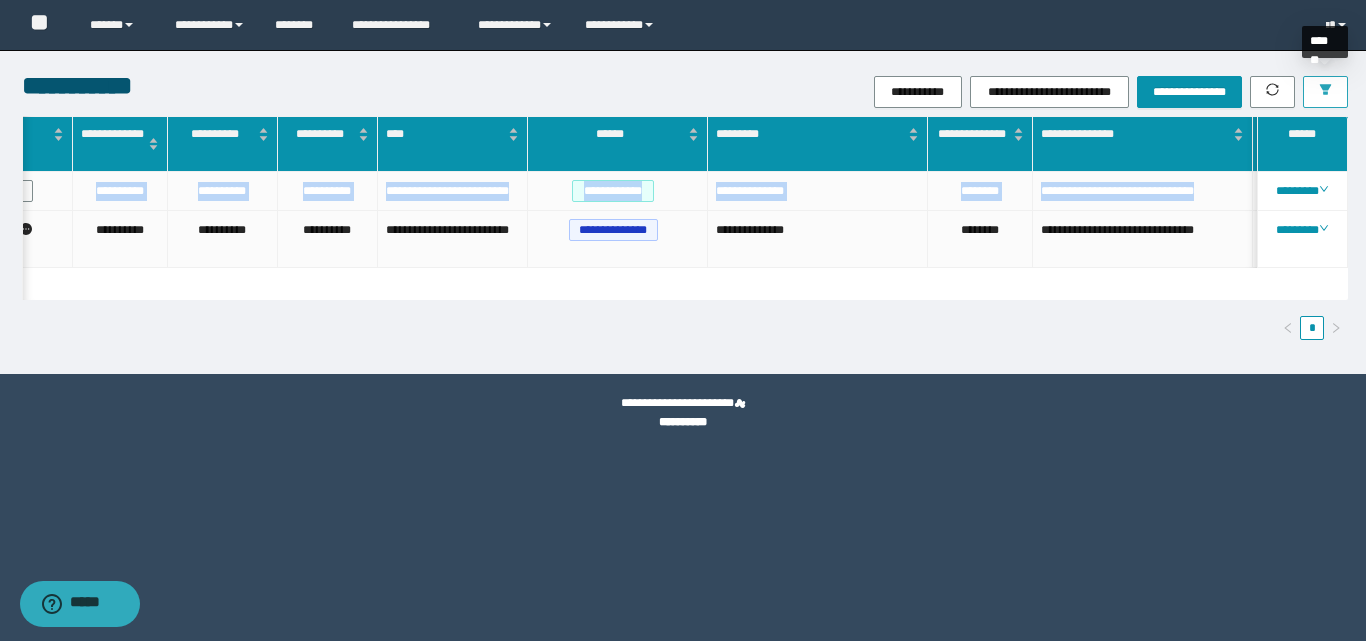 click 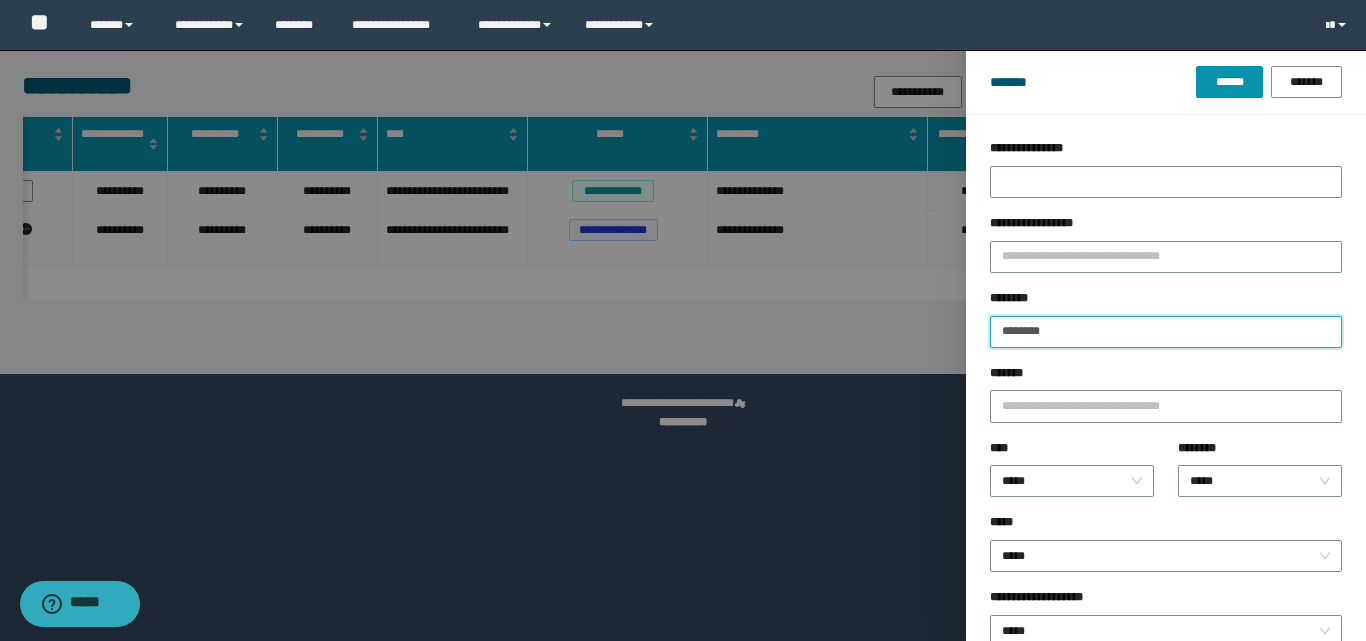 drag, startPoint x: 1065, startPoint y: 333, endPoint x: 972, endPoint y: 327, distance: 93.193344 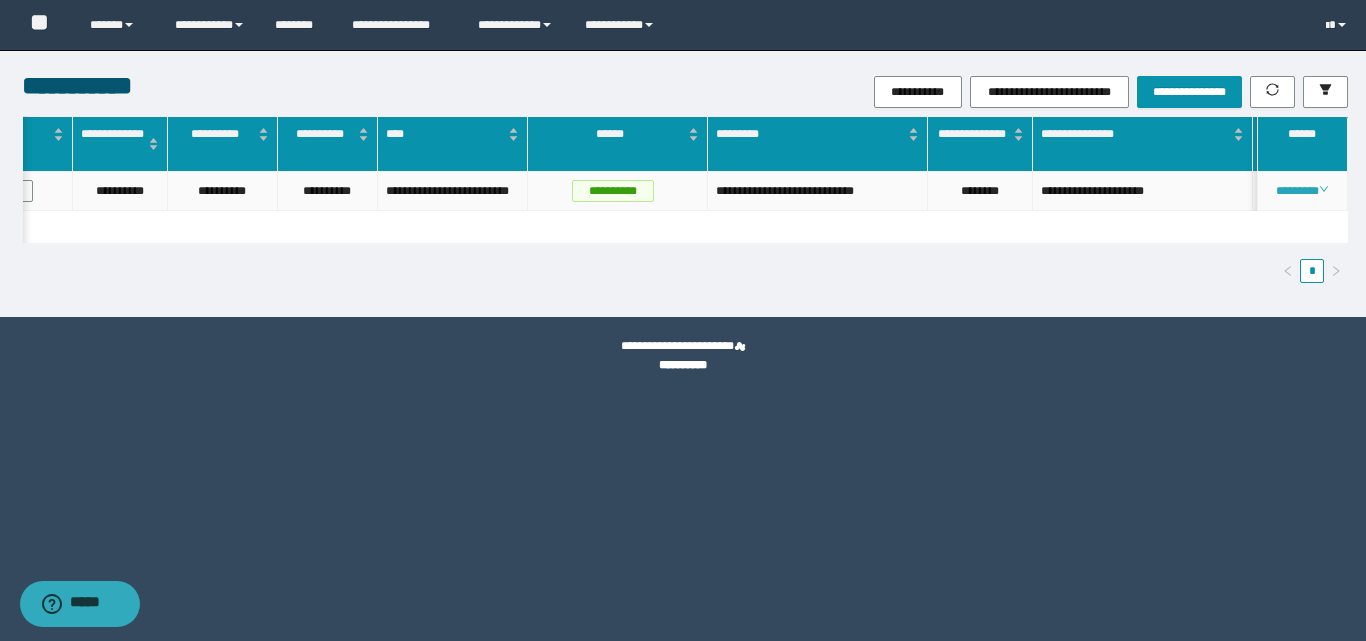 click on "********" at bounding box center (1302, 191) 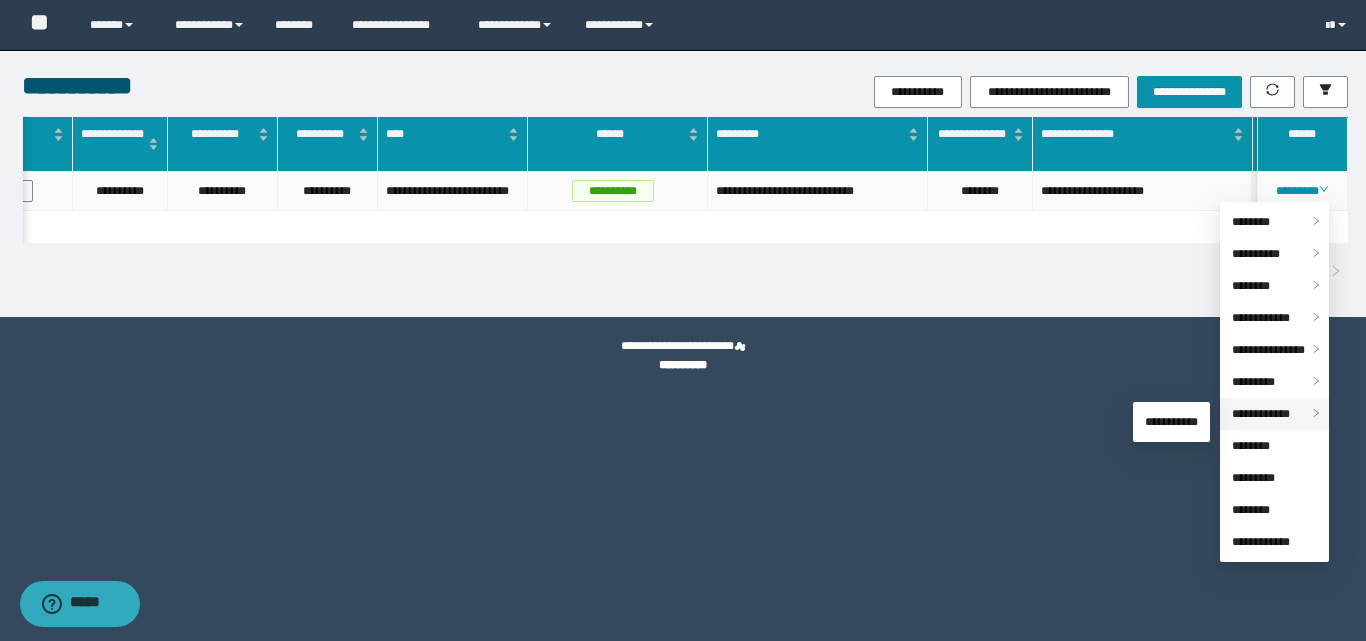 click on "**********" at bounding box center (1261, 414) 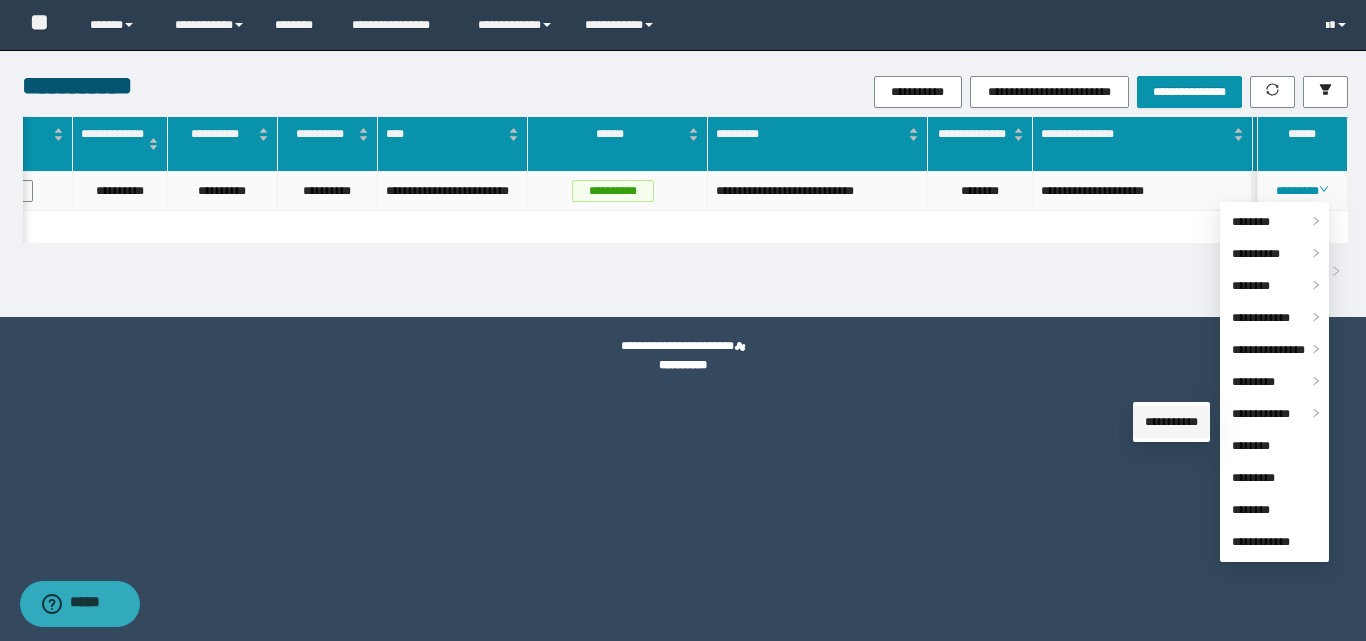 click on "**********" at bounding box center [1171, 422] 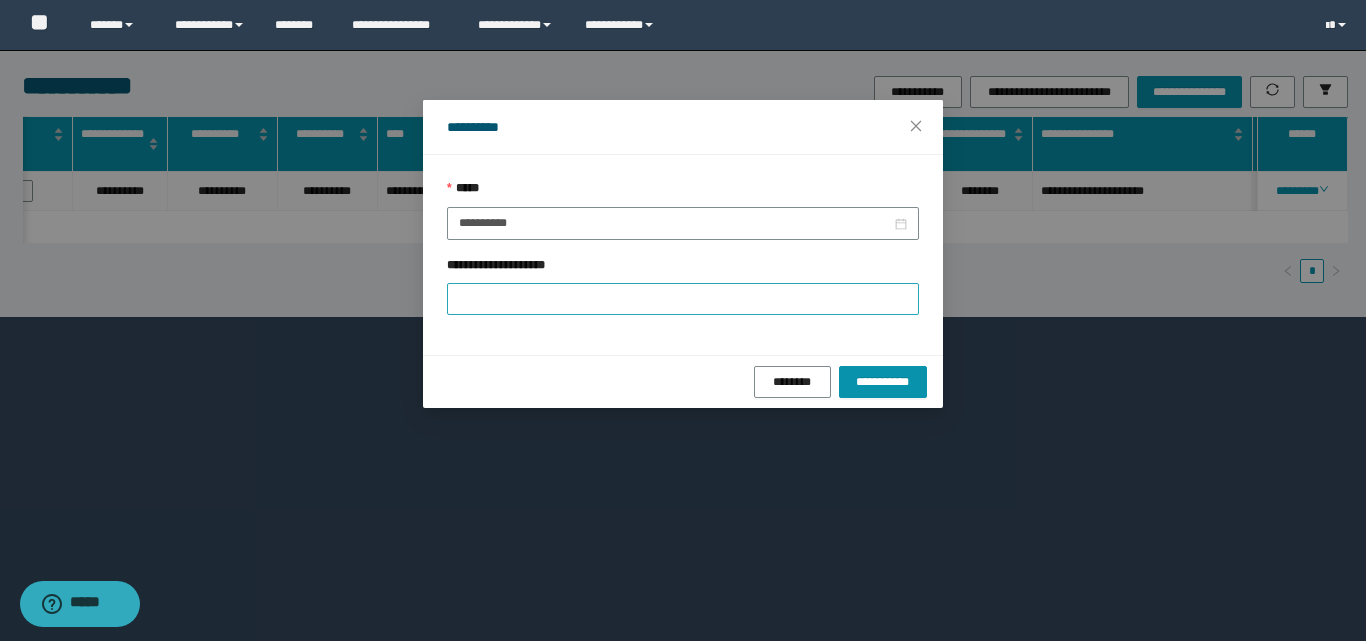 drag, startPoint x: 454, startPoint y: 216, endPoint x: 469, endPoint y: 289, distance: 74.52516 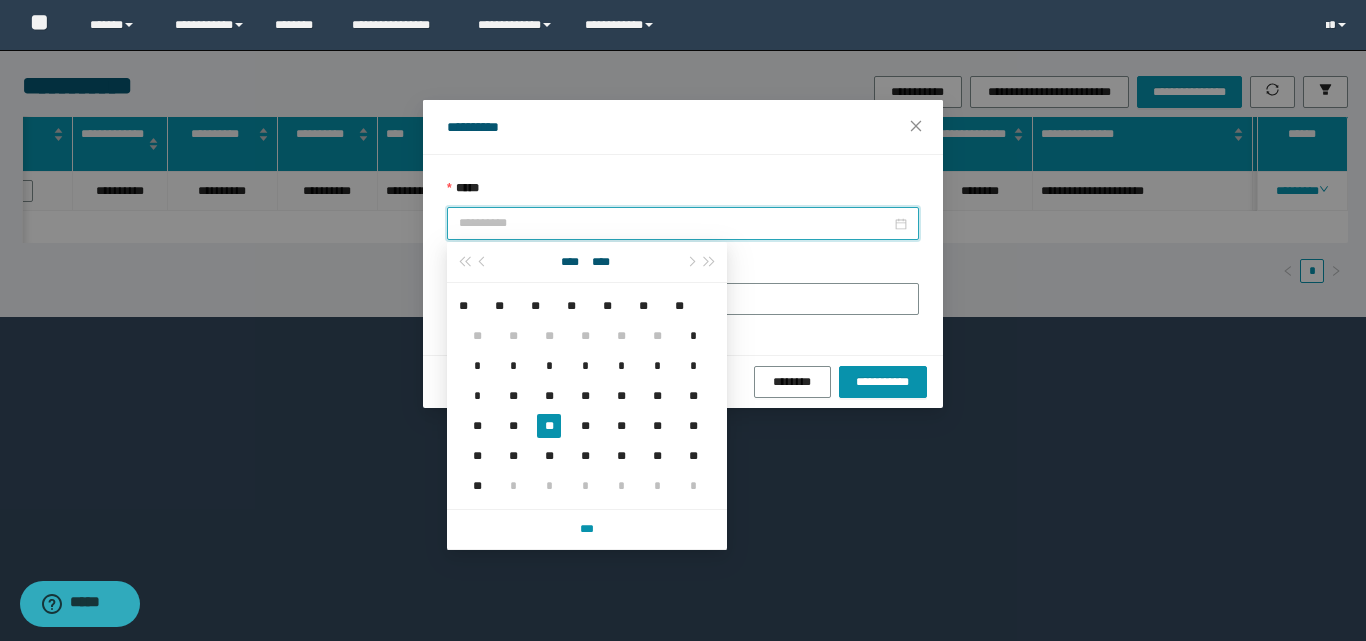 click on "**" at bounding box center (549, 426) 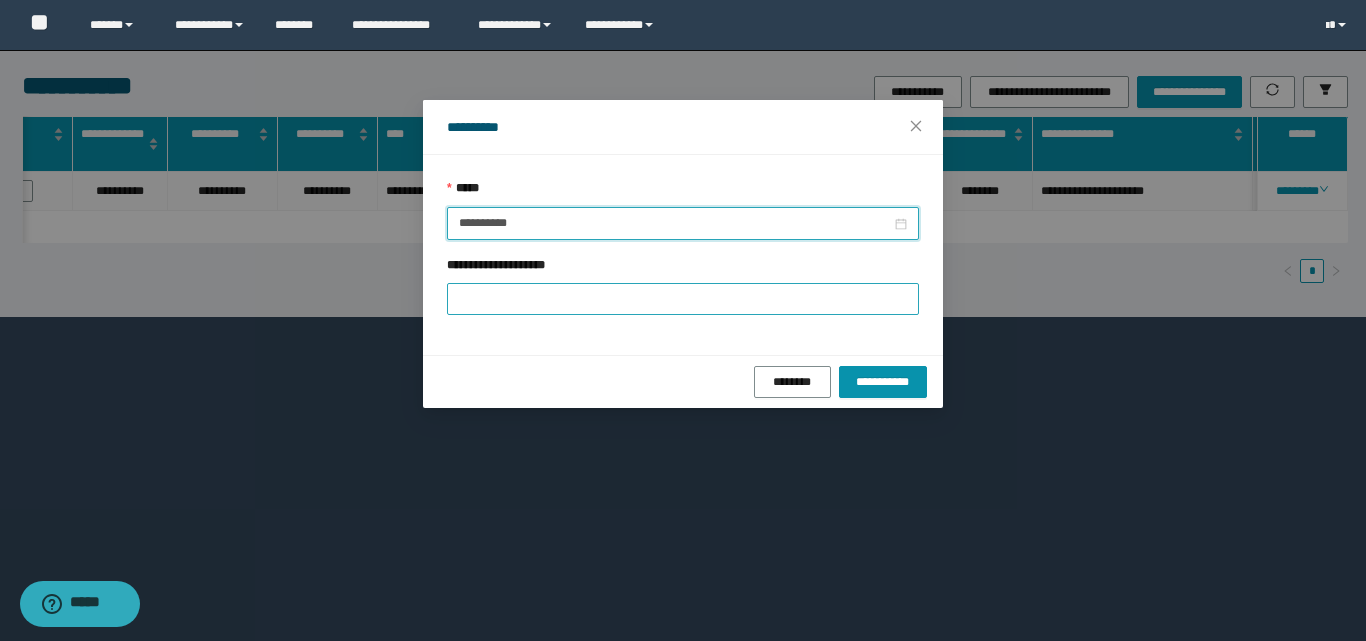 type on "**********" 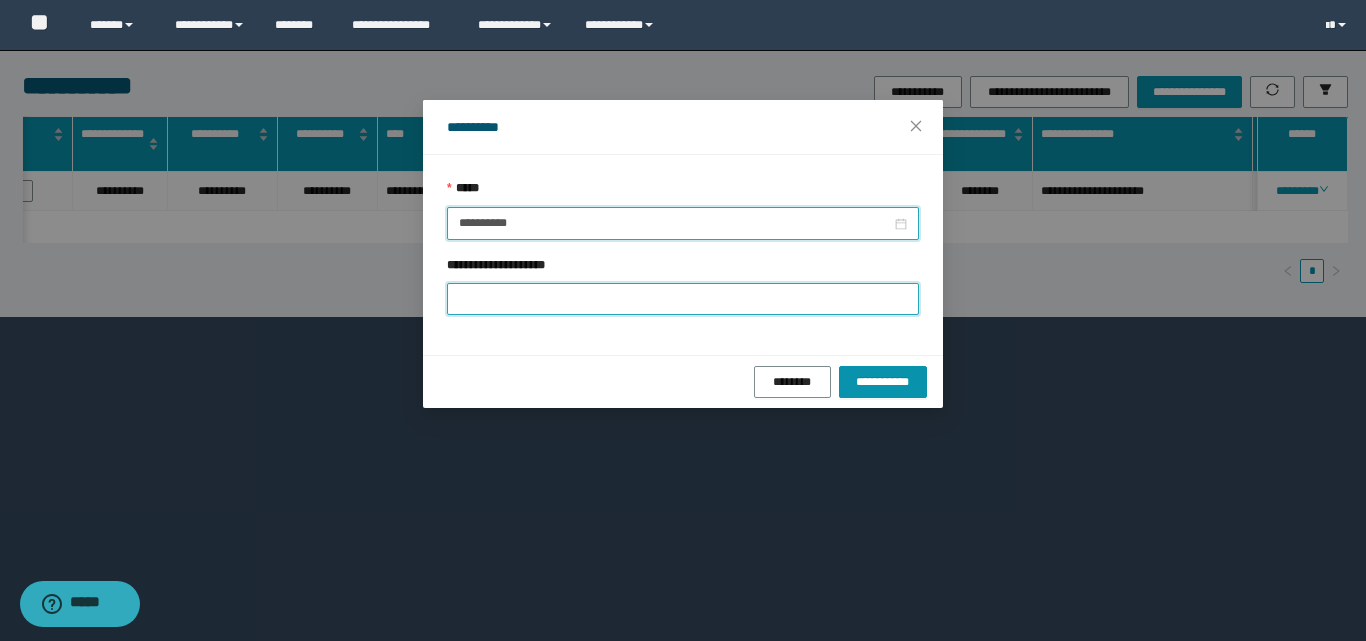 click on "**********" at bounding box center (683, 299) 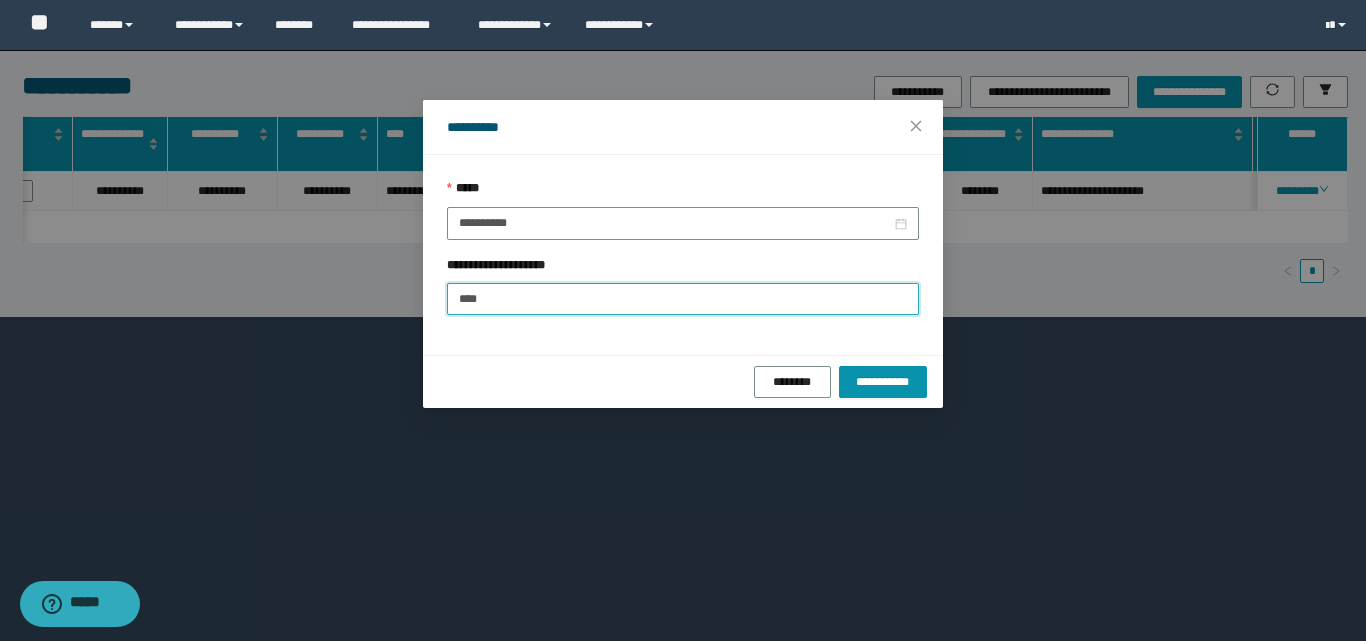 type on "****" 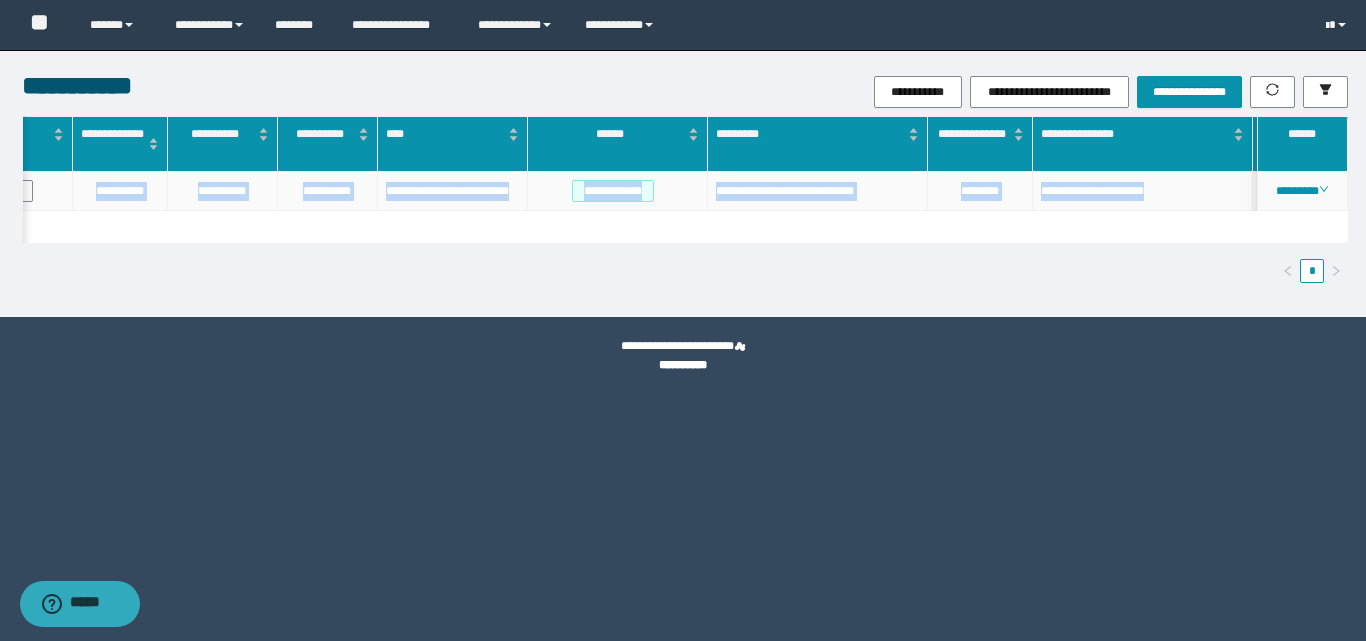 drag, startPoint x: 85, startPoint y: 188, endPoint x: 1209, endPoint y: 200, distance: 1124.0641 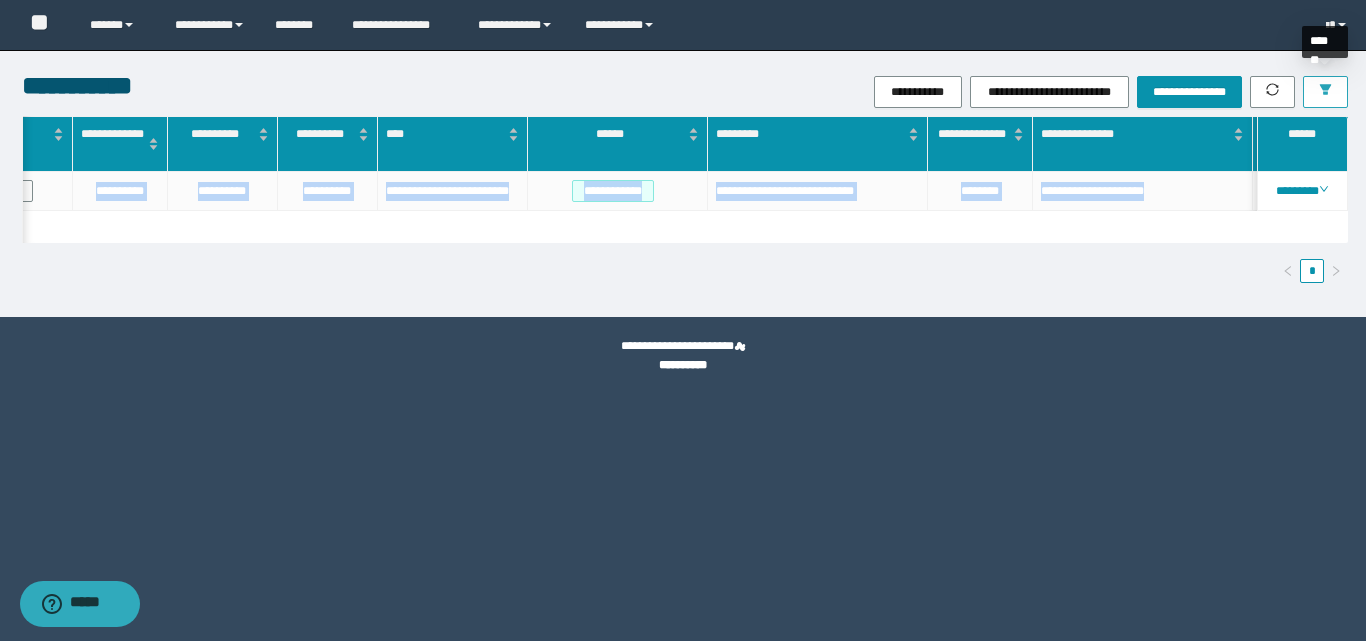 click 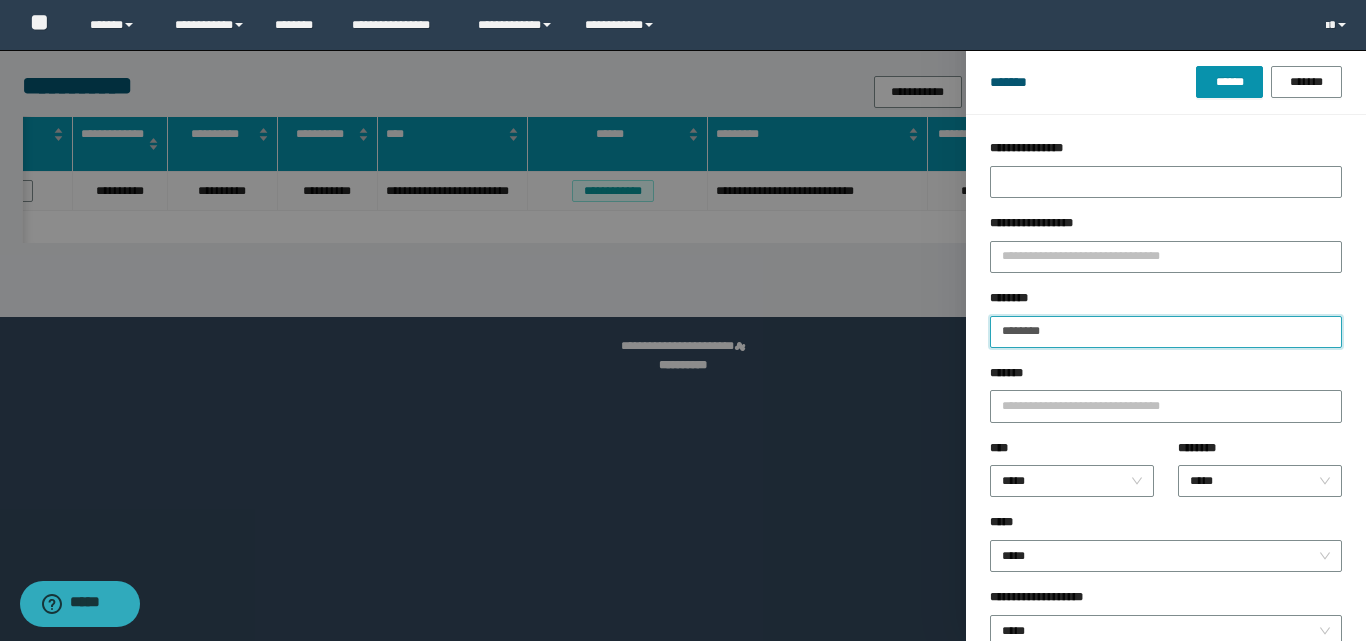 drag, startPoint x: 1063, startPoint y: 338, endPoint x: 978, endPoint y: 336, distance: 85.02353 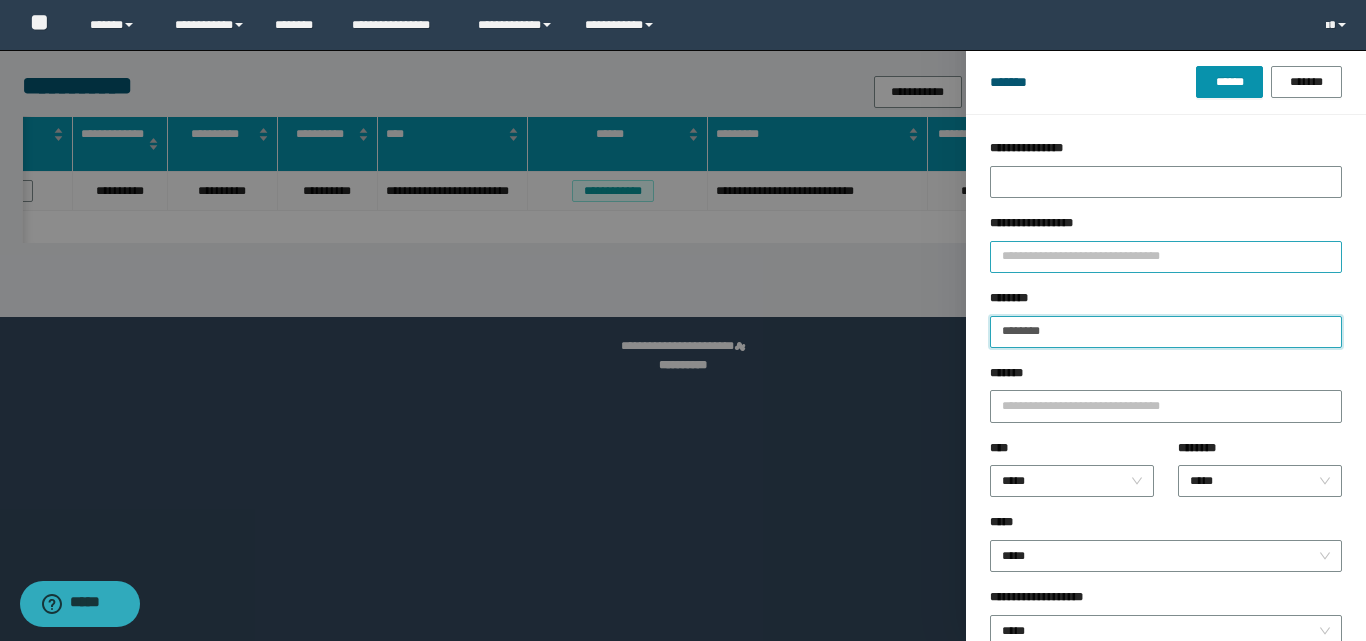 type on "********" 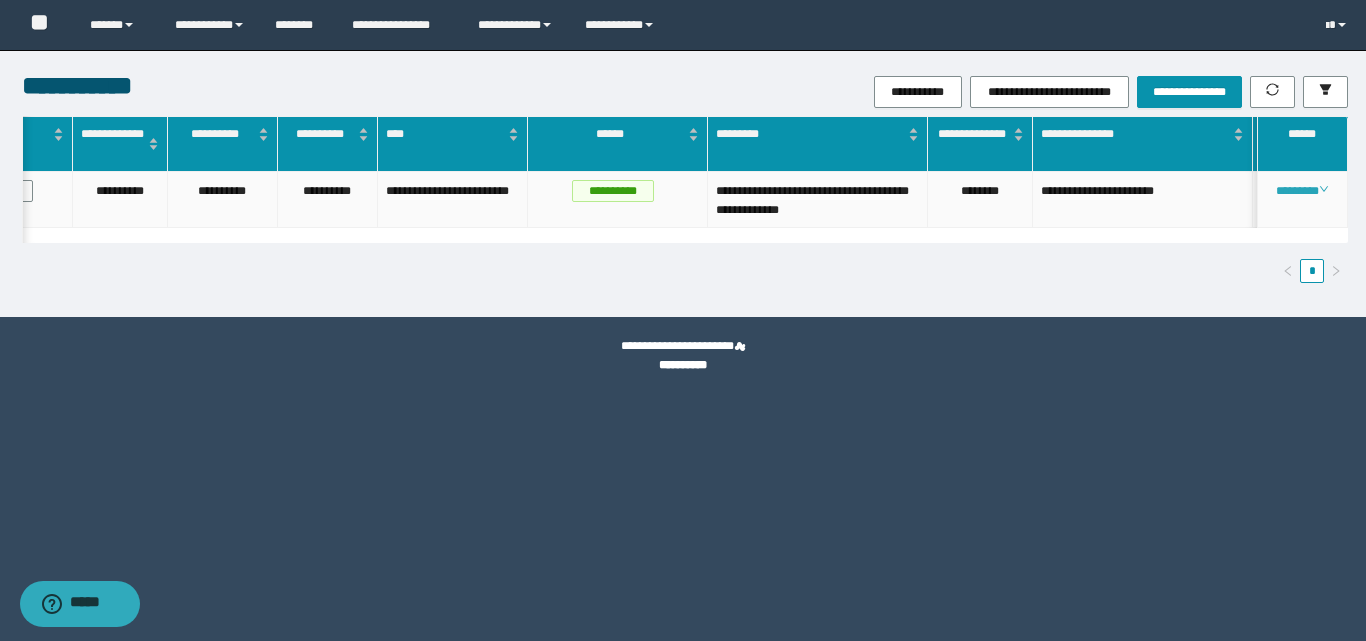 click on "********" at bounding box center [1302, 191] 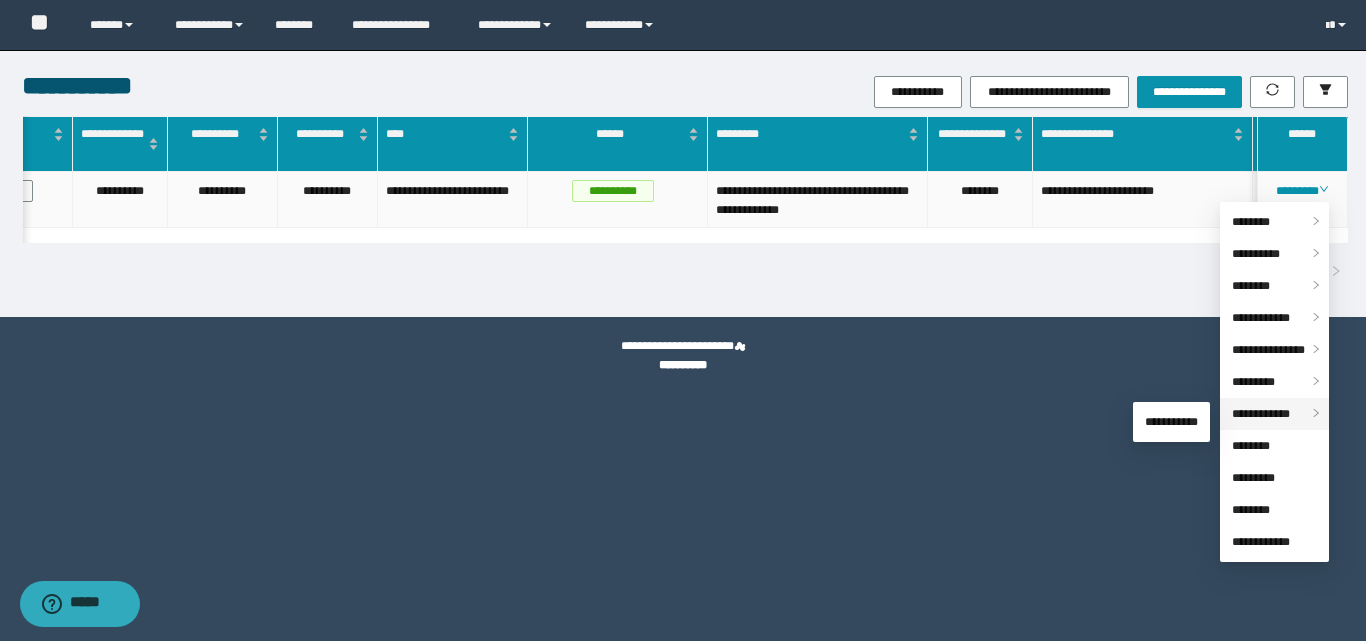 click on "**********" at bounding box center [1261, 414] 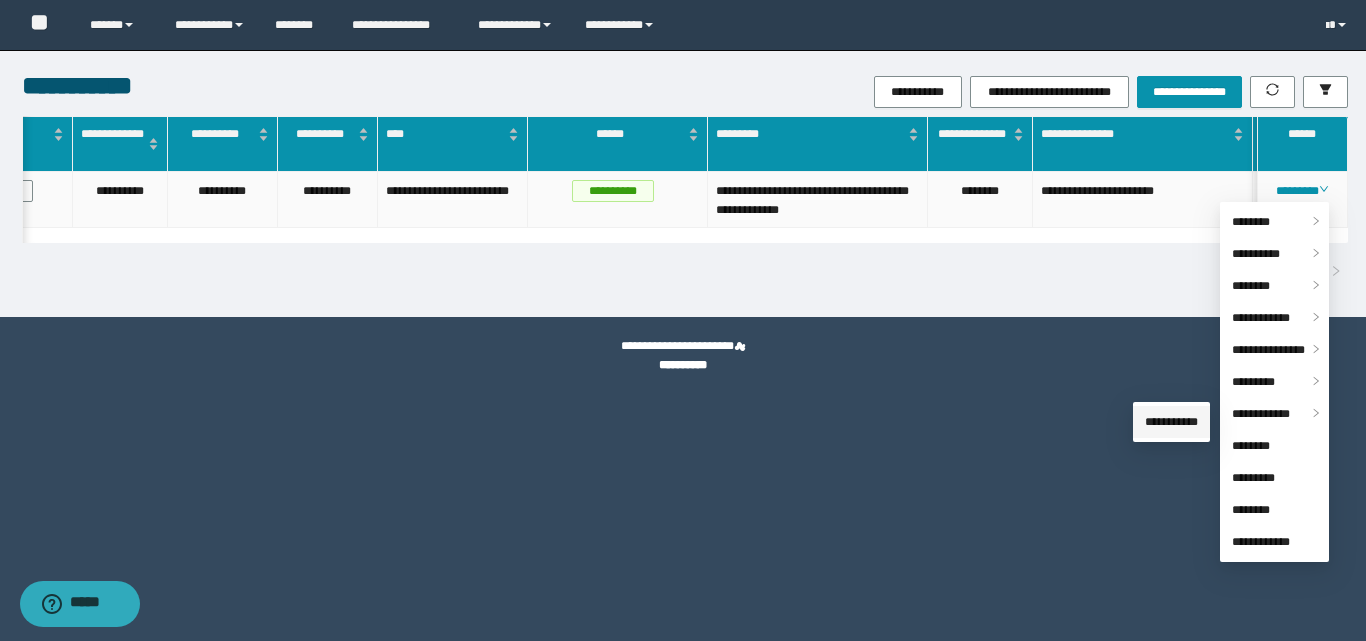 click on "**********" at bounding box center (1171, 422) 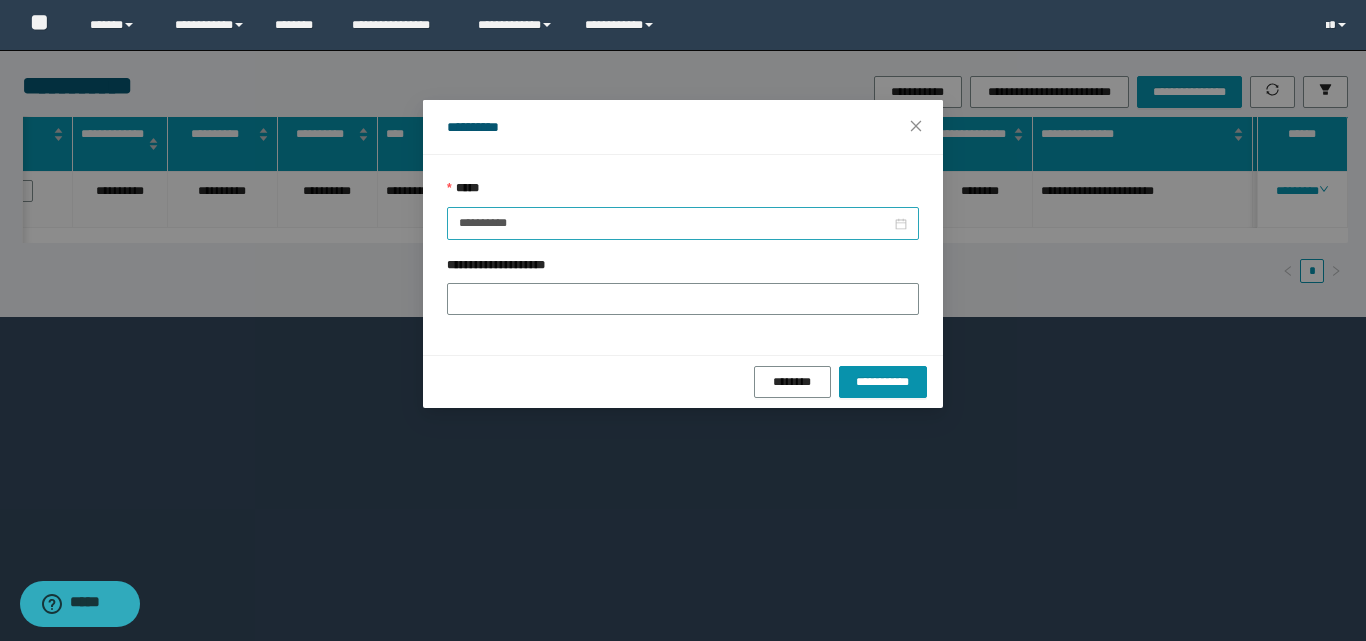 click on "**********" at bounding box center (683, 223) 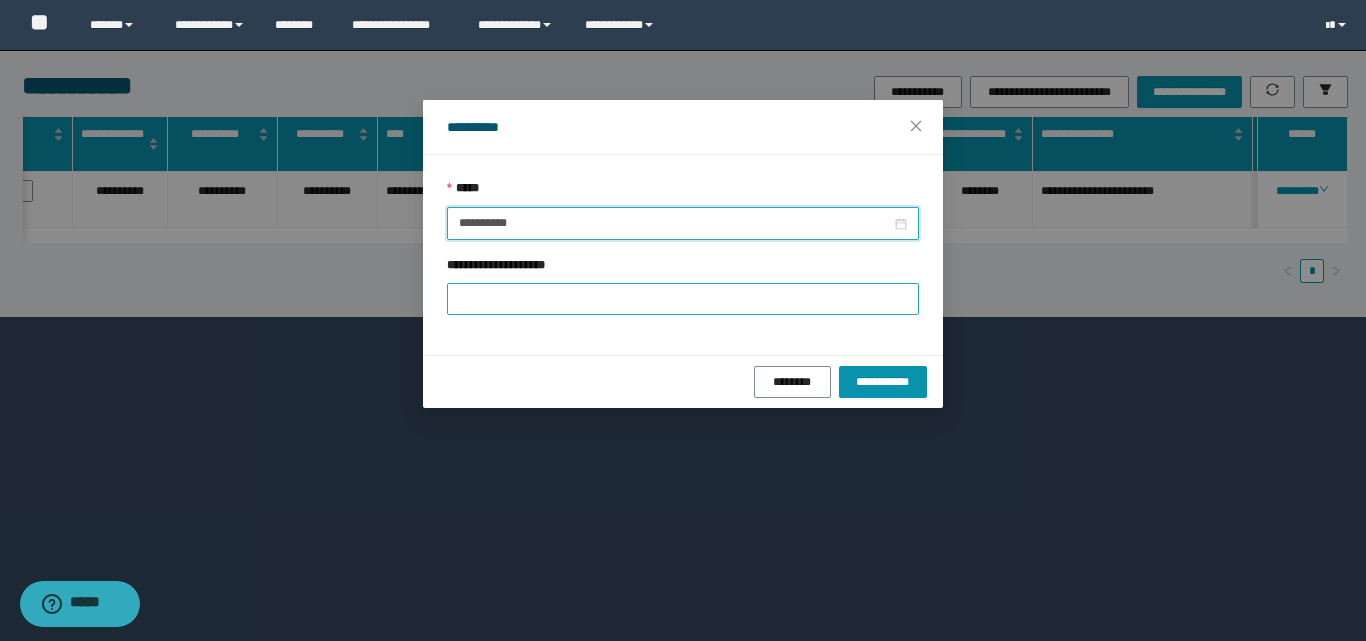 type on "**********" 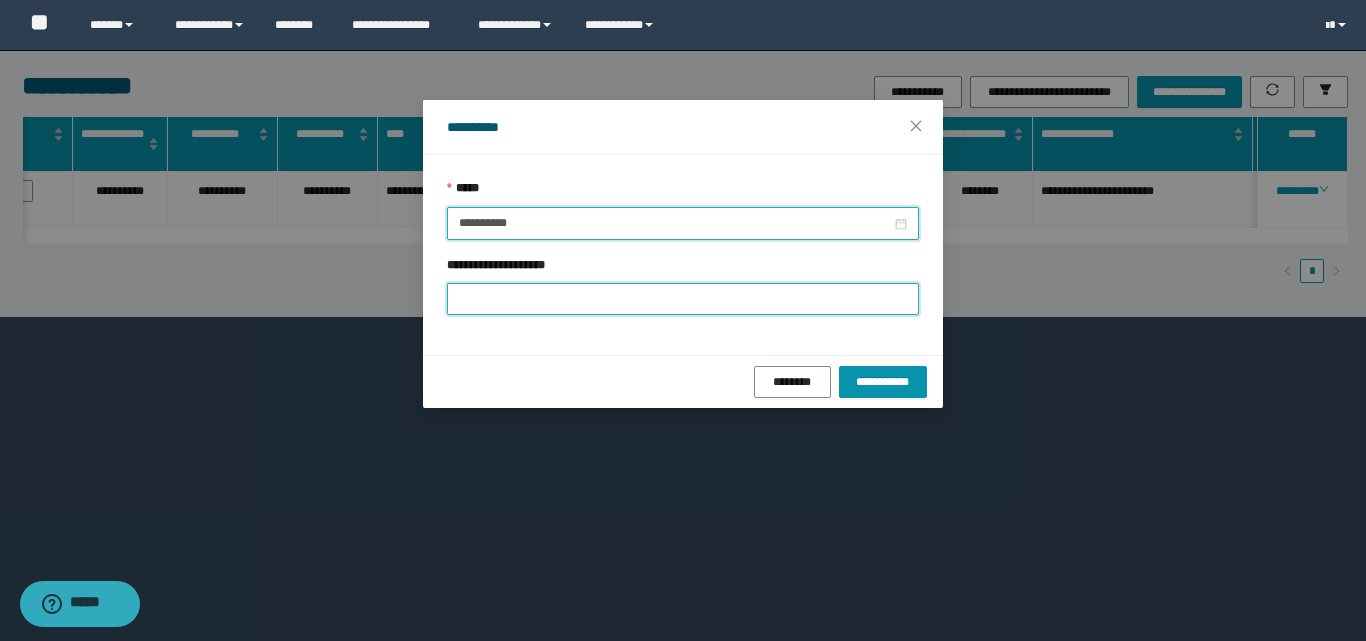click on "**********" at bounding box center (683, 299) 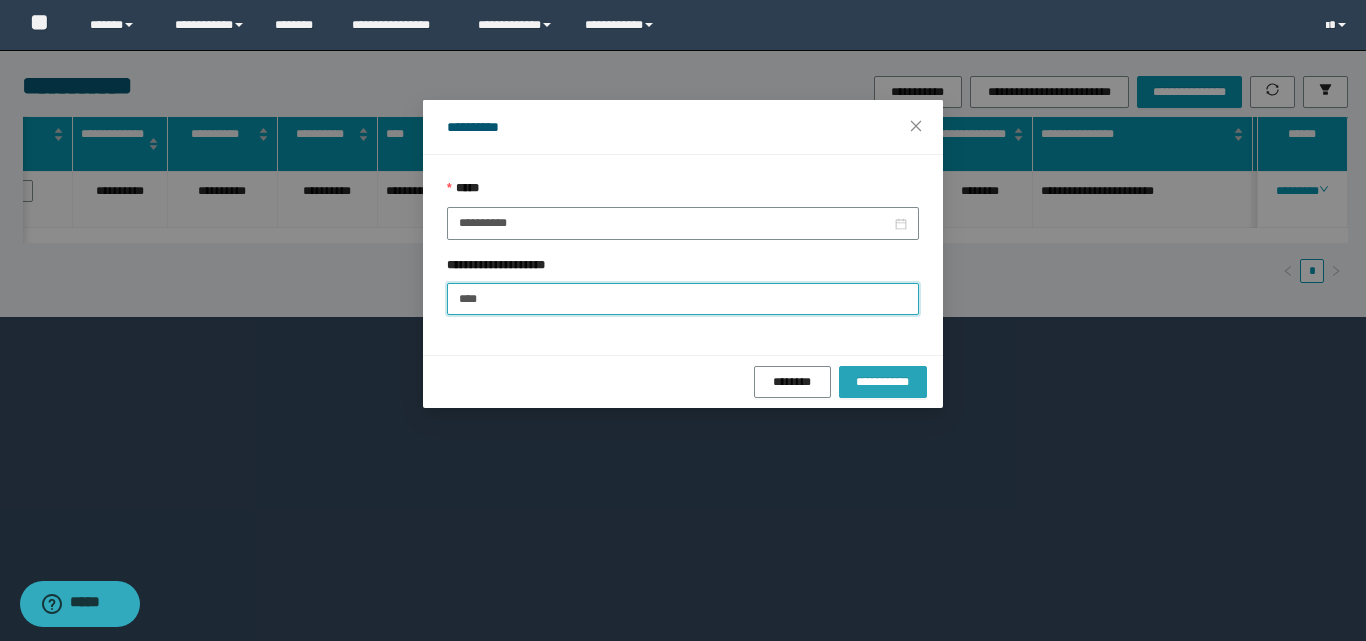 type on "****" 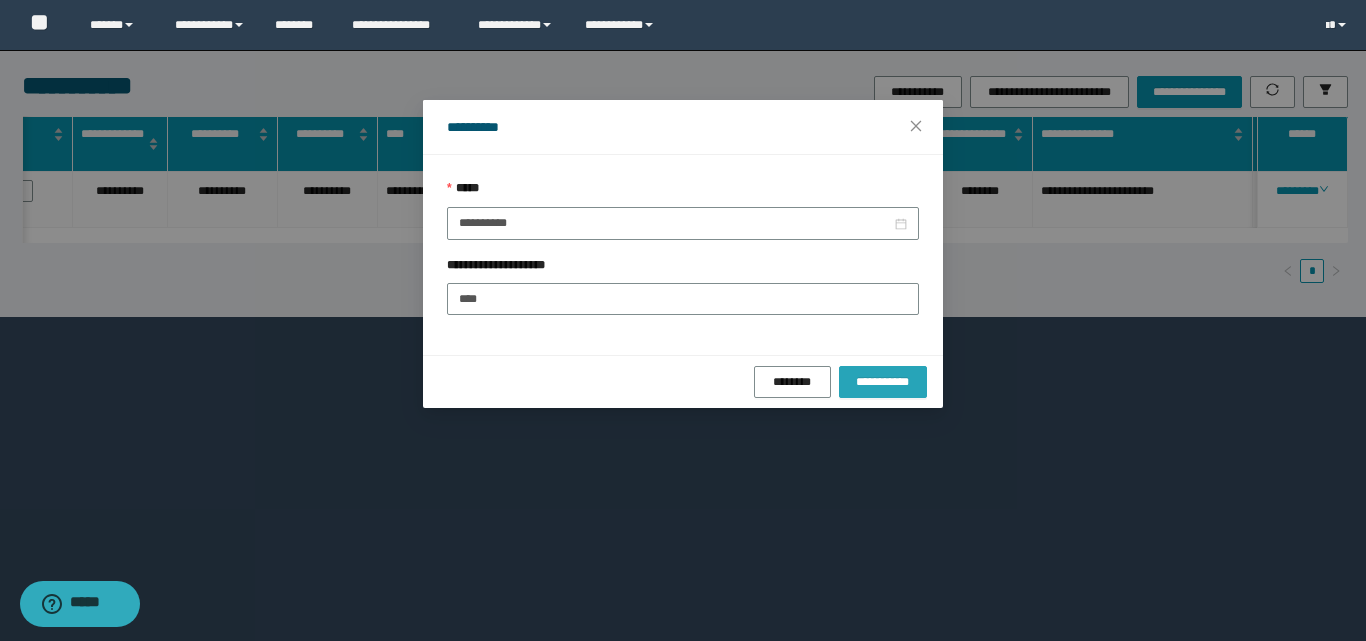 click on "**********" at bounding box center (883, 382) 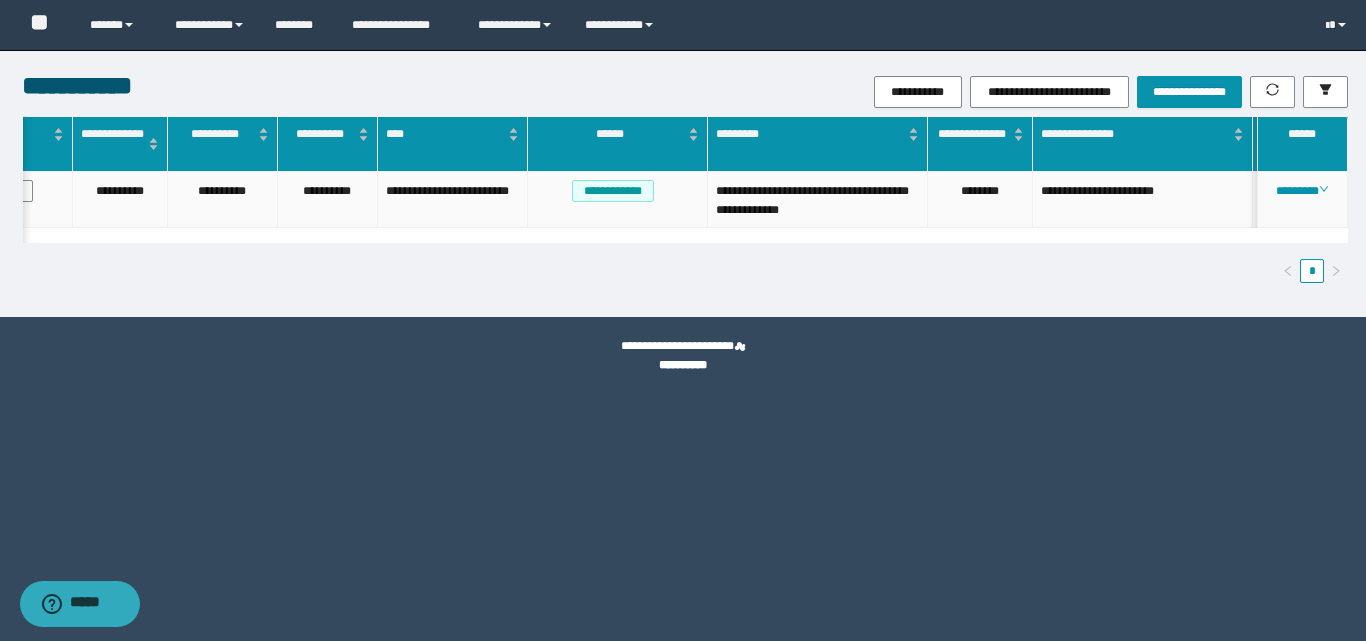 click on "**********" at bounding box center (120, 200) 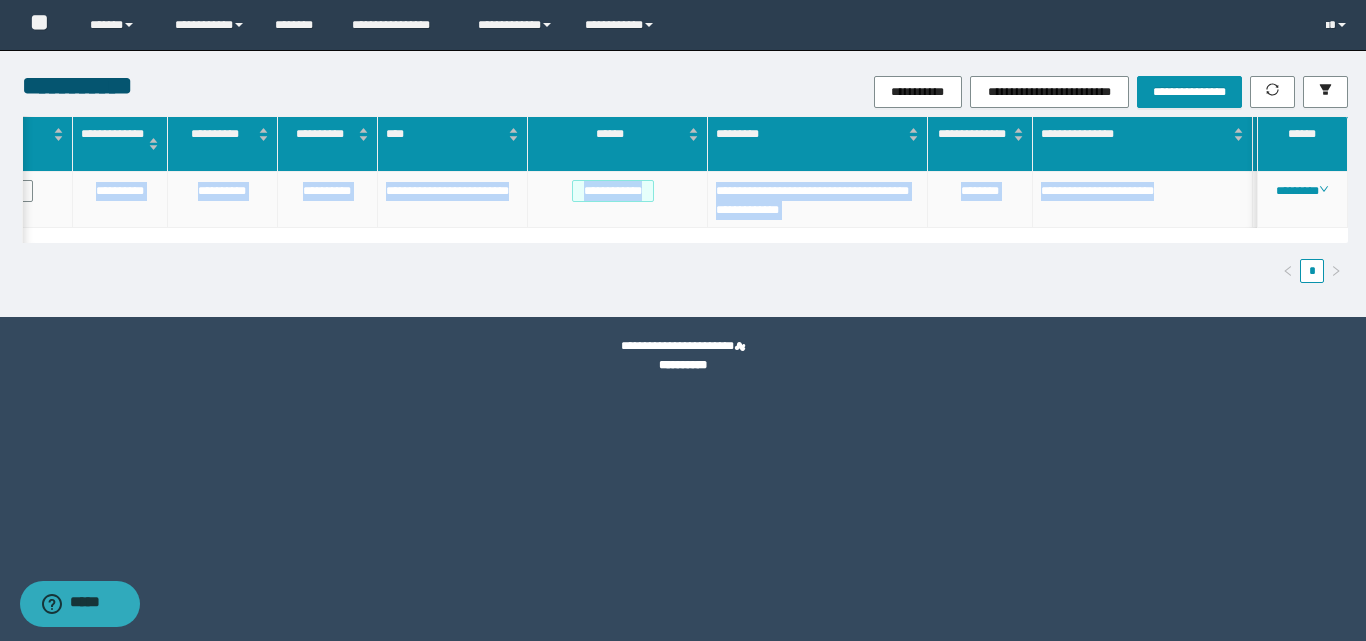 drag, startPoint x: 90, startPoint y: 191, endPoint x: 1150, endPoint y: 205, distance: 1060.0924 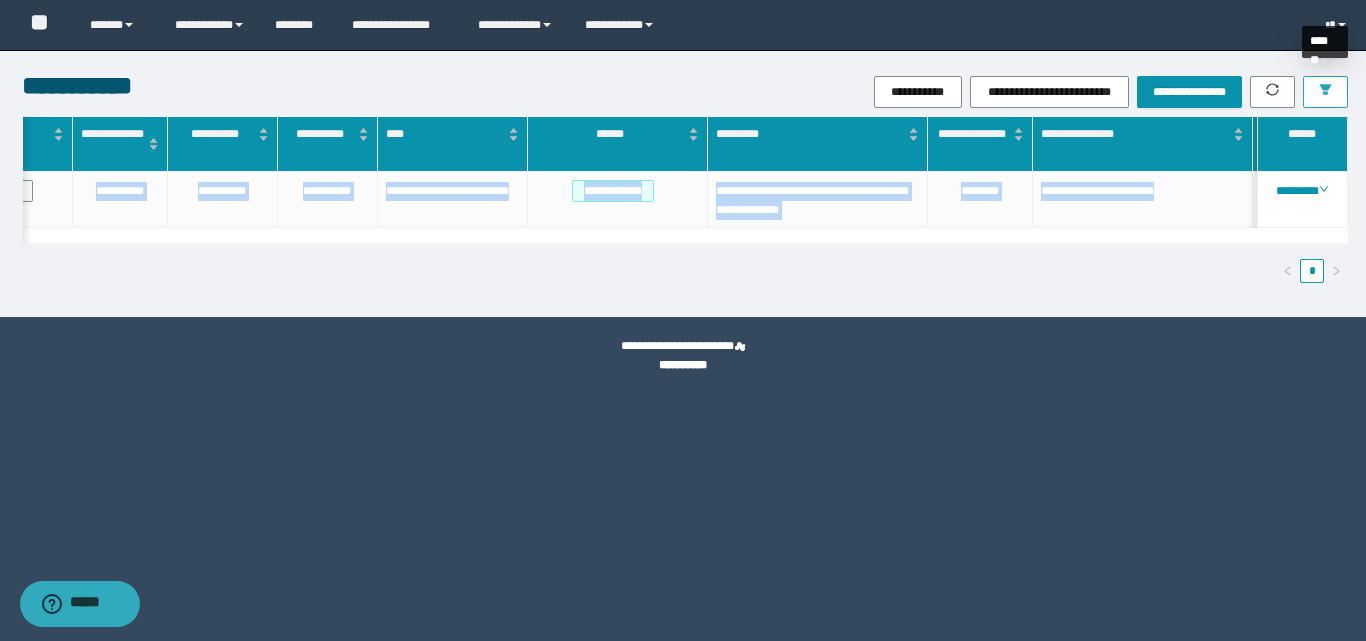 click 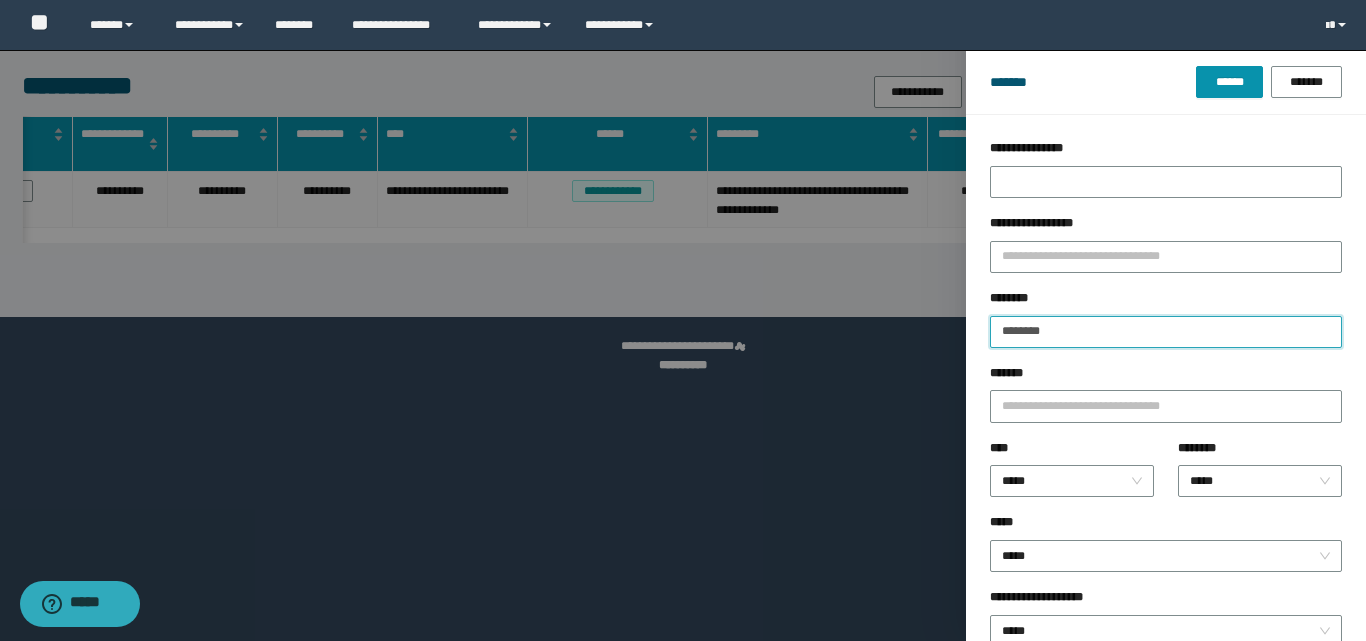 drag, startPoint x: 1076, startPoint y: 342, endPoint x: 964, endPoint y: 331, distance: 112.53888 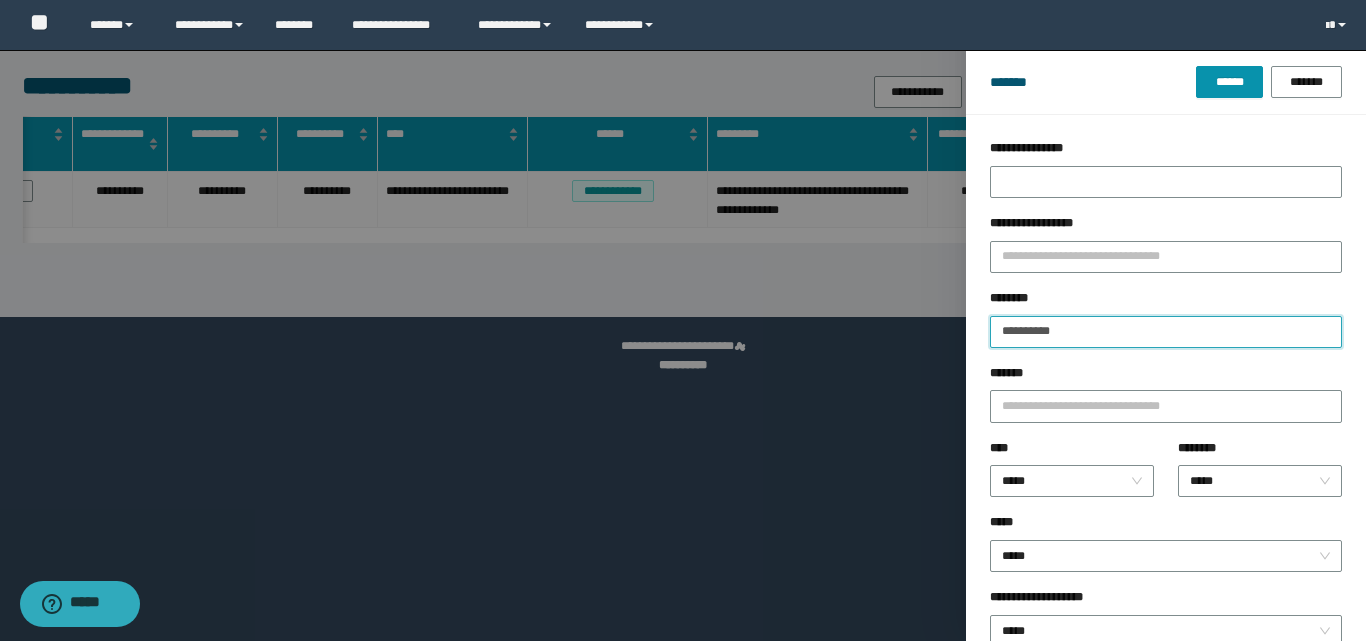 click on "******" at bounding box center (1229, 82) 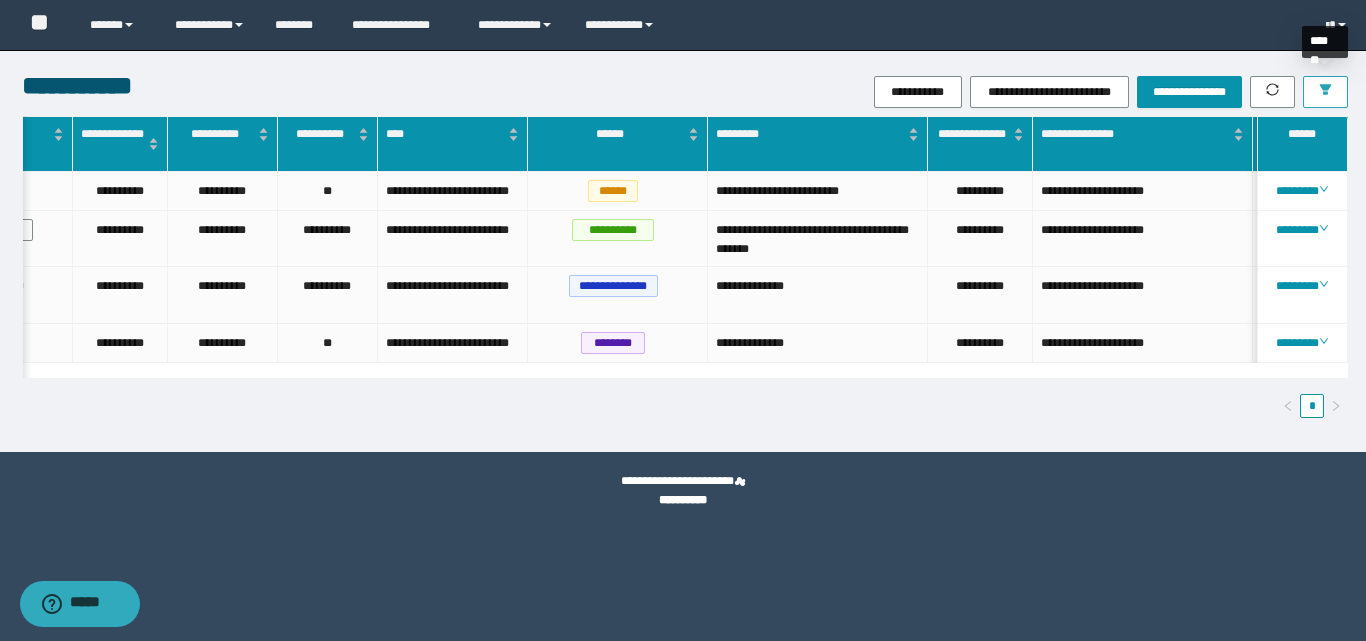 click at bounding box center (1325, 92) 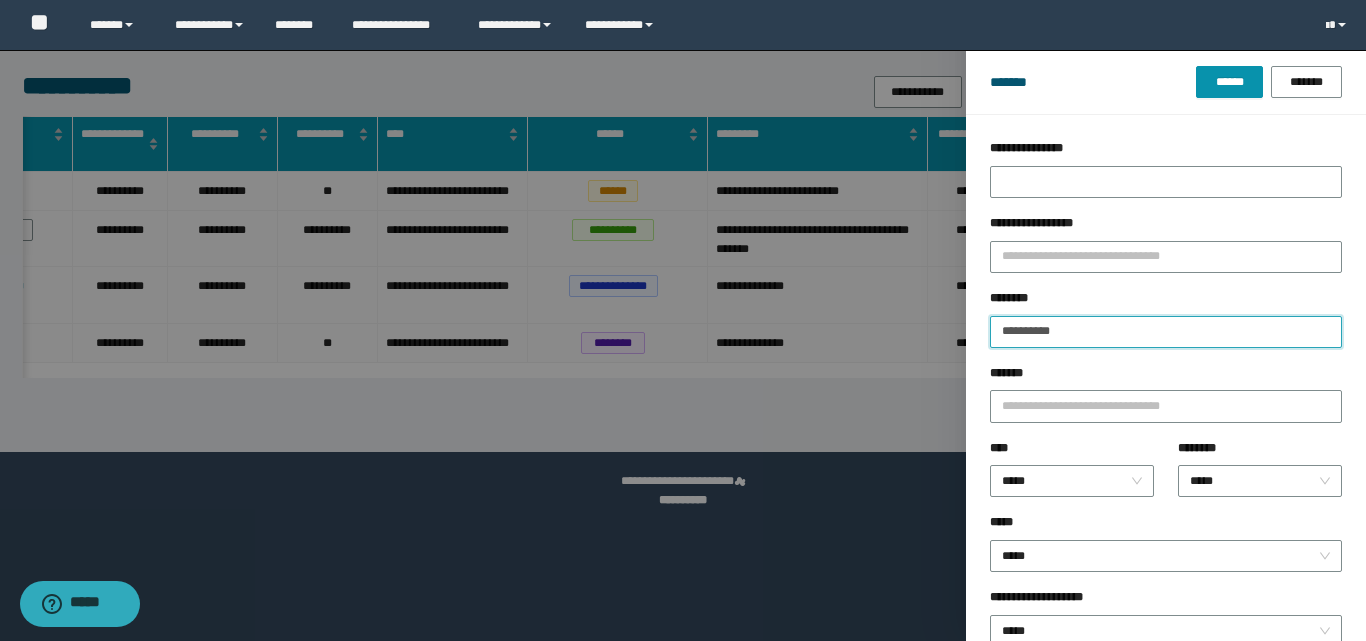 drag, startPoint x: 1078, startPoint y: 328, endPoint x: 974, endPoint y: 337, distance: 104.388695 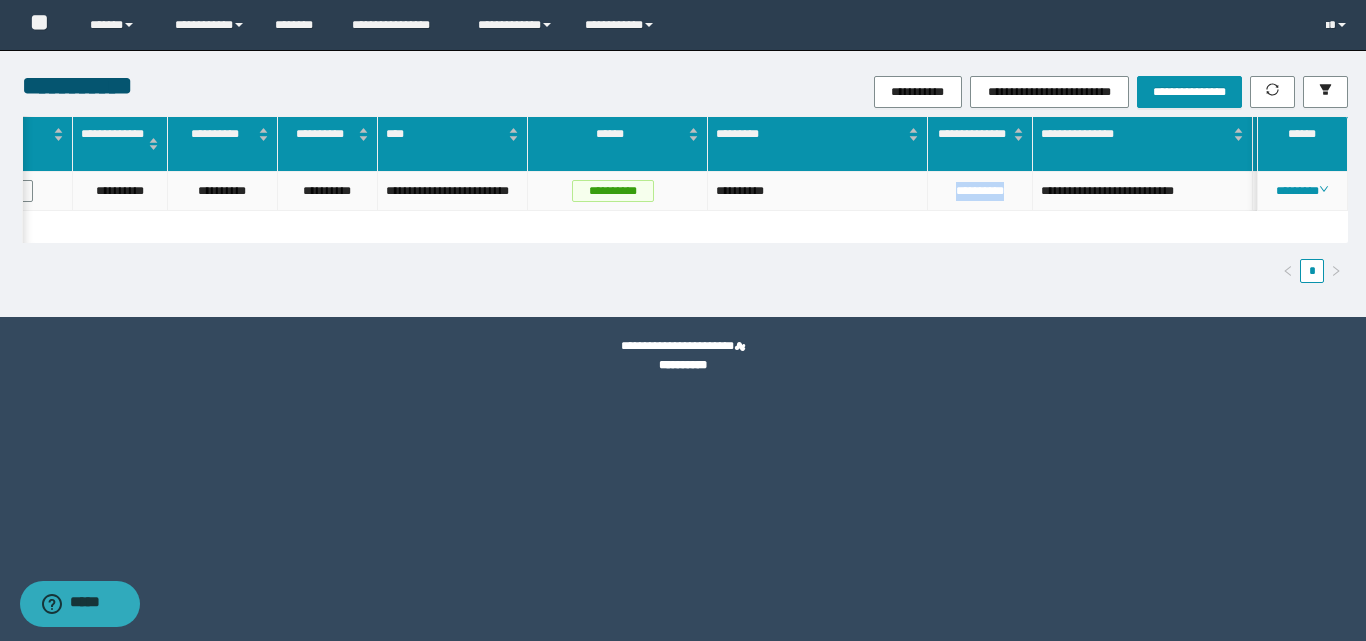 drag, startPoint x: 947, startPoint y: 188, endPoint x: 1016, endPoint y: 194, distance: 69.260376 